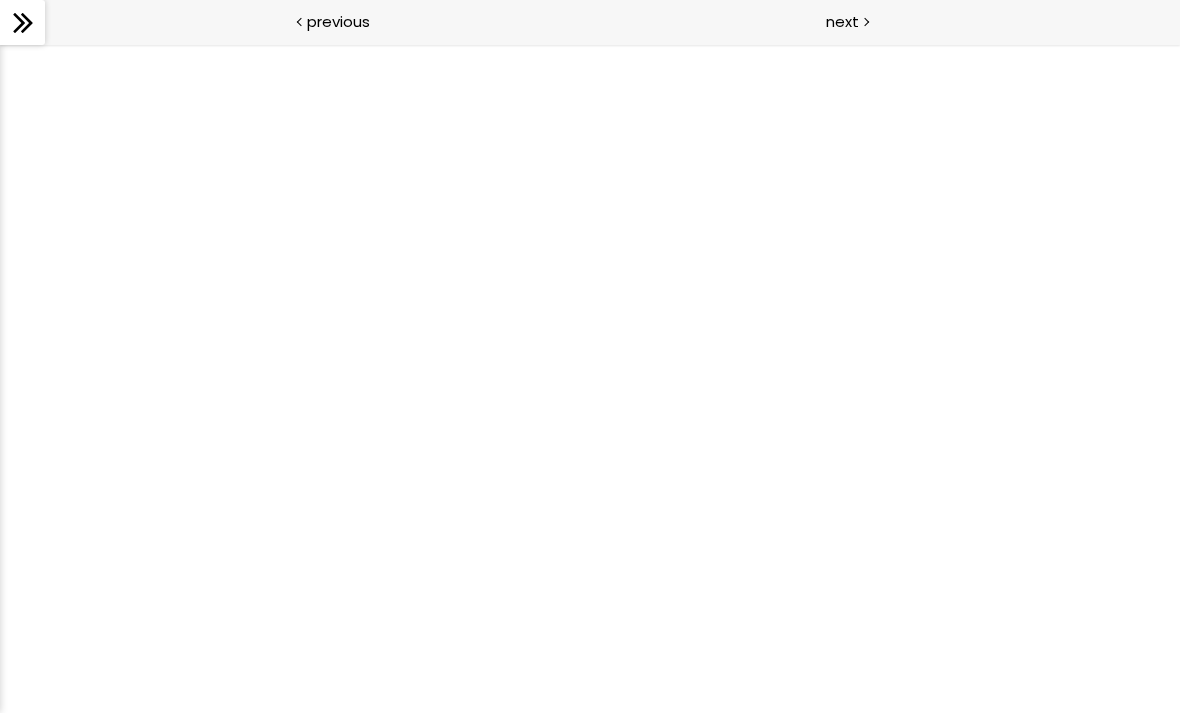 scroll, scrollTop: 0, scrollLeft: 0, axis: both 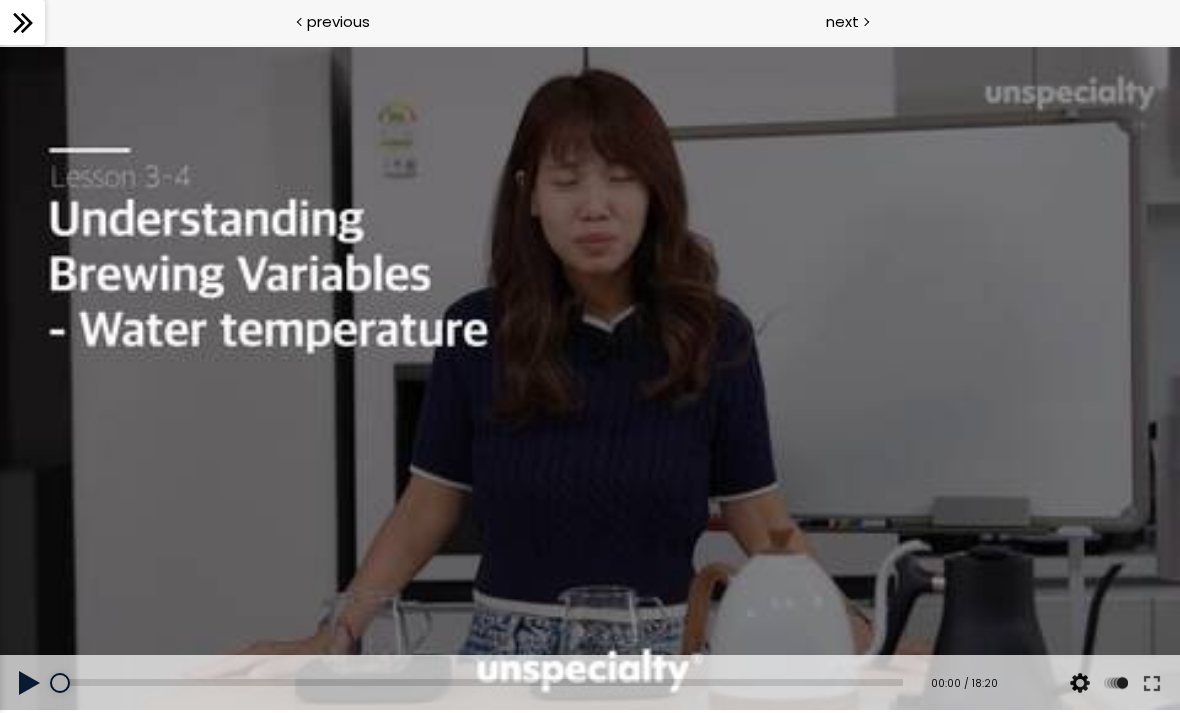 click at bounding box center [30, 683] 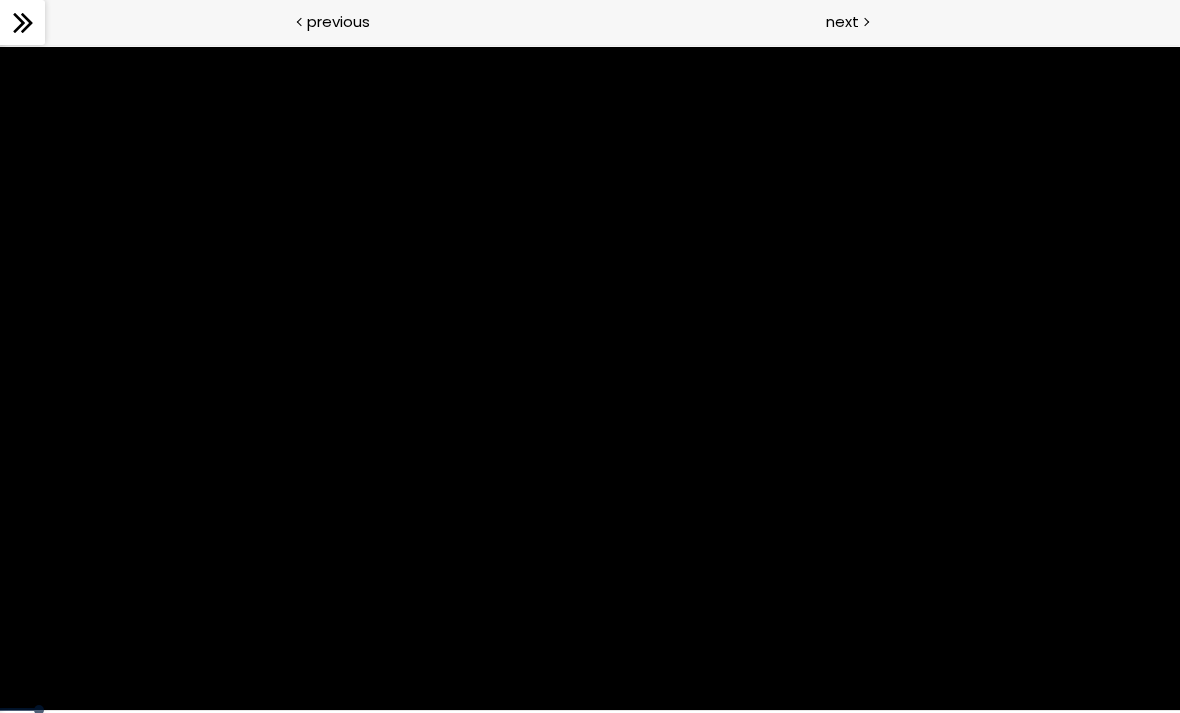click at bounding box center (590, 379) 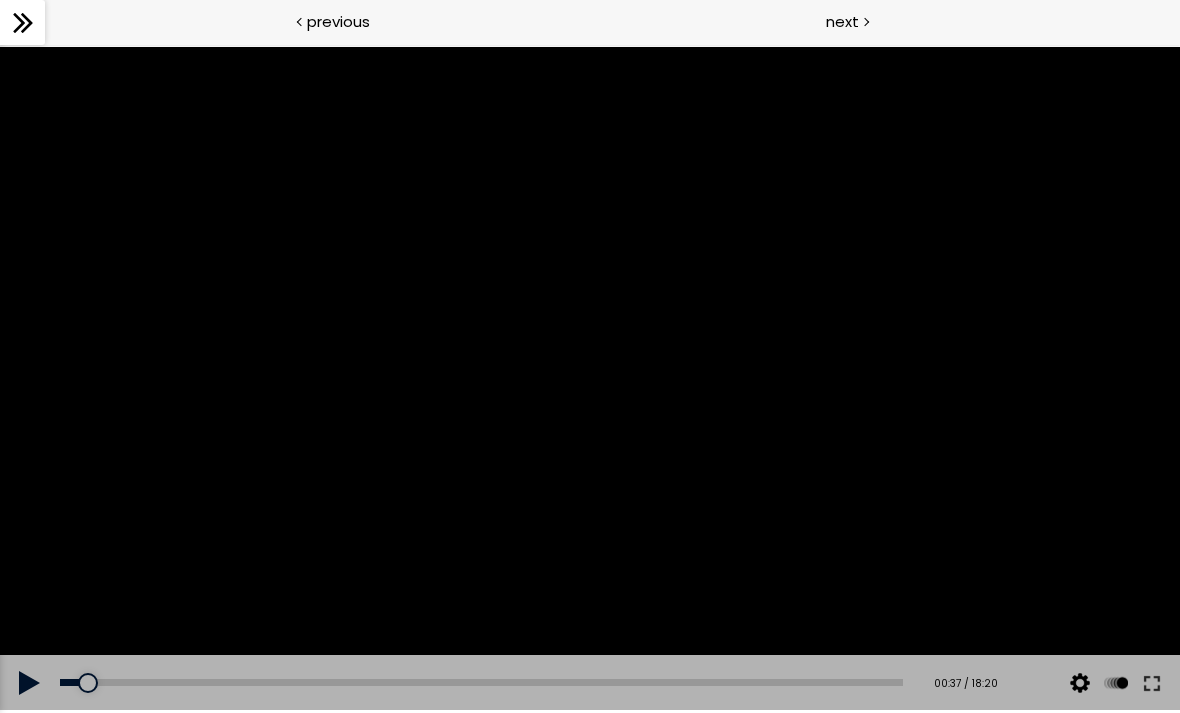 click at bounding box center (30, 683) 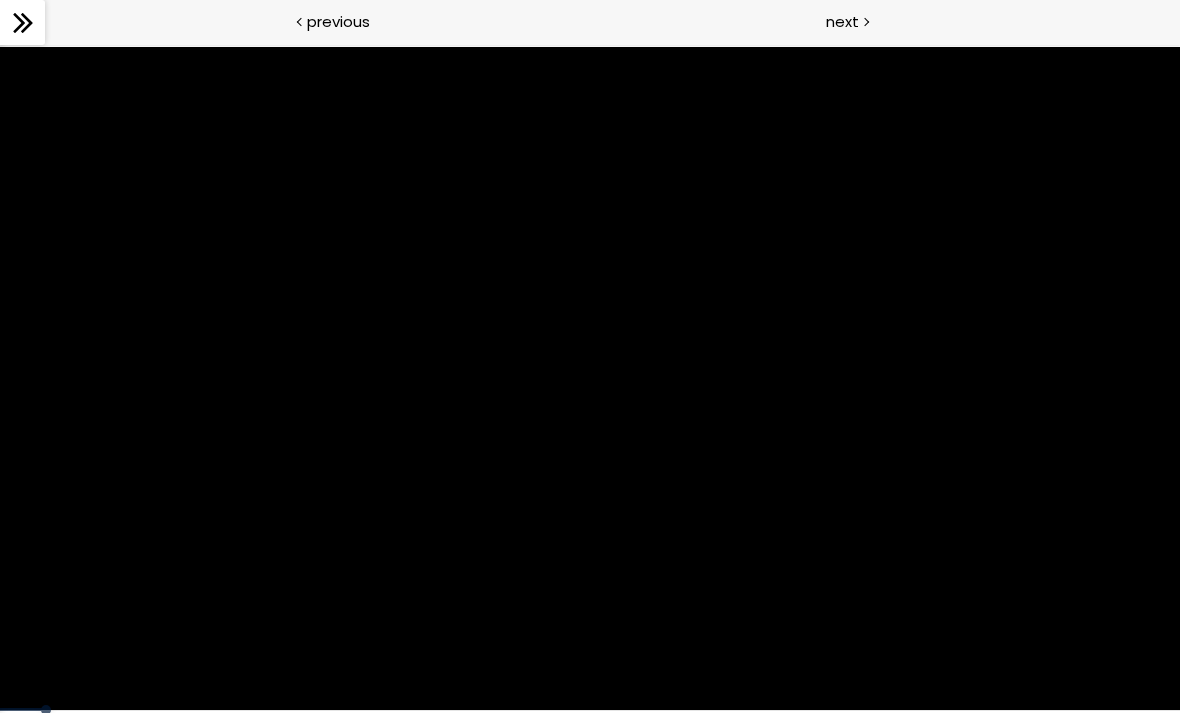 click at bounding box center (590, 379) 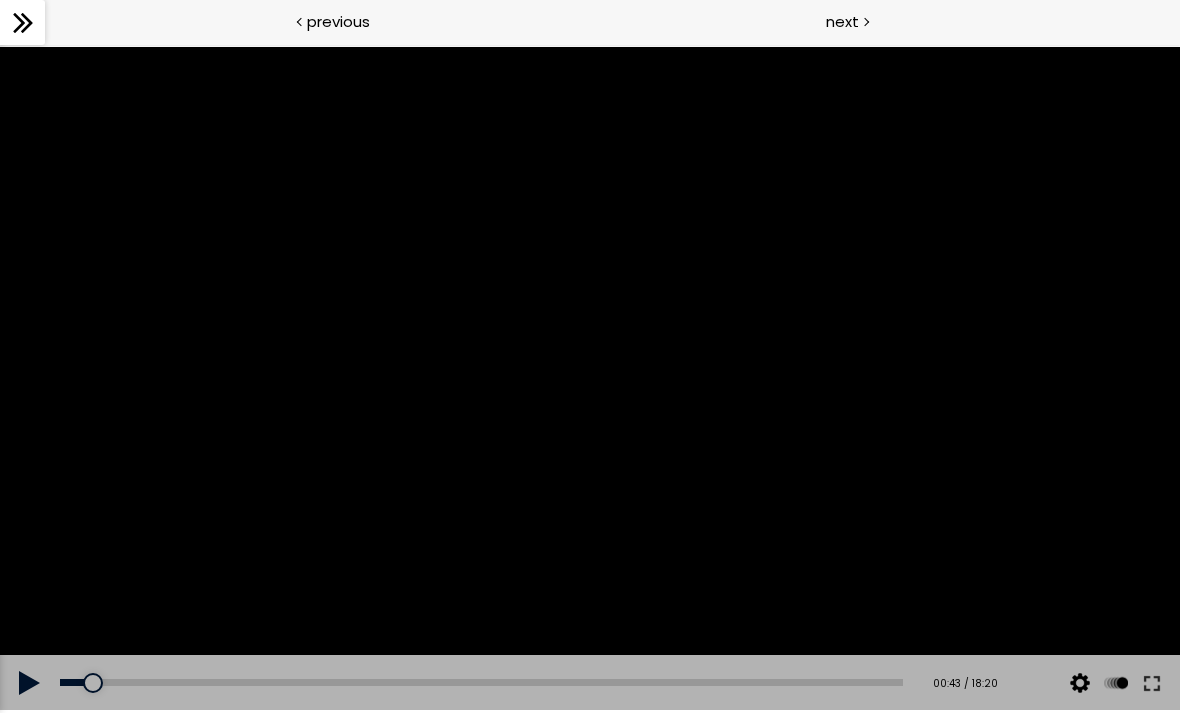 click at bounding box center [30, 683] 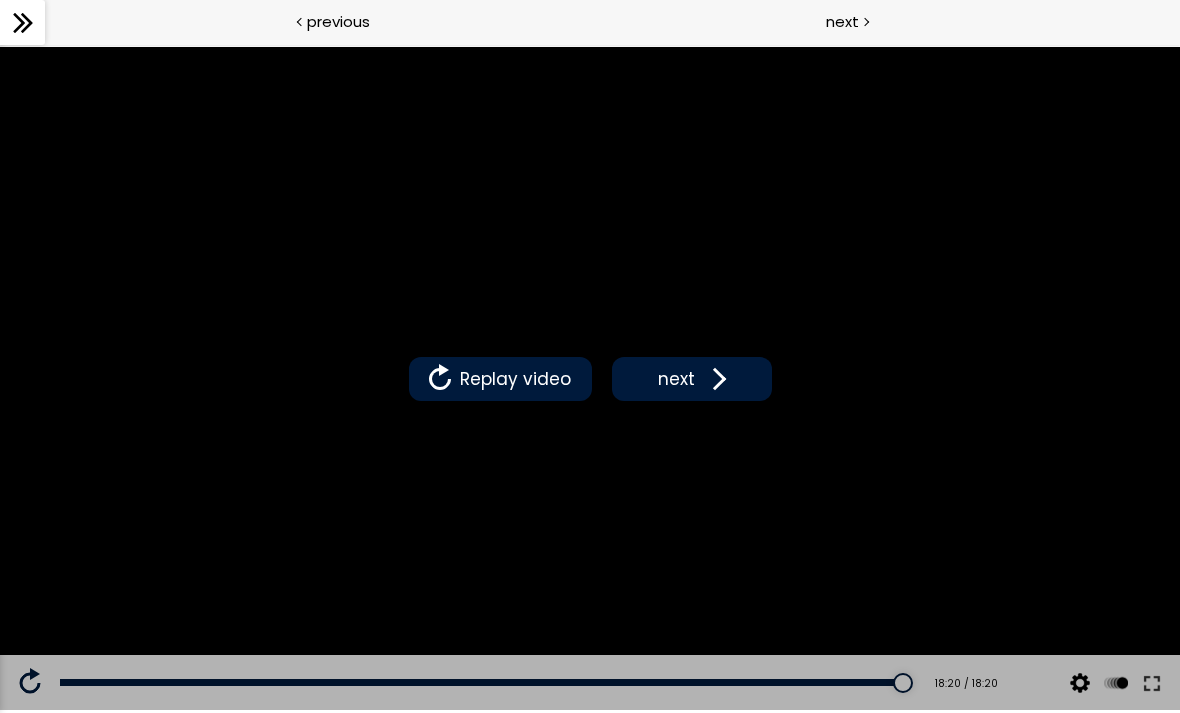 click on "next" at bounding box center (692, 379) 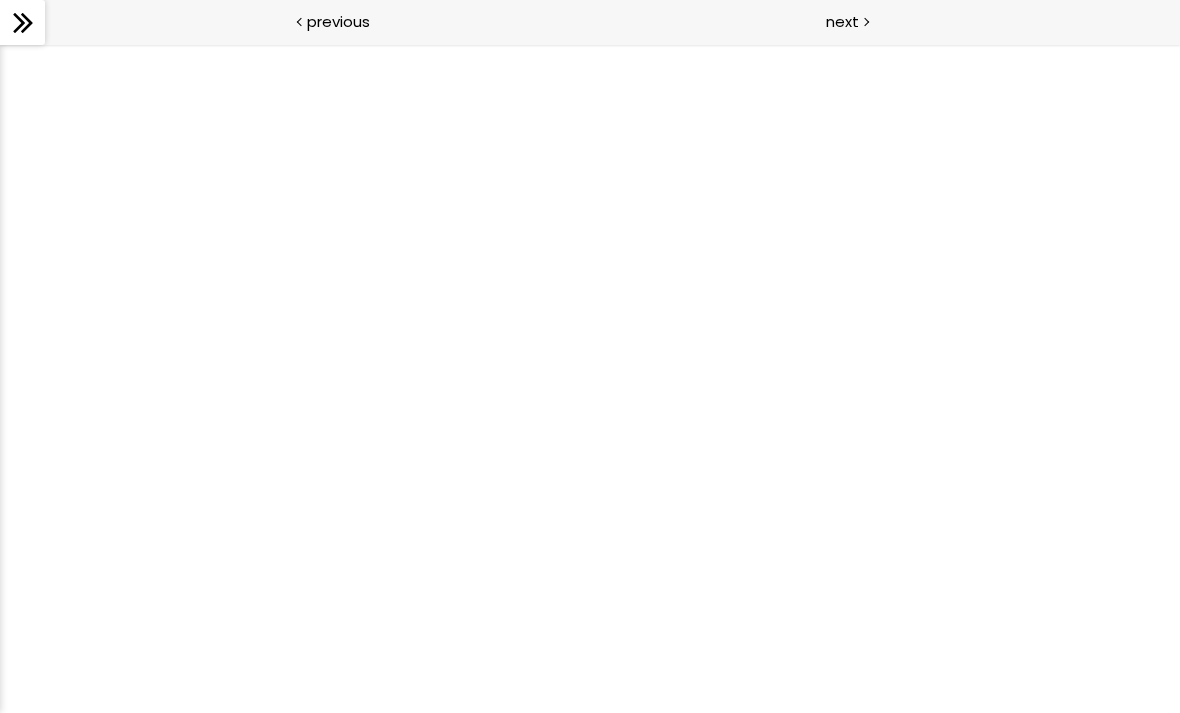 scroll, scrollTop: 0, scrollLeft: 0, axis: both 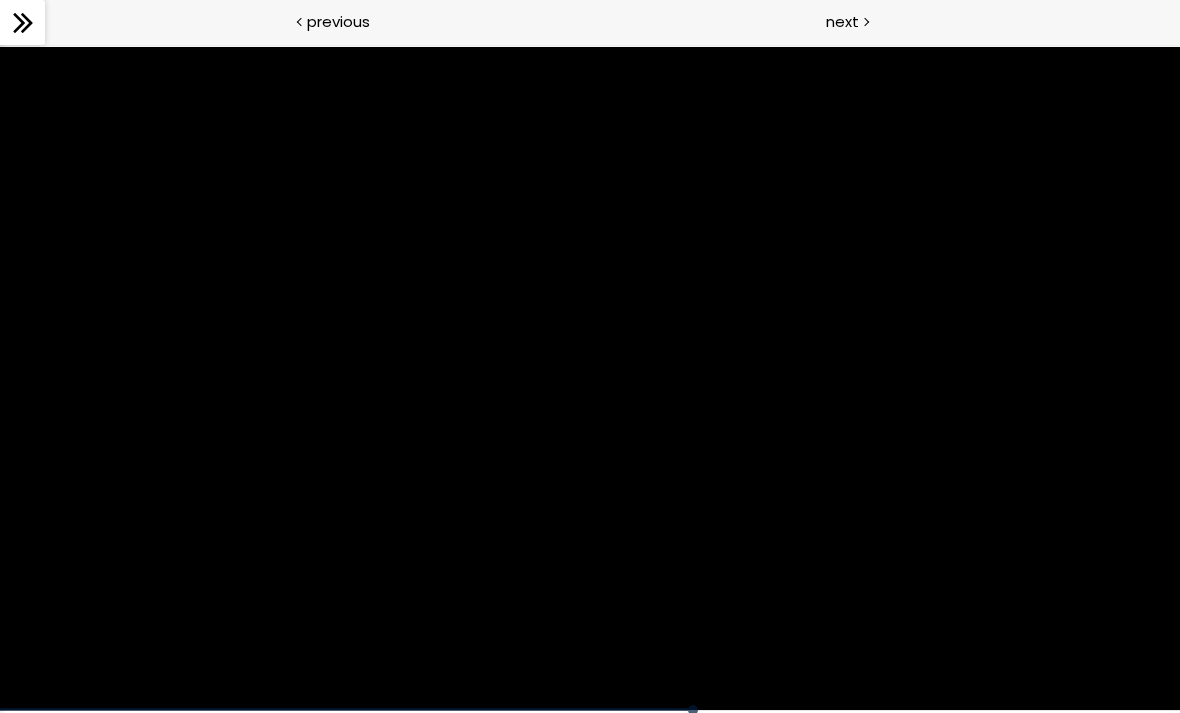 click at bounding box center (590, 379) 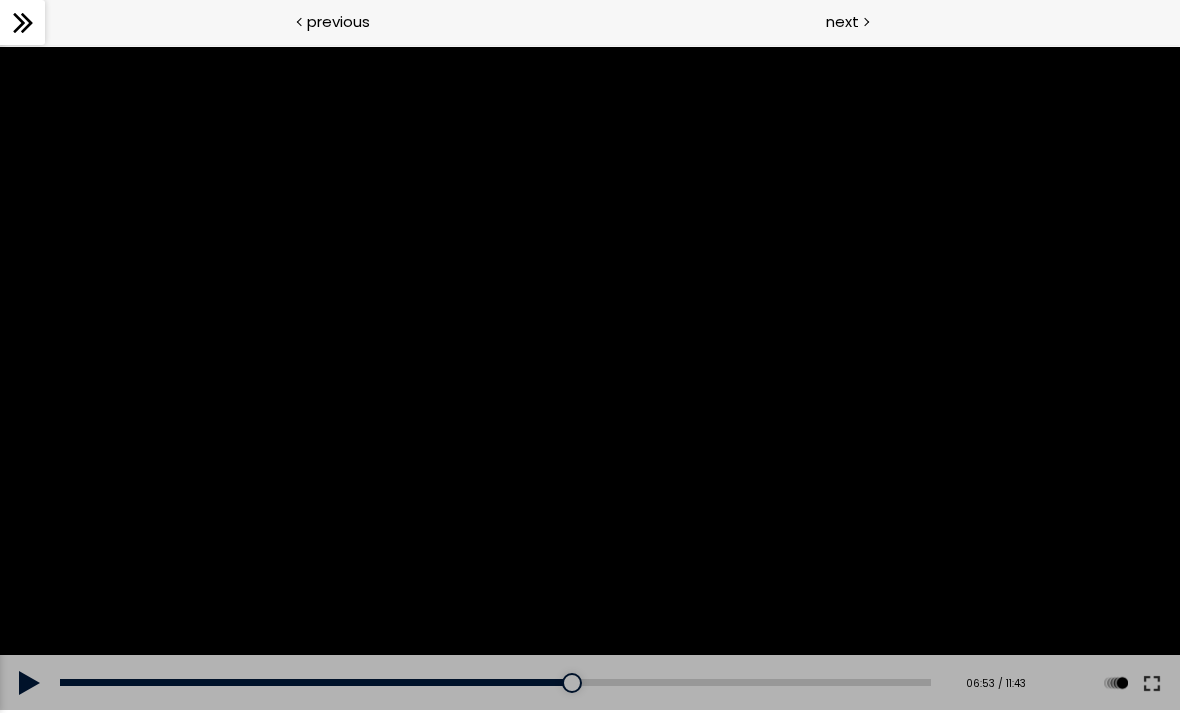 click at bounding box center (30, 683) 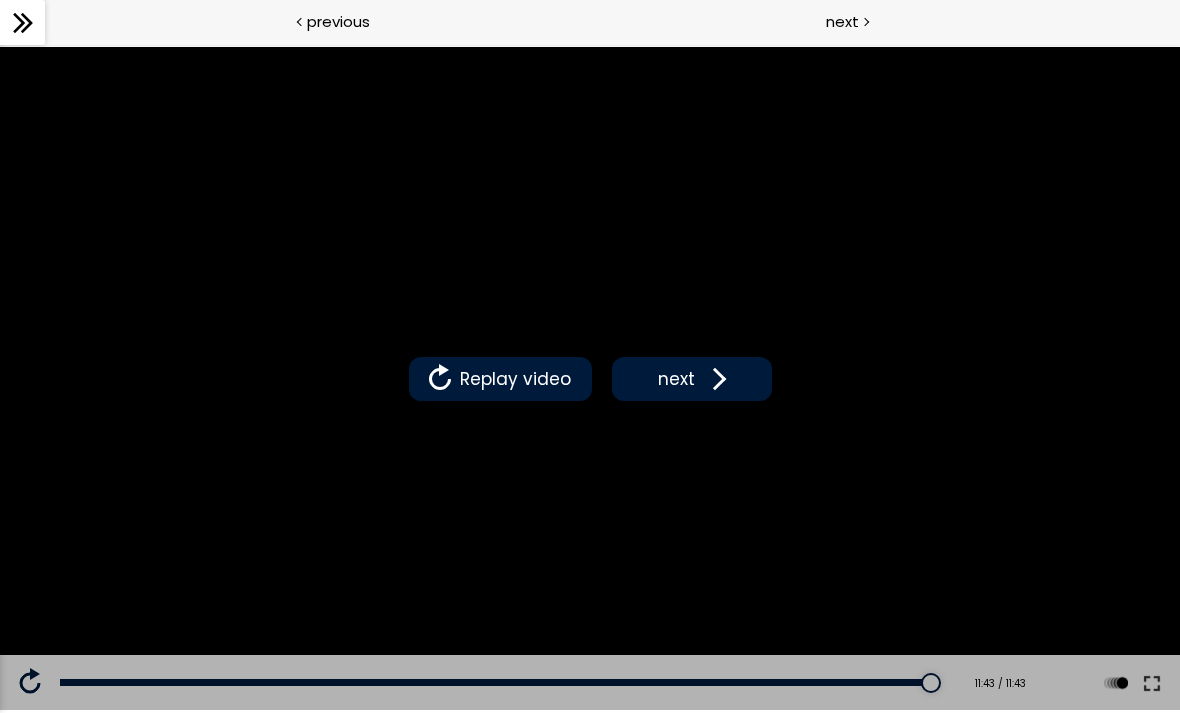click at bounding box center [715, 379] 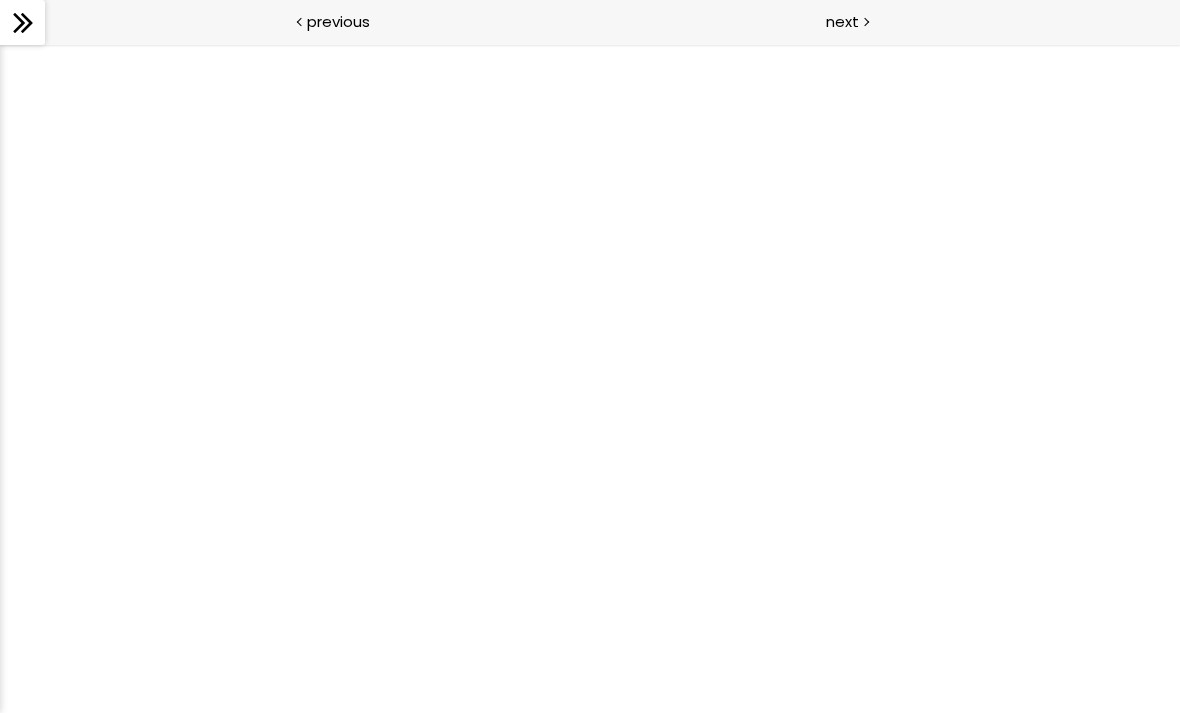 scroll, scrollTop: 0, scrollLeft: 0, axis: both 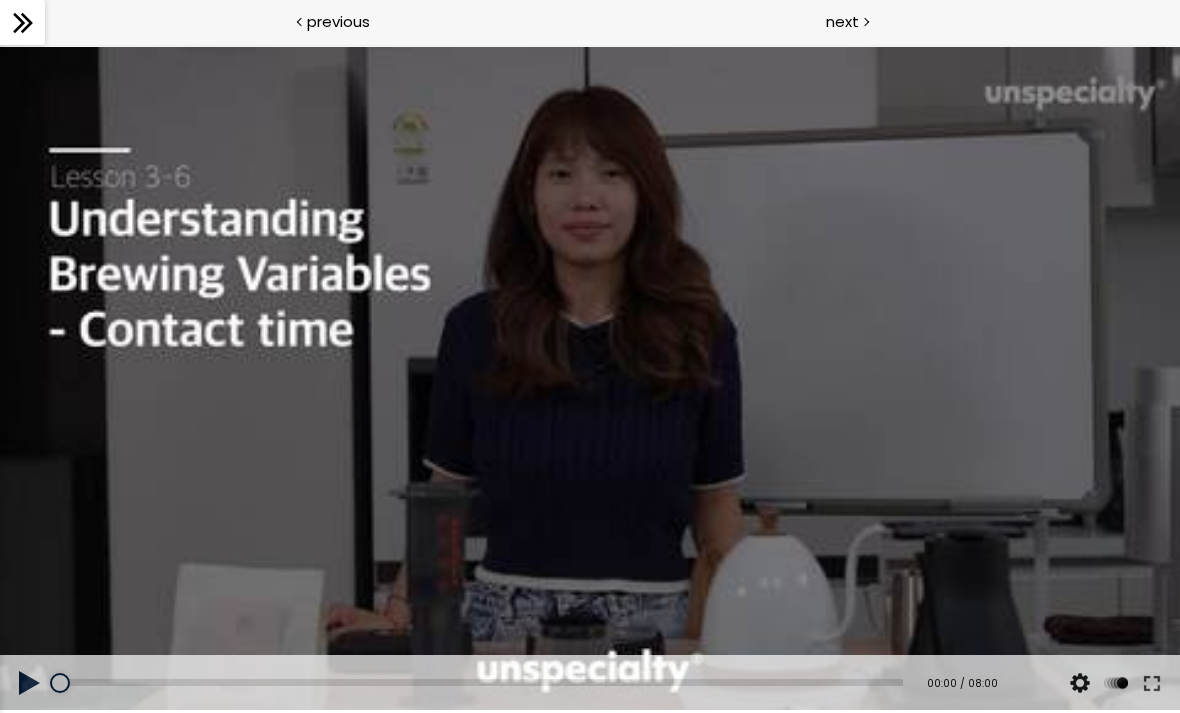 click at bounding box center (30, 683) 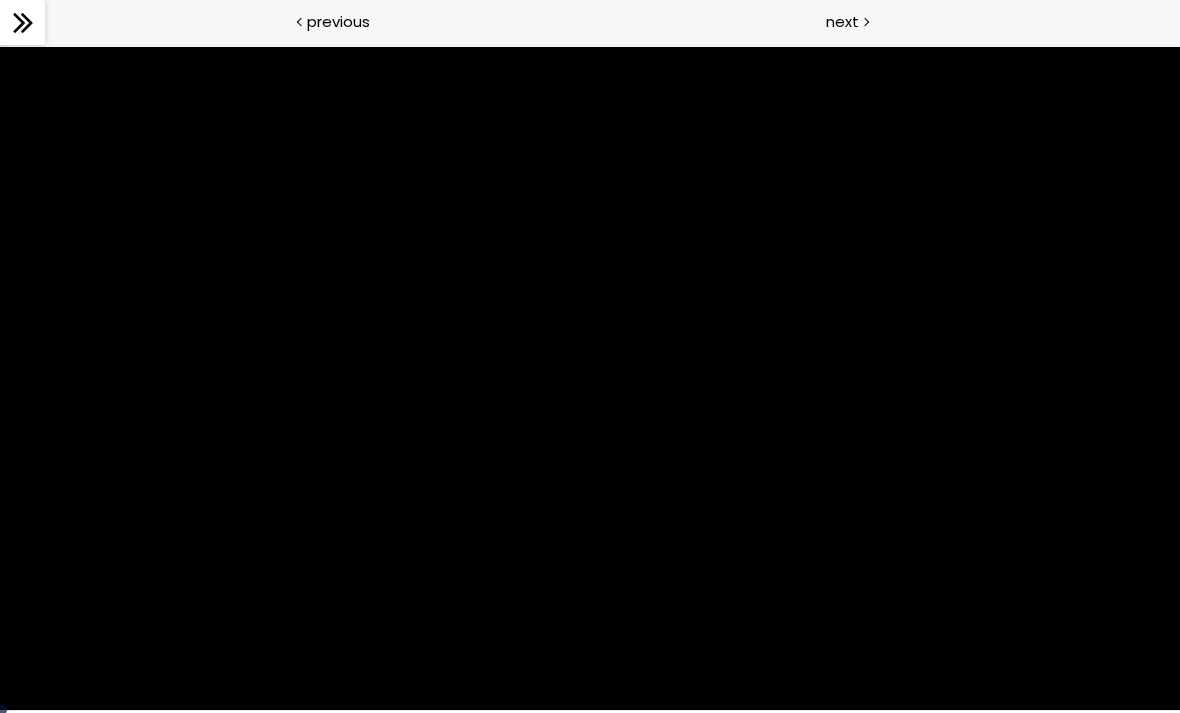 click at bounding box center (590, 379) 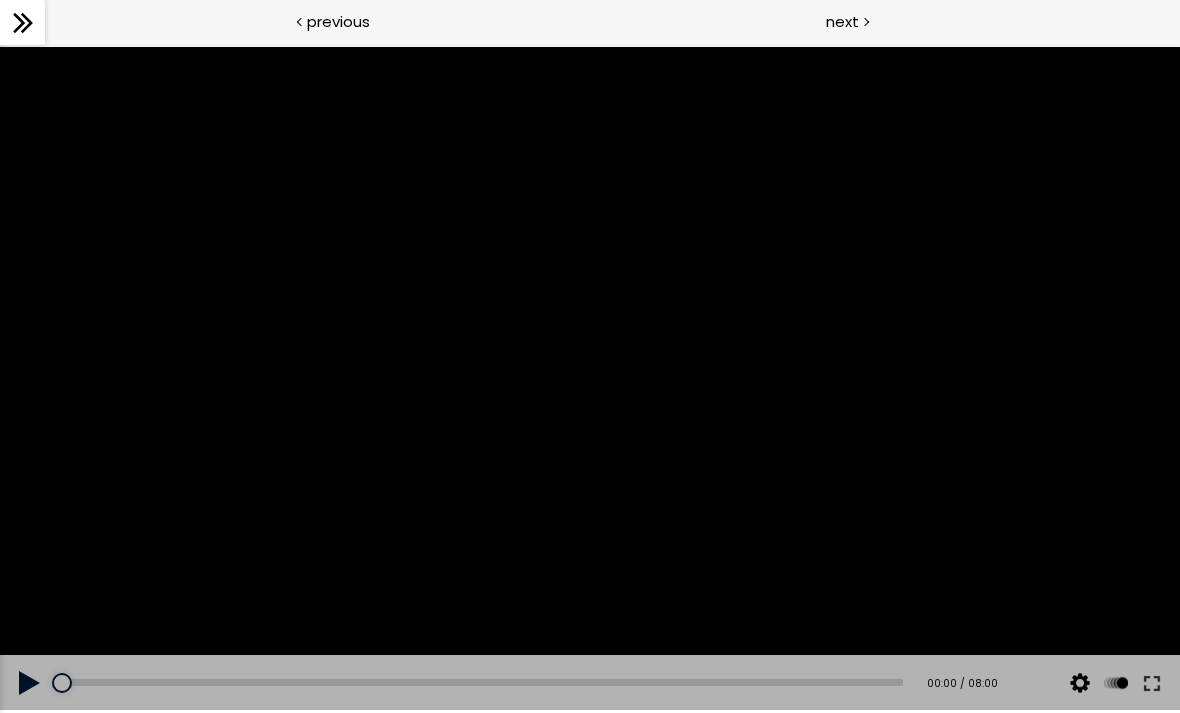 click at bounding box center [30, 683] 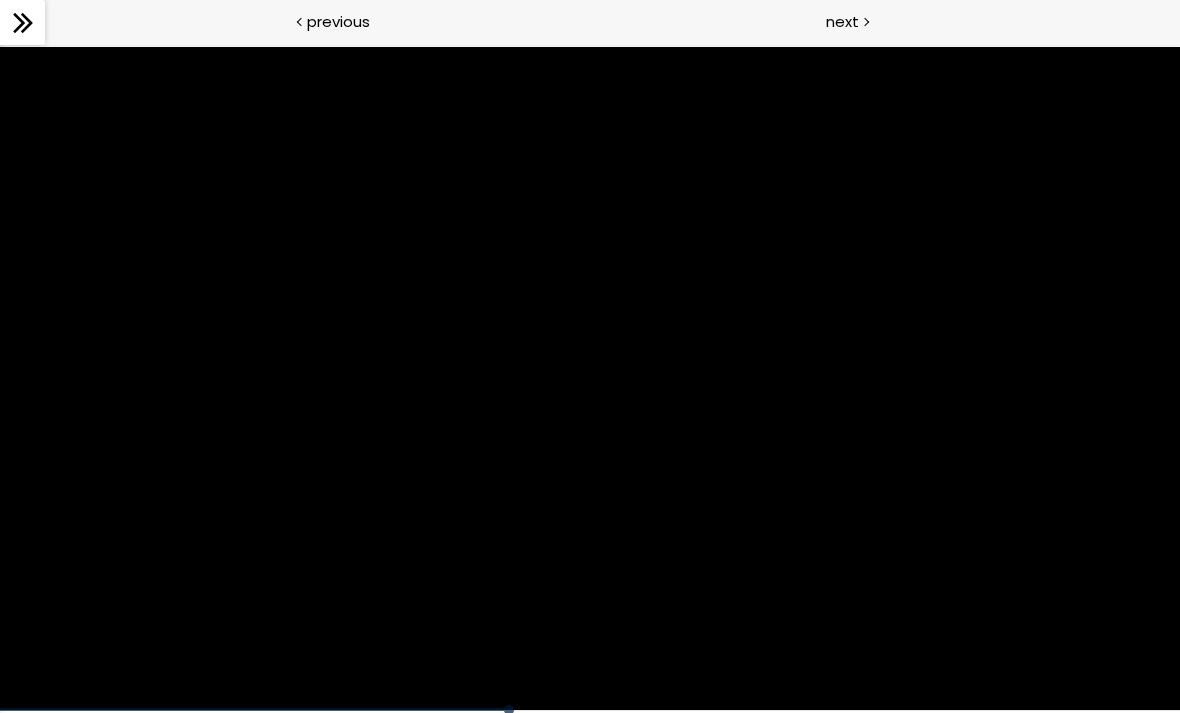 click at bounding box center (590, 379) 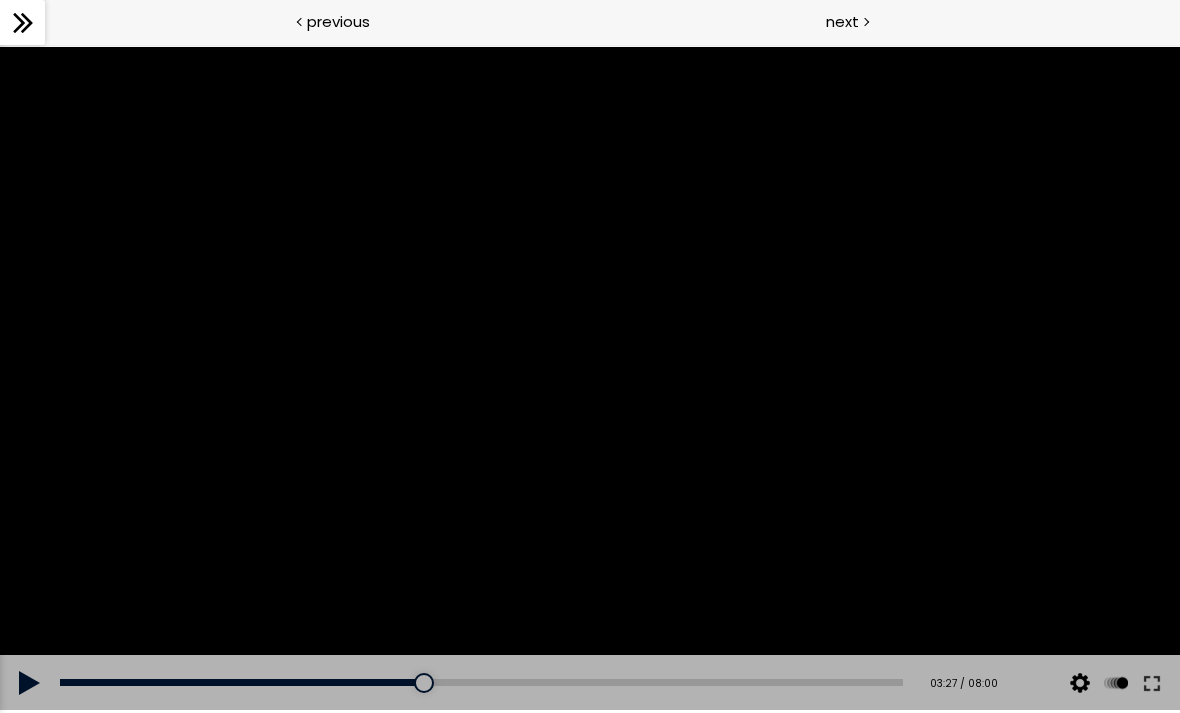 click at bounding box center (30, 683) 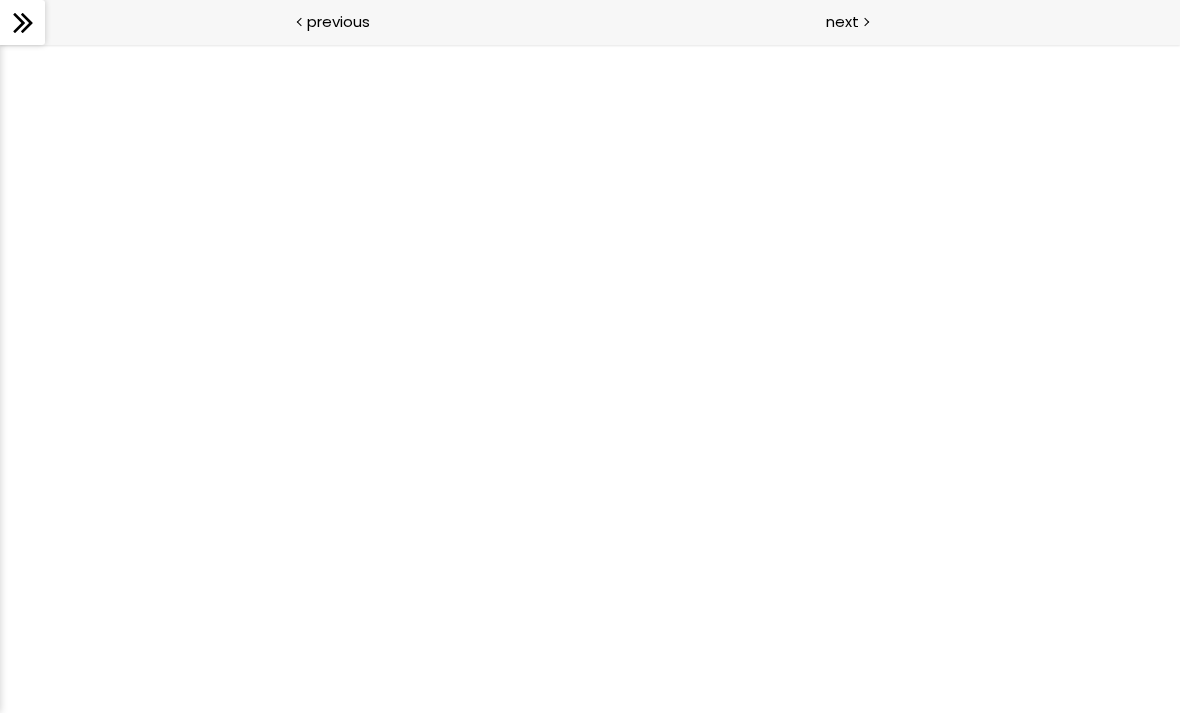 scroll, scrollTop: 0, scrollLeft: 0, axis: both 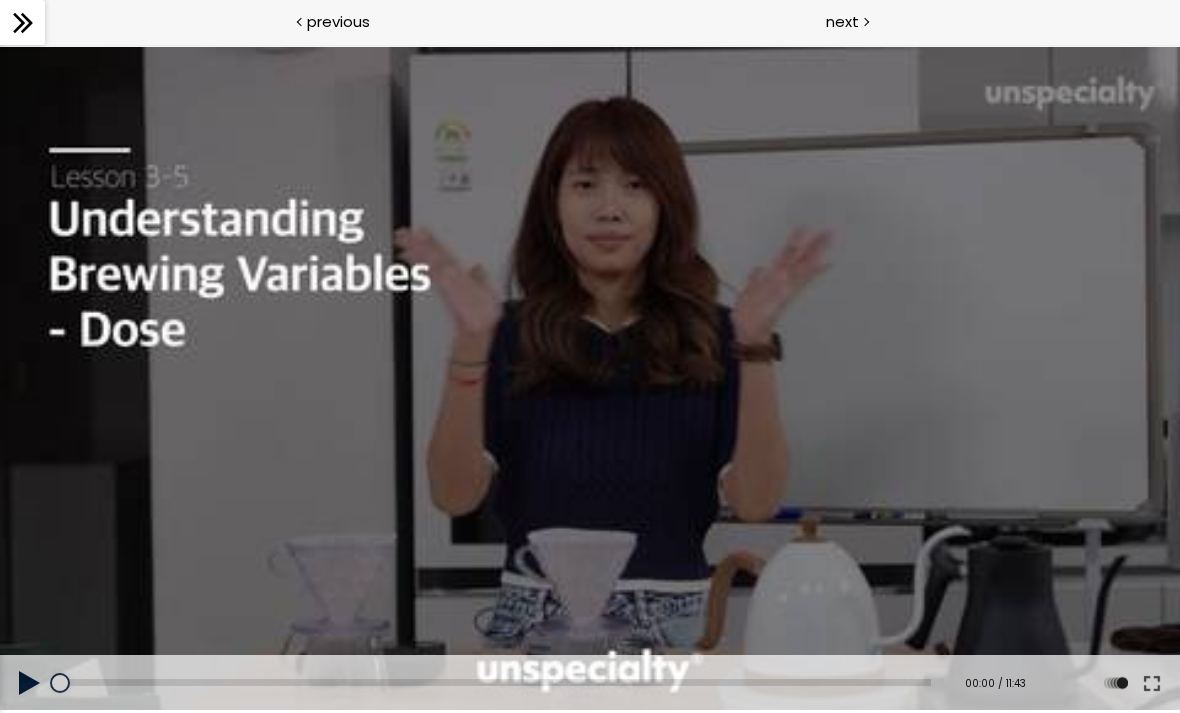 click at bounding box center [590, 379] 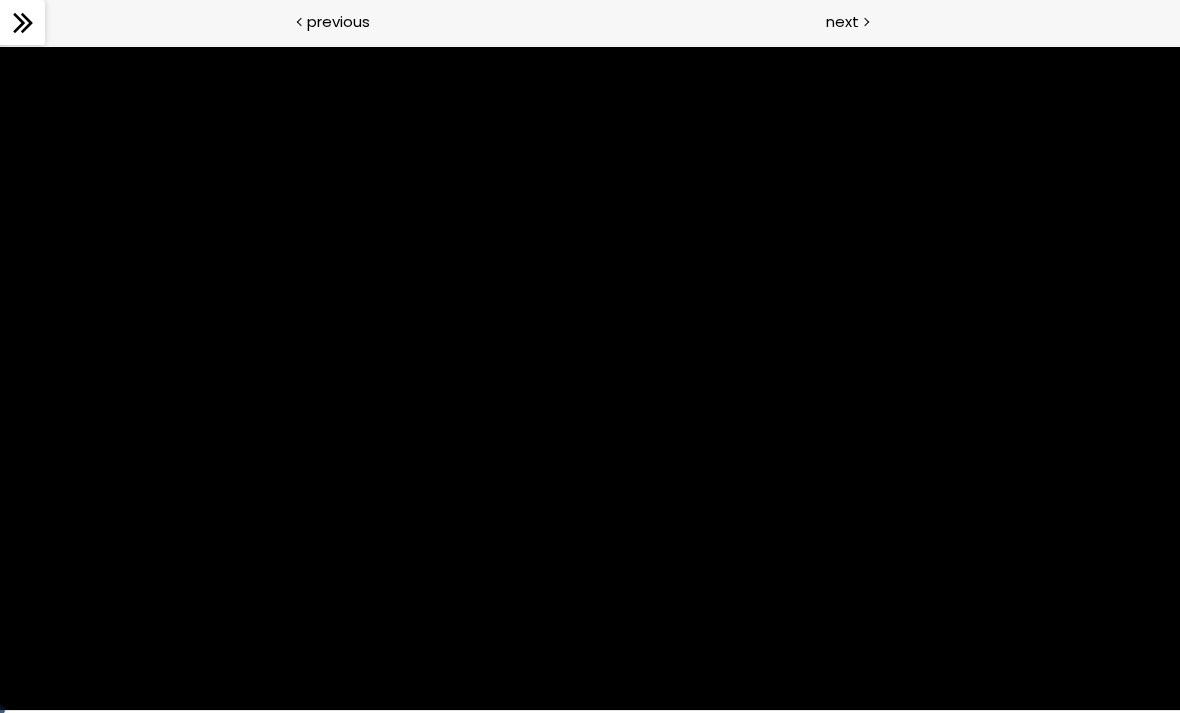 click at bounding box center [590, 379] 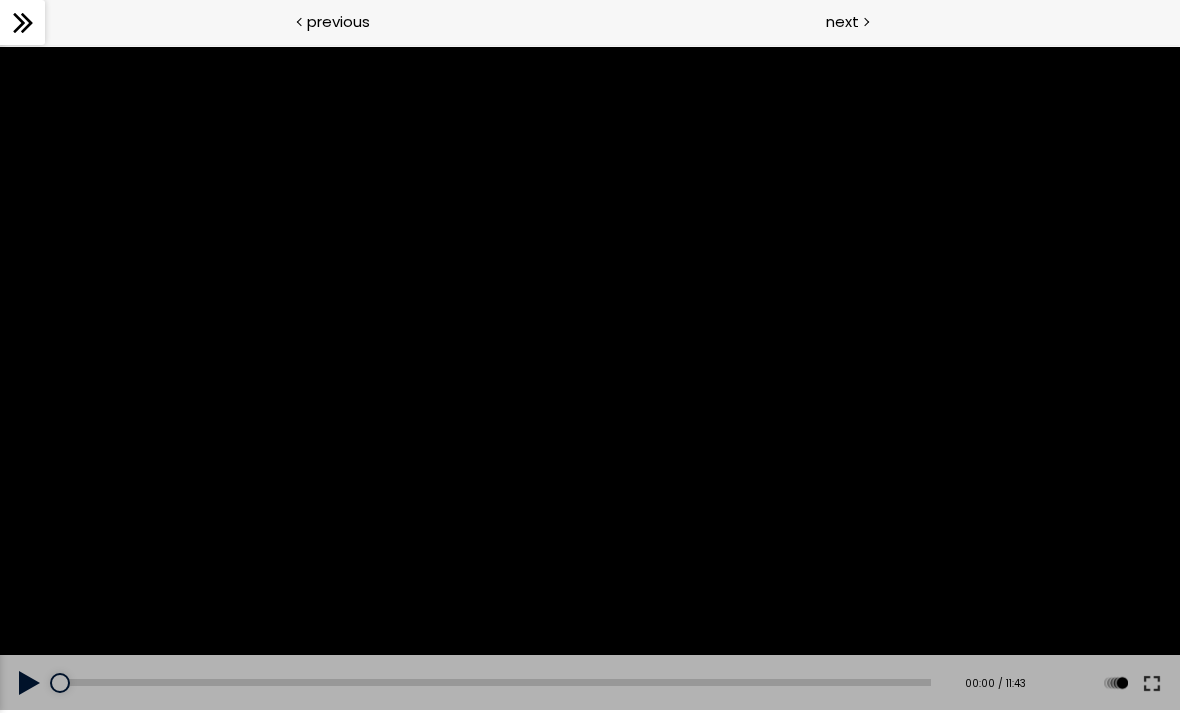 click on "previous" at bounding box center [295, 22] 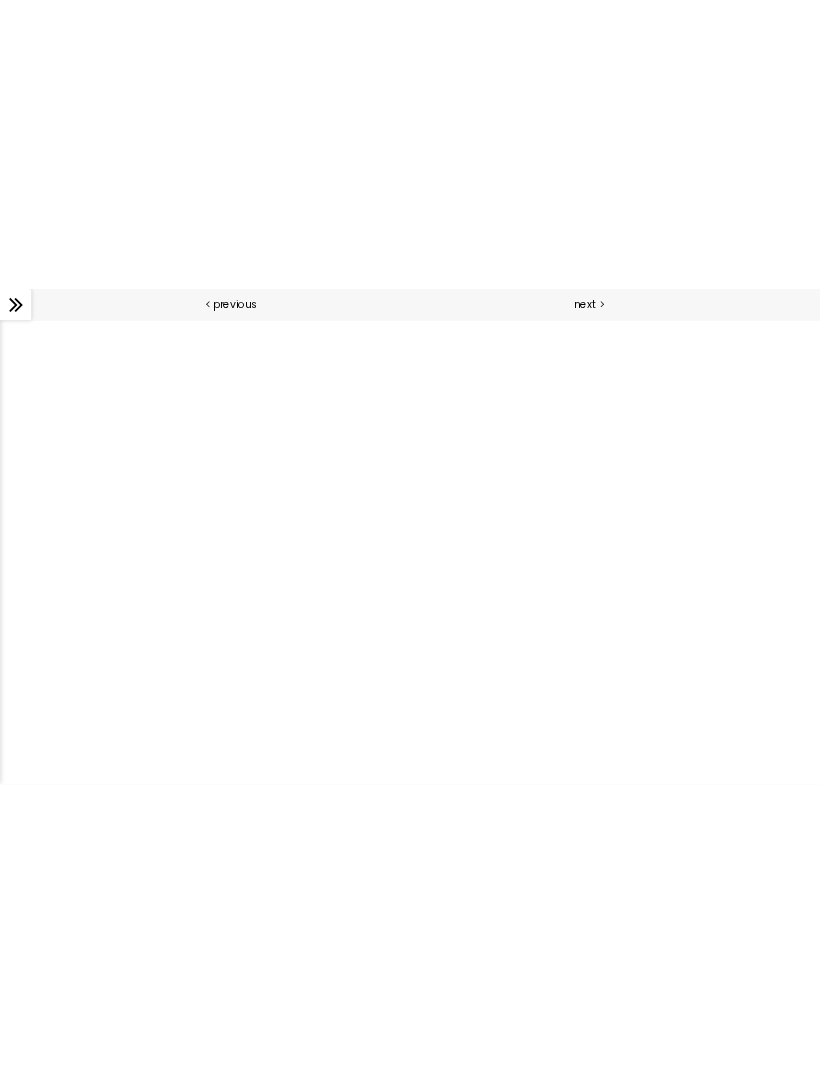 scroll, scrollTop: 0, scrollLeft: 0, axis: both 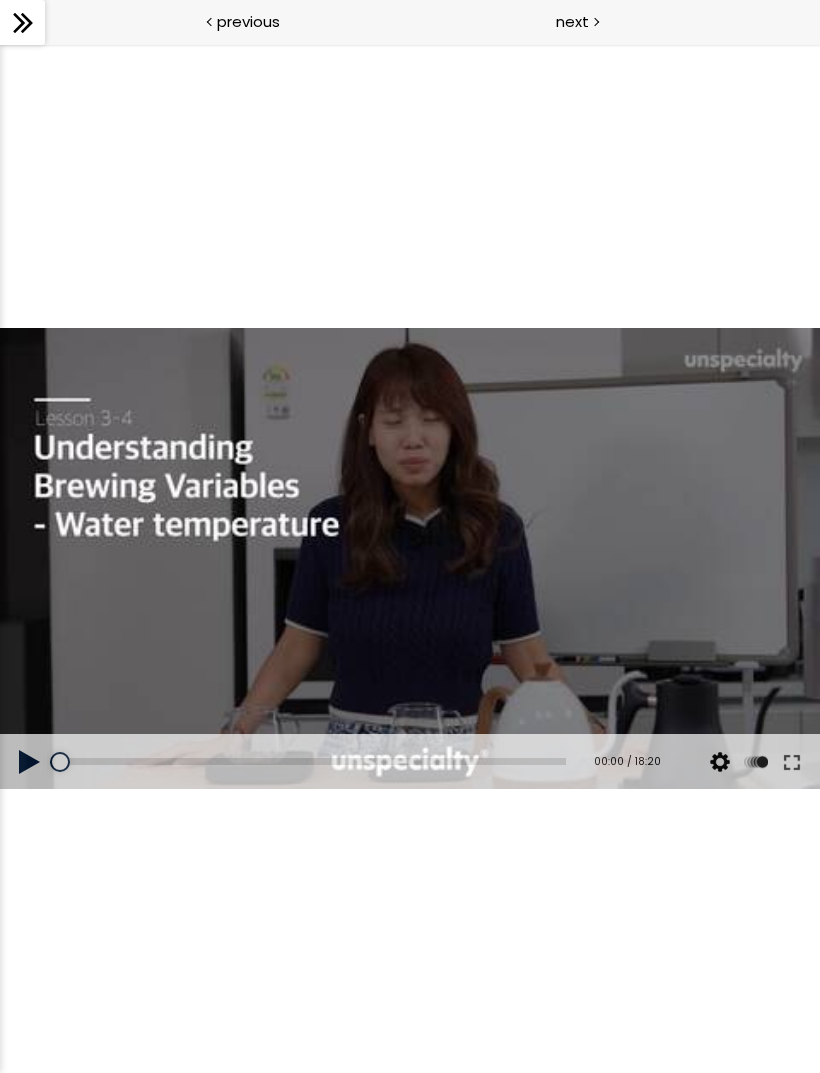 click at bounding box center (30, 762) 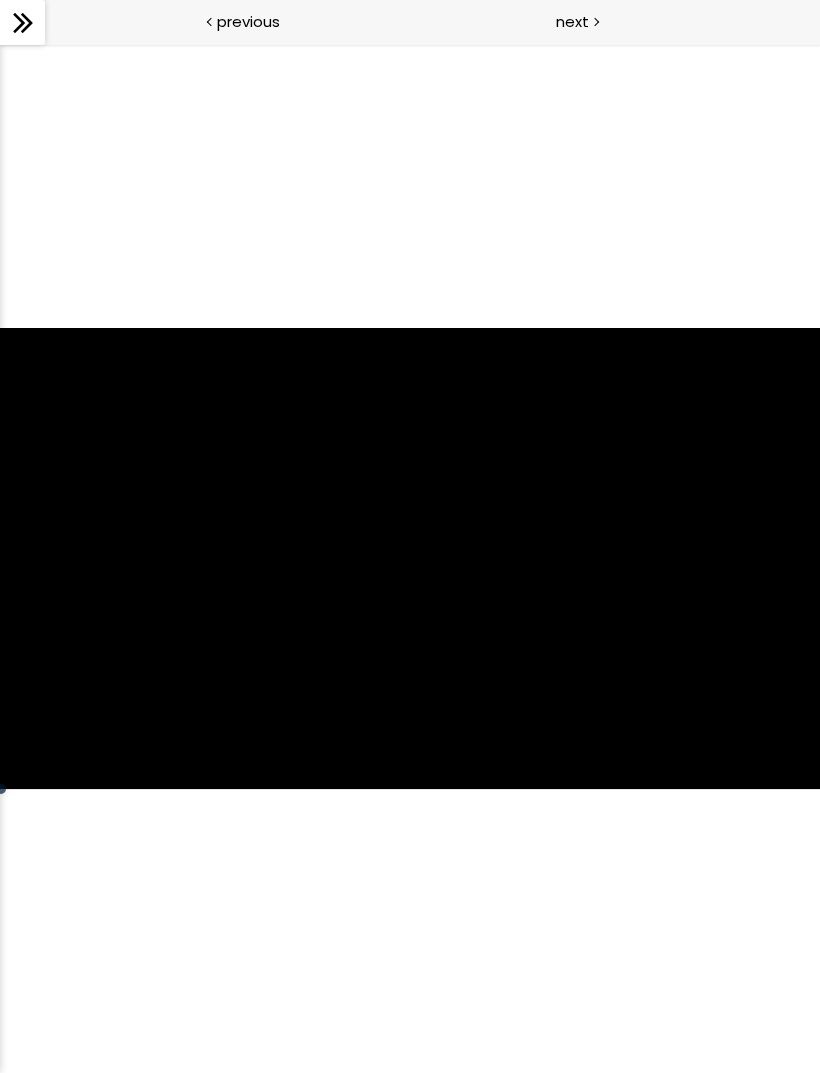 click at bounding box center [410, 558] 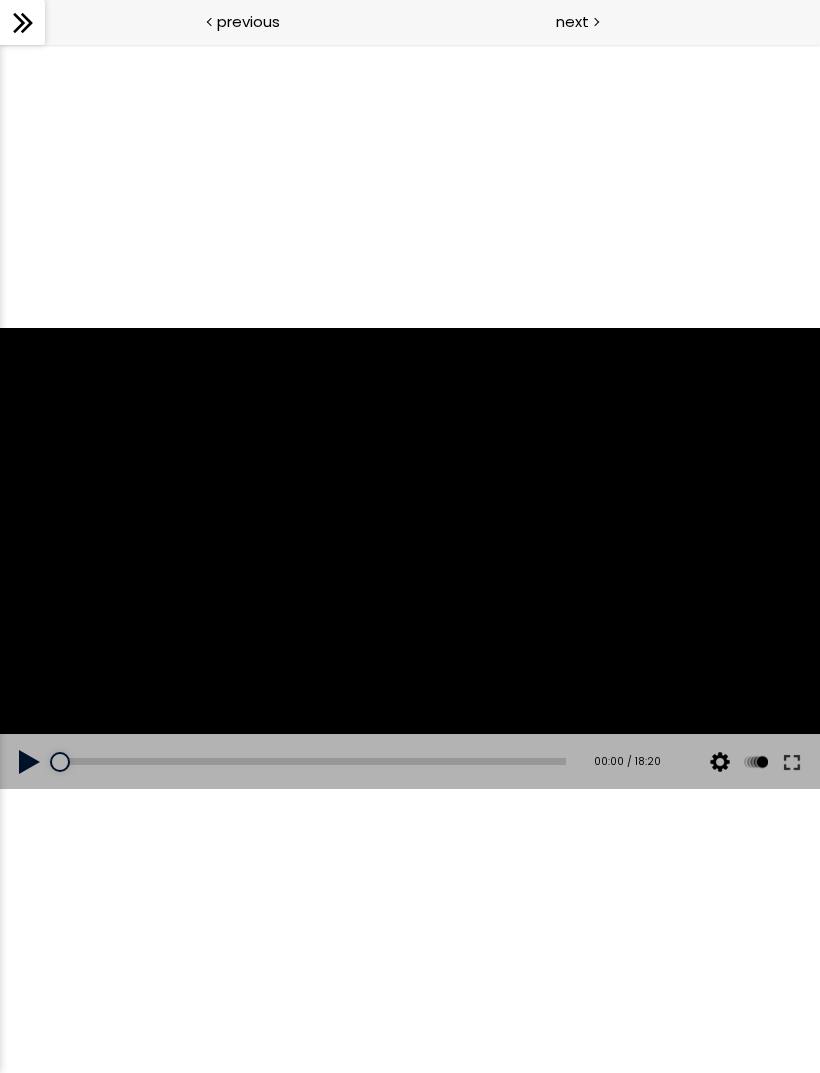 click on "next" at bounding box center (615, 22) 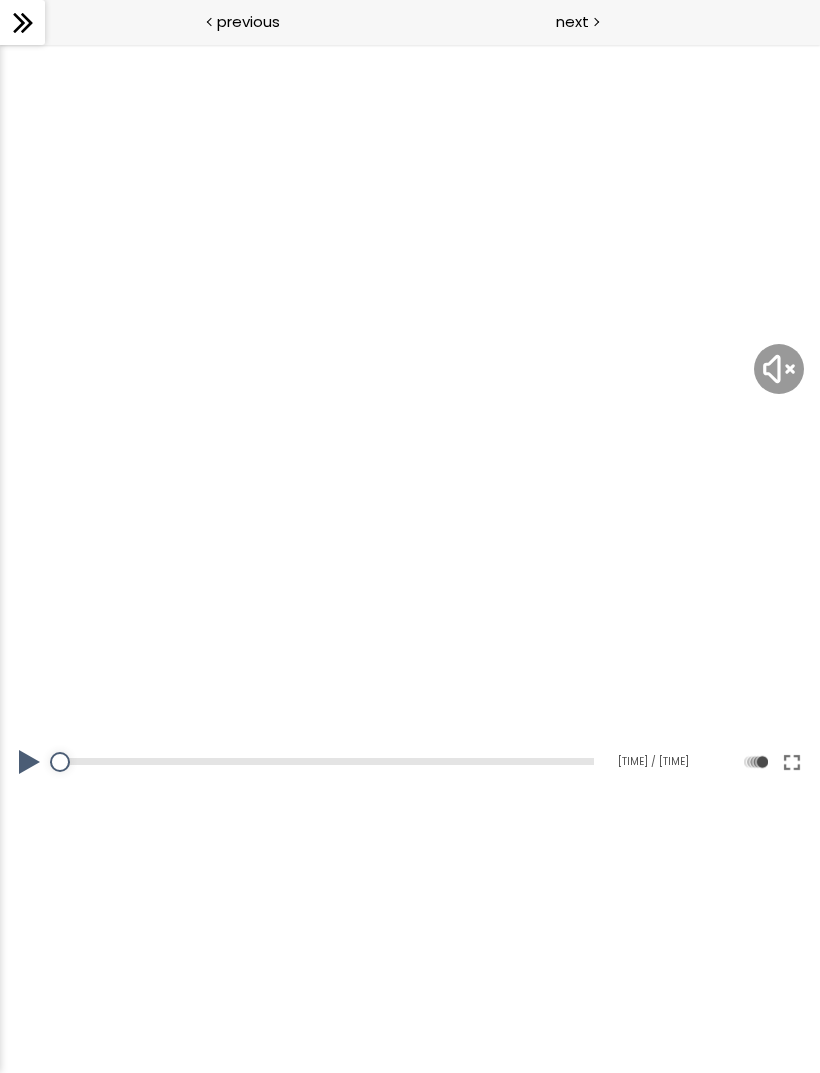 scroll, scrollTop: 0, scrollLeft: 0, axis: both 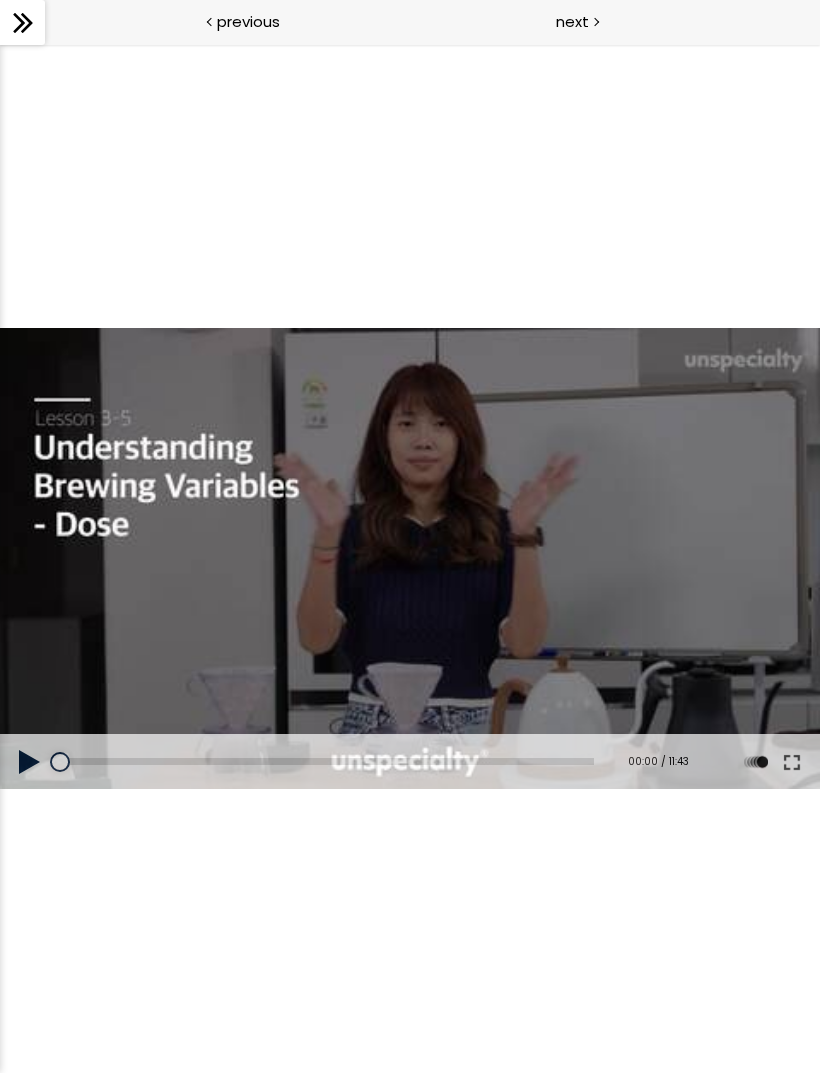 click at bounding box center [30, 762] 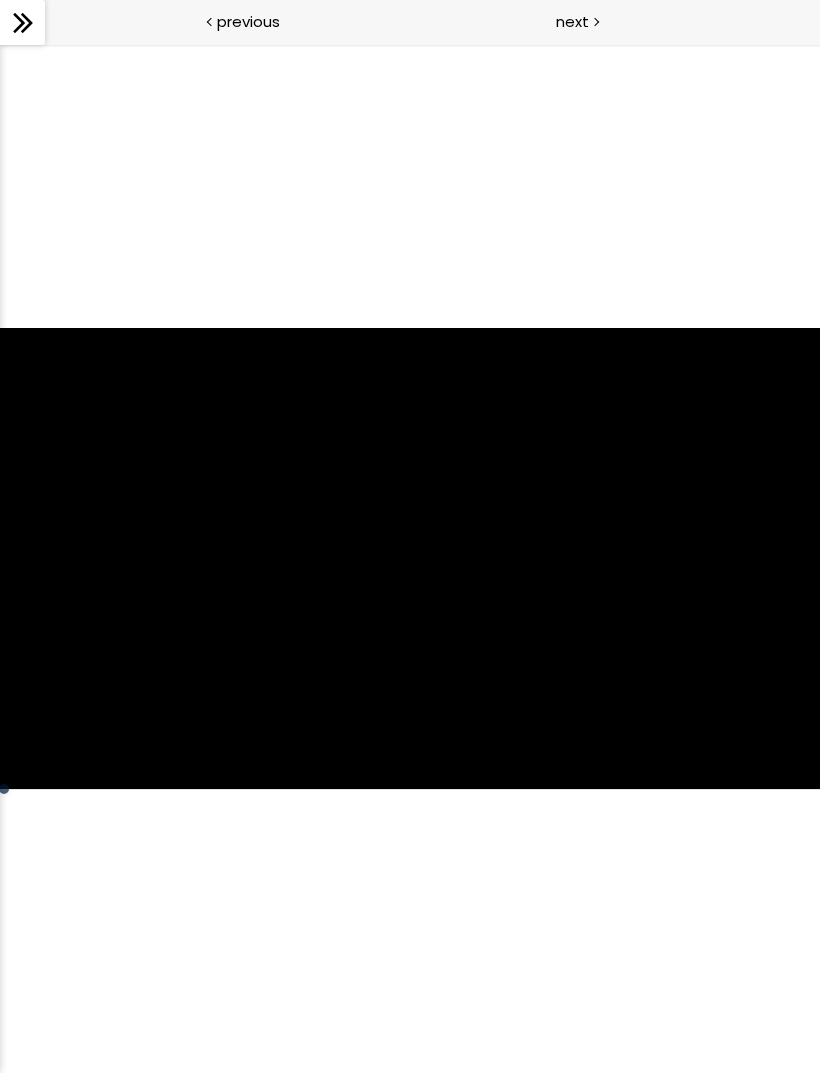 click at bounding box center (410, 558) 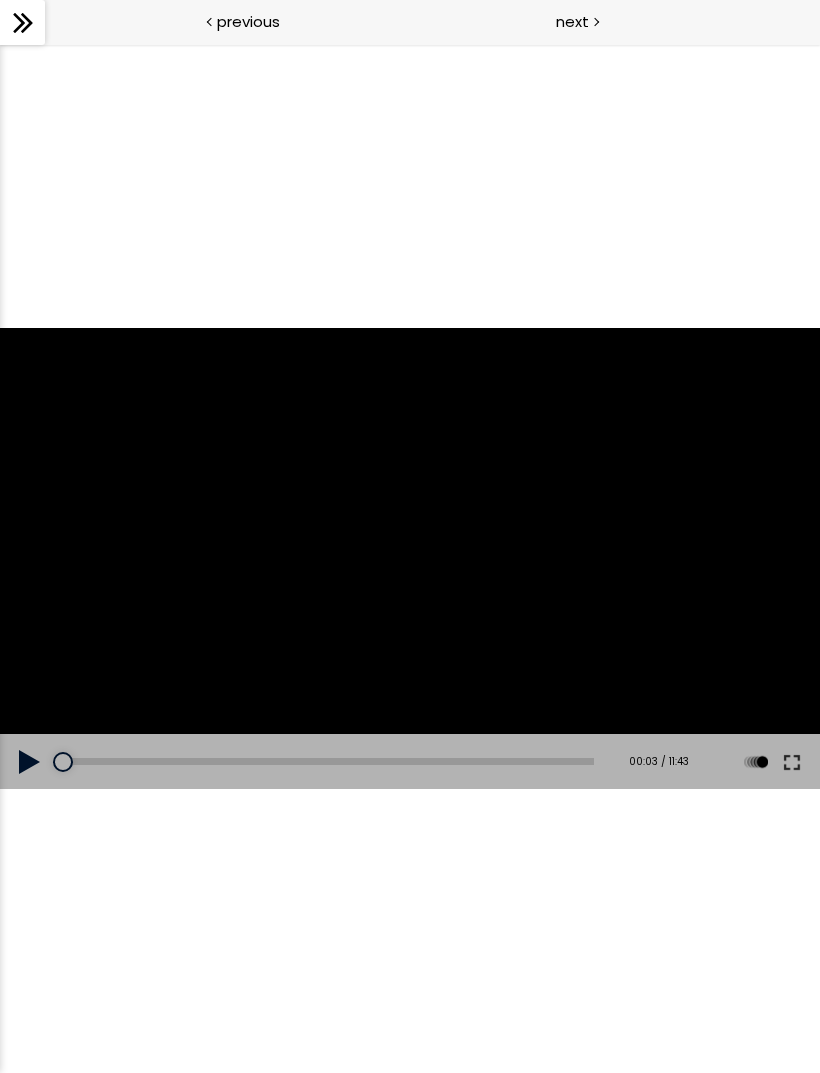 click at bounding box center (595, 20) 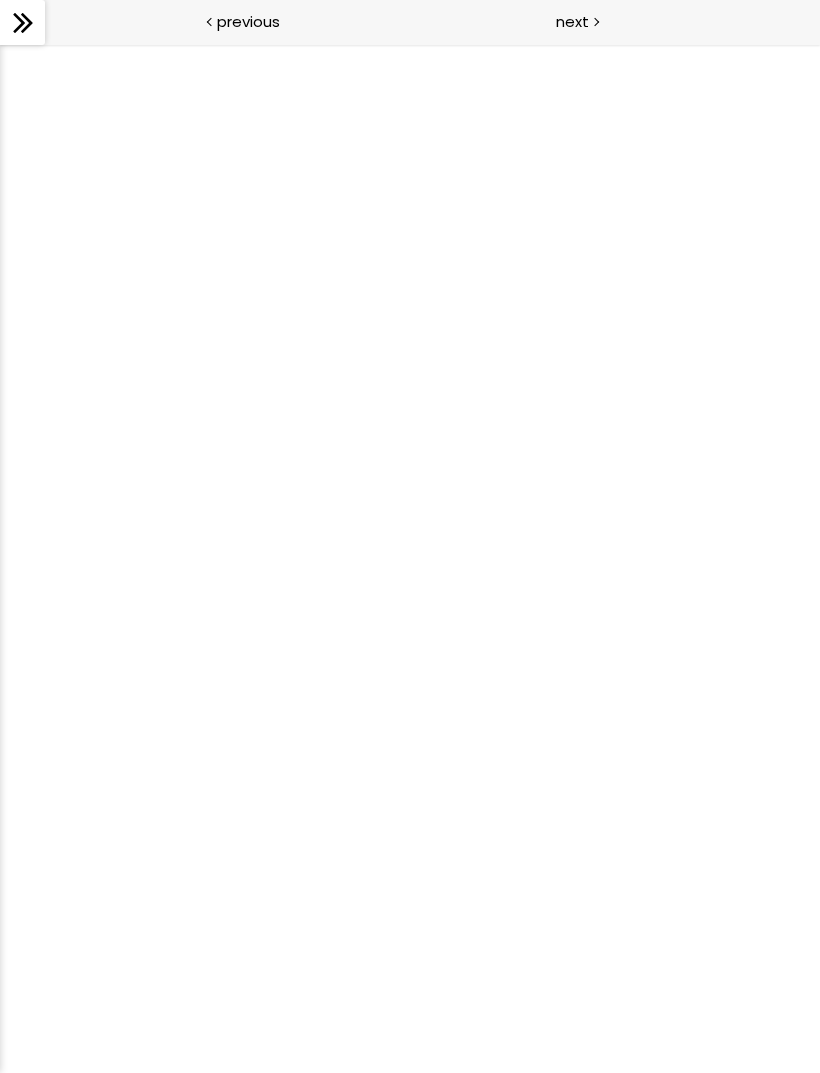 scroll, scrollTop: 0, scrollLeft: 0, axis: both 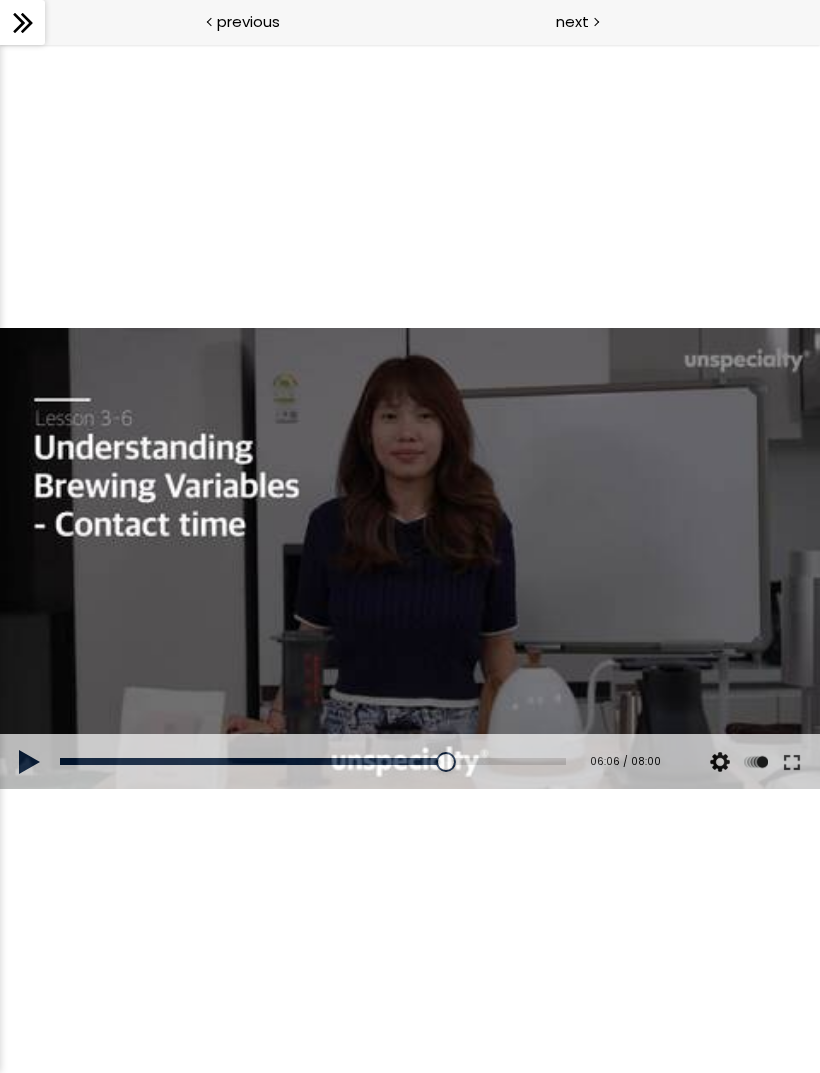 click at bounding box center [30, 762] 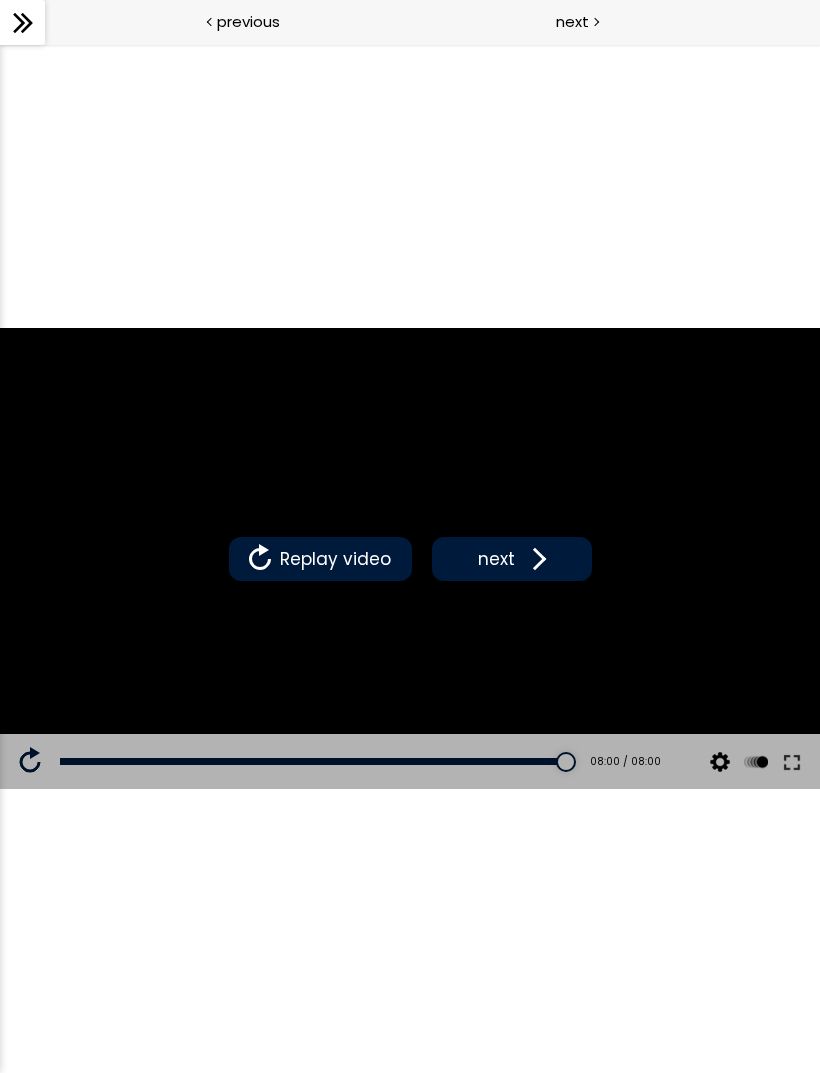 click at bounding box center (535, 559) 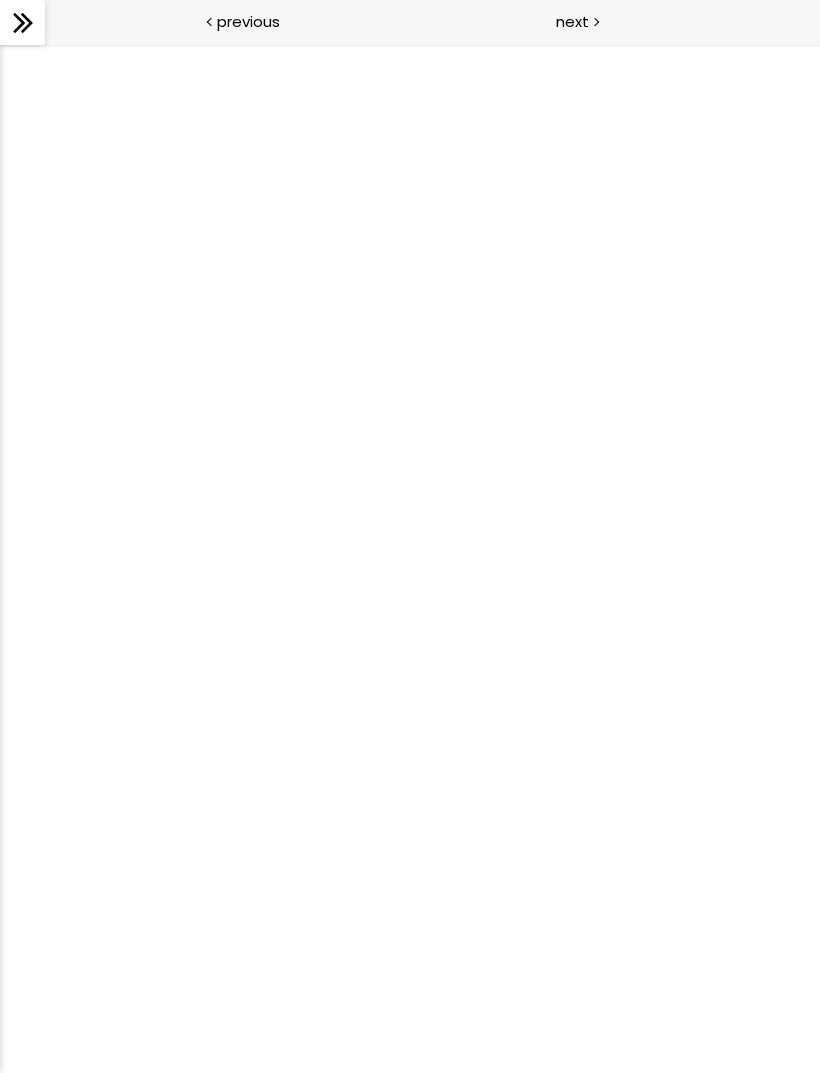 scroll, scrollTop: 0, scrollLeft: 0, axis: both 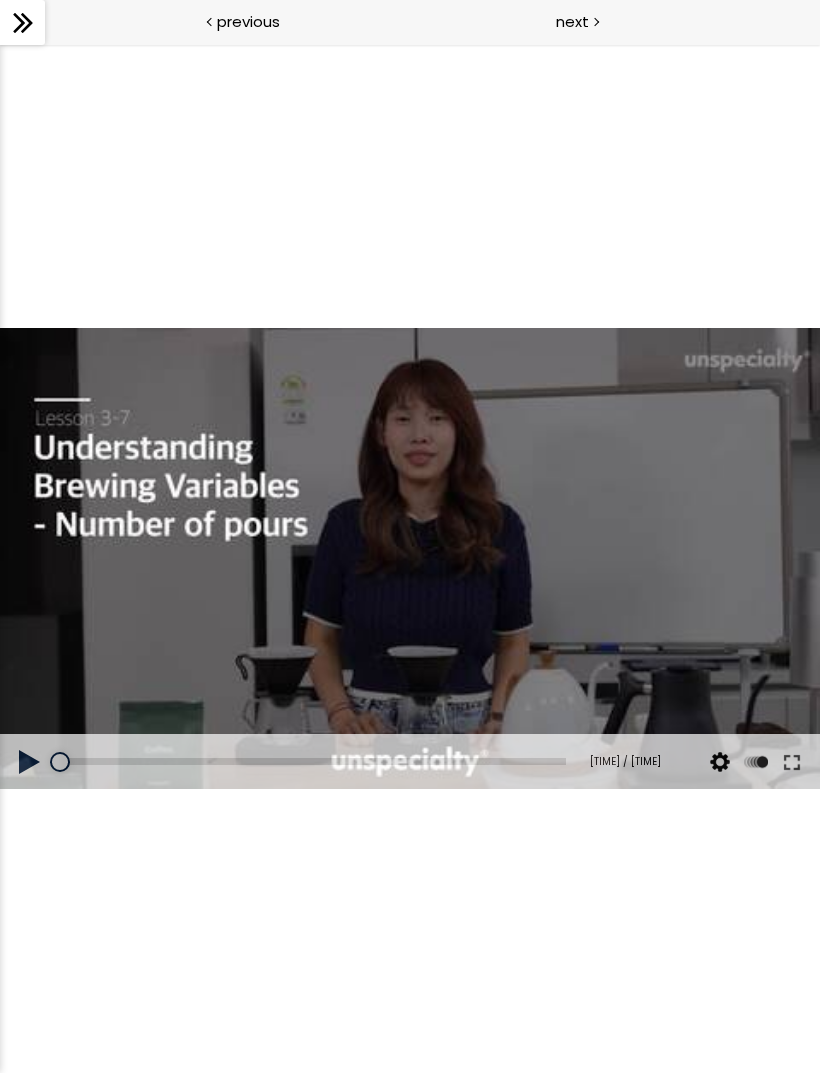 click at bounding box center [30, 762] 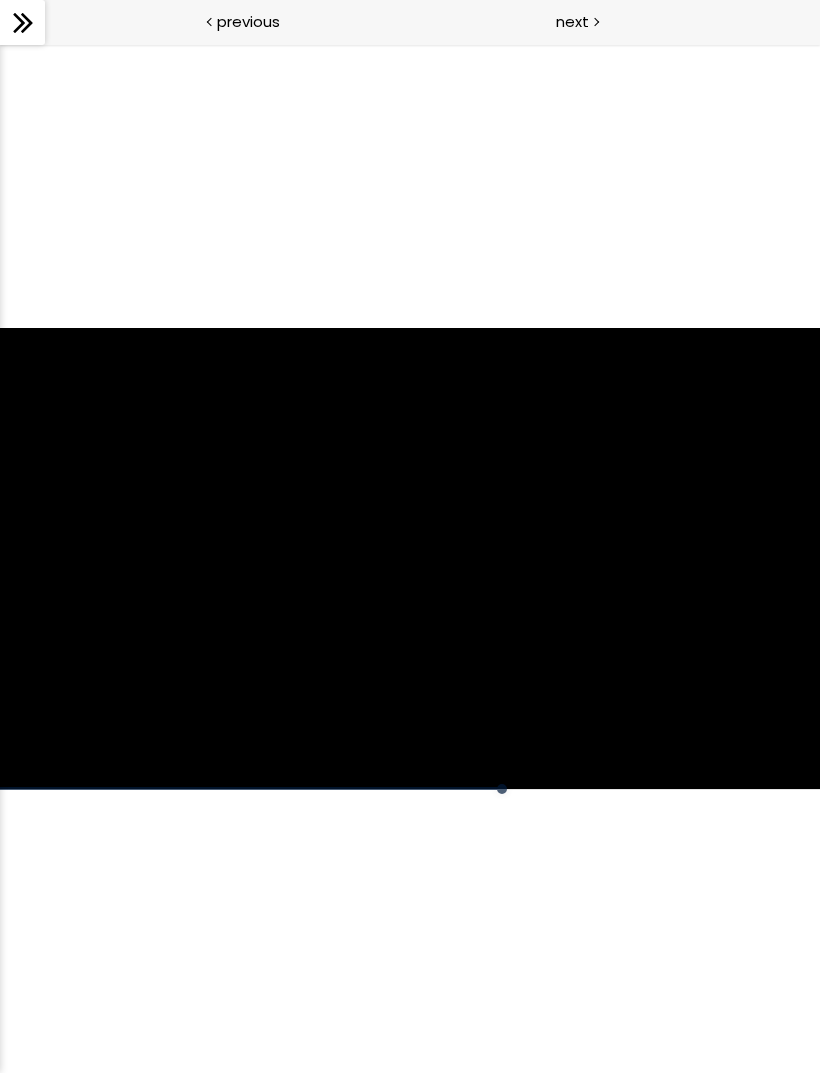 click at bounding box center (410, 558) 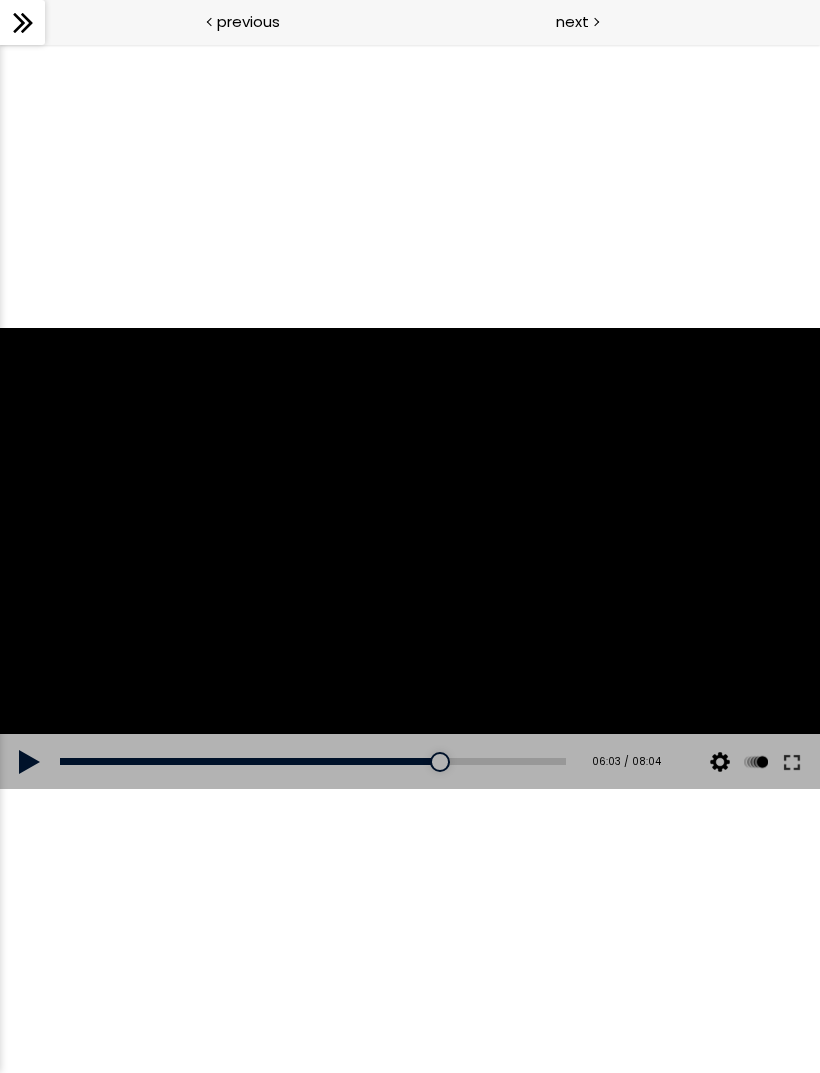 click at bounding box center [410, 558] 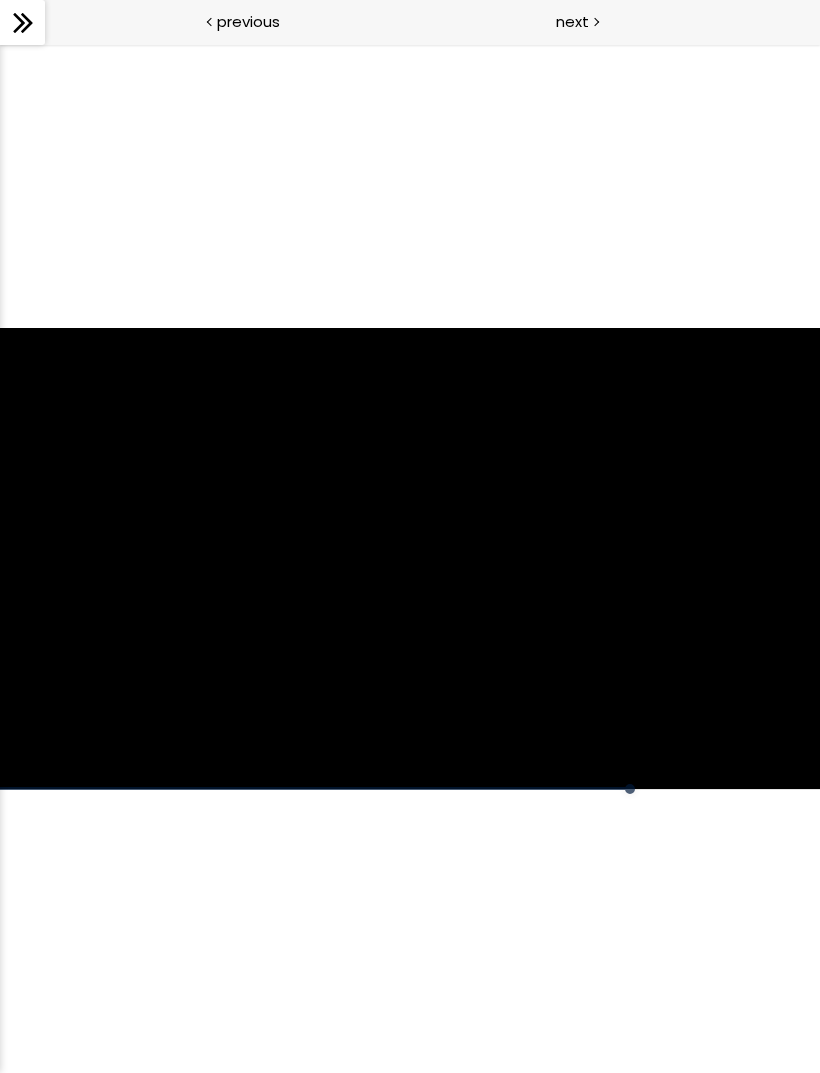 click at bounding box center [410, 558] 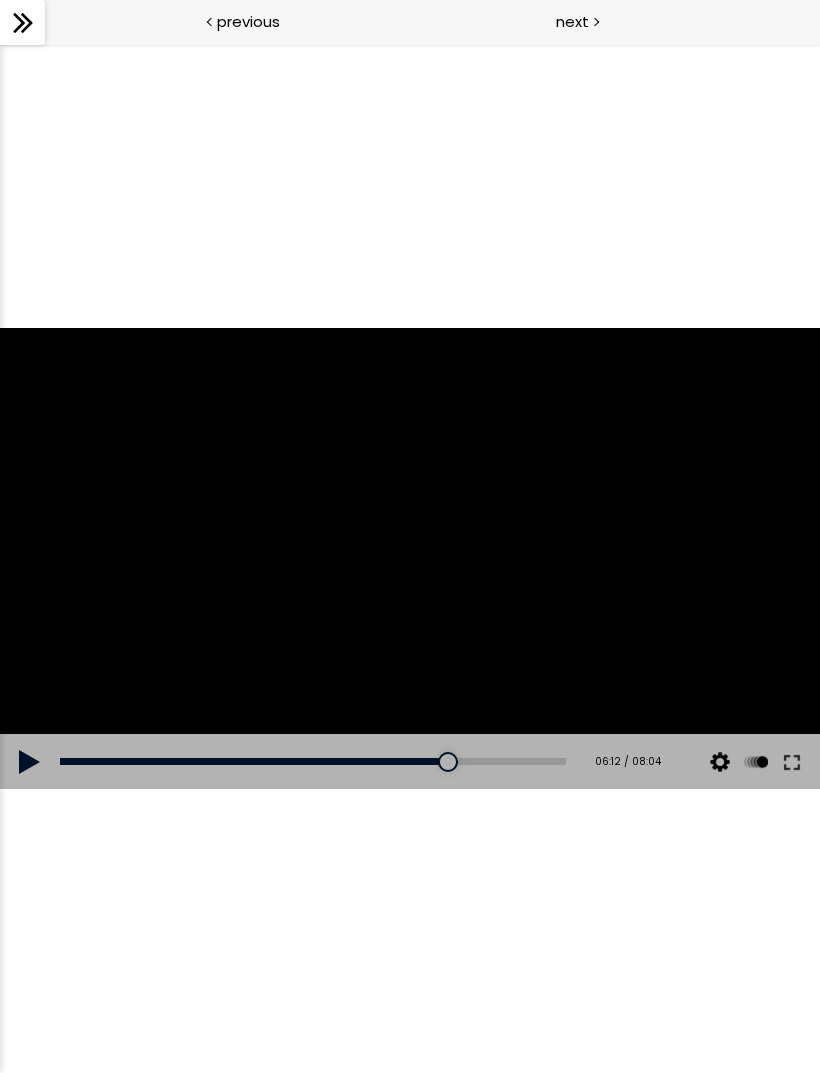 click at bounding box center (720, 762) 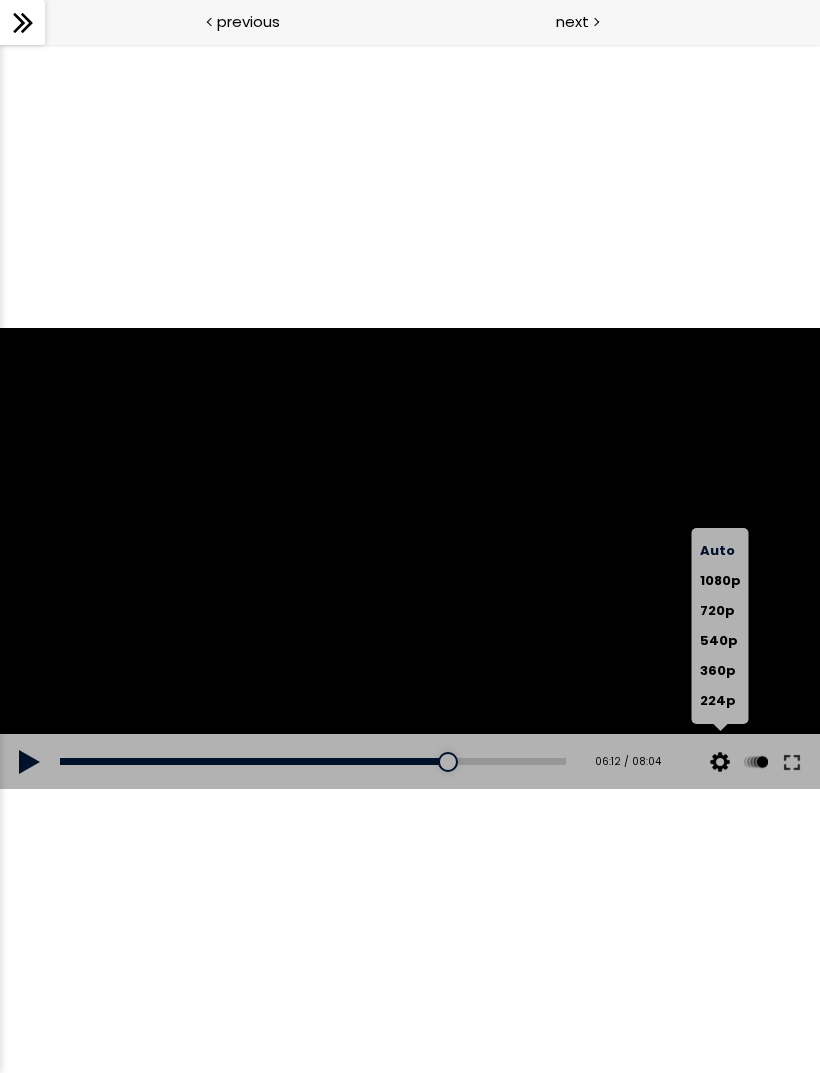 click at bounding box center [756, 762] 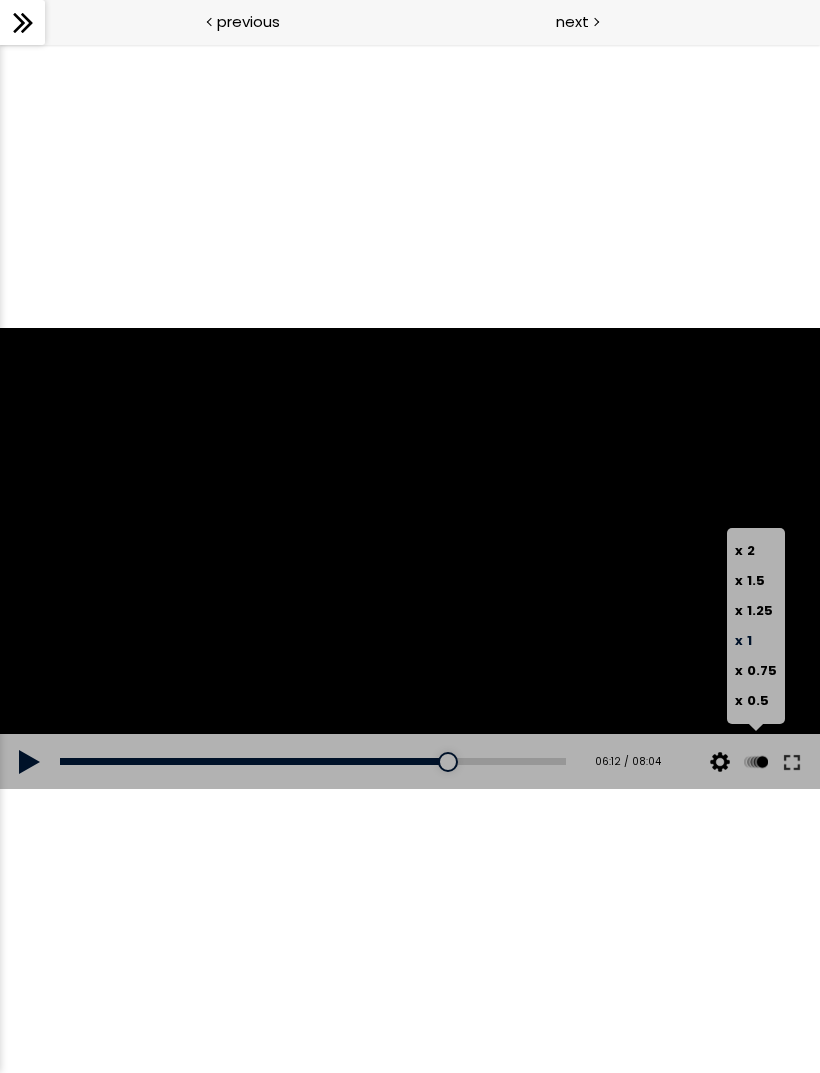 click on "1.25" at bounding box center [760, 610] 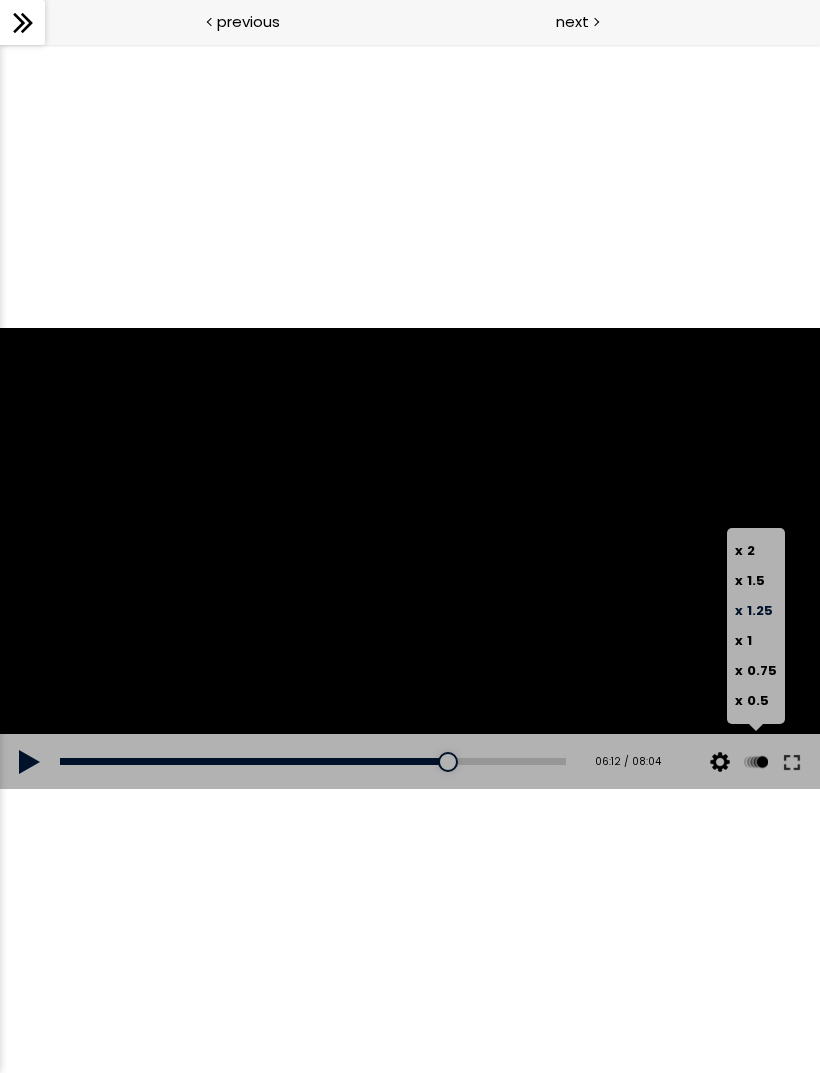 click at bounding box center (30, 762) 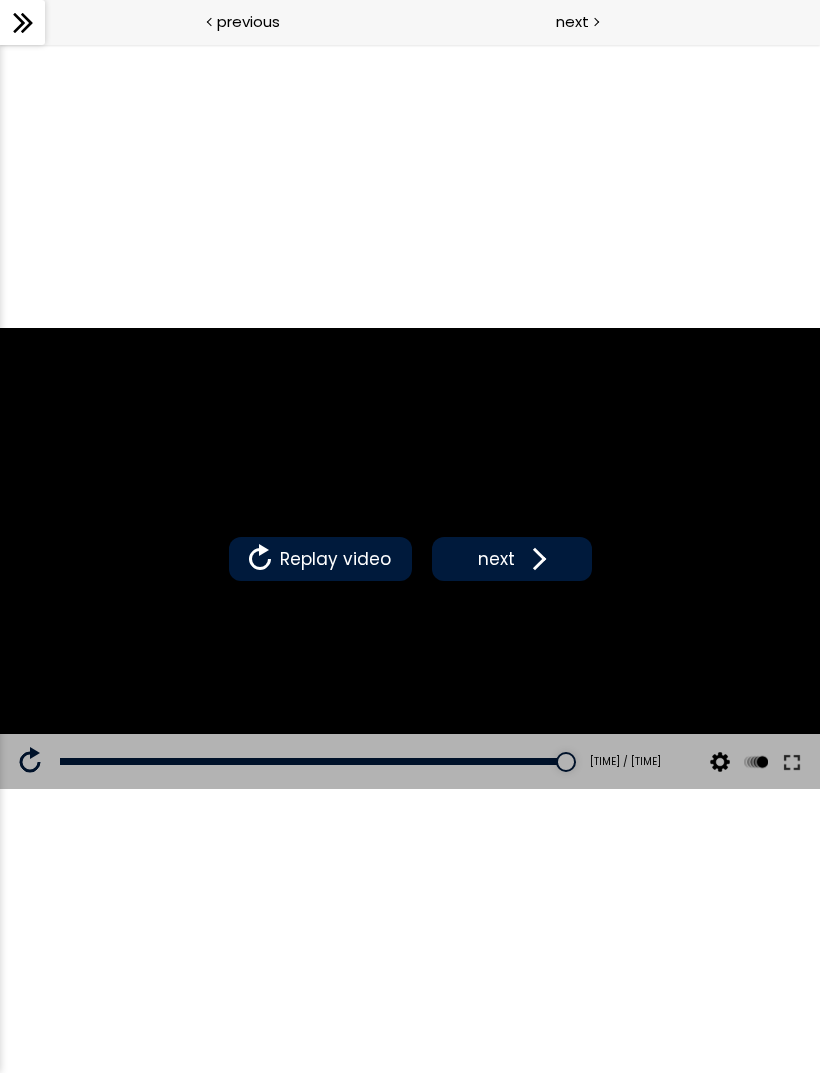 click at bounding box center [535, 559] 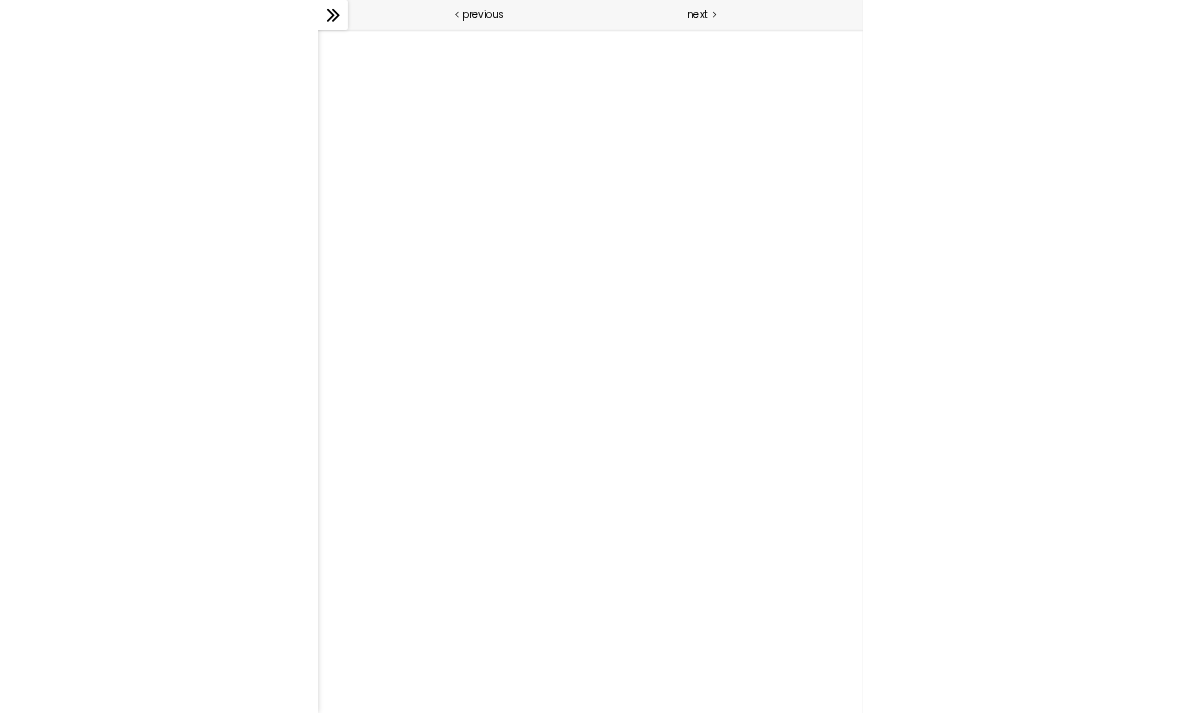 scroll, scrollTop: 0, scrollLeft: 0, axis: both 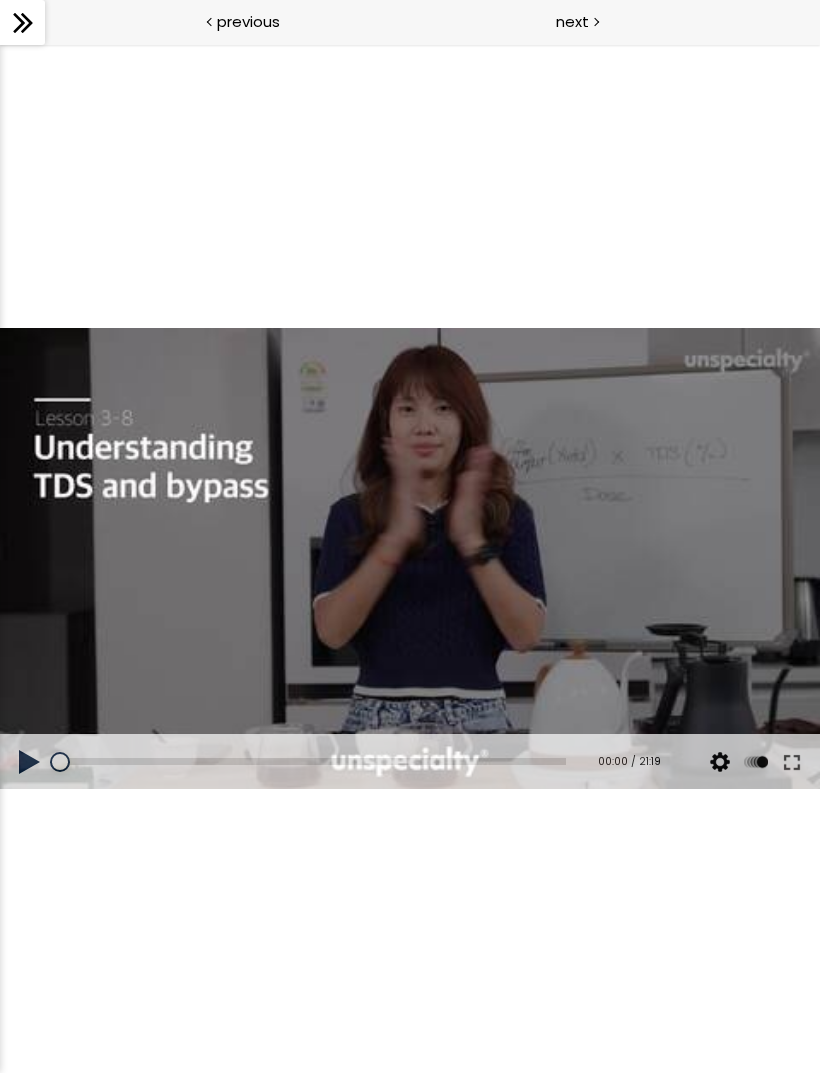 click at bounding box center (30, 762) 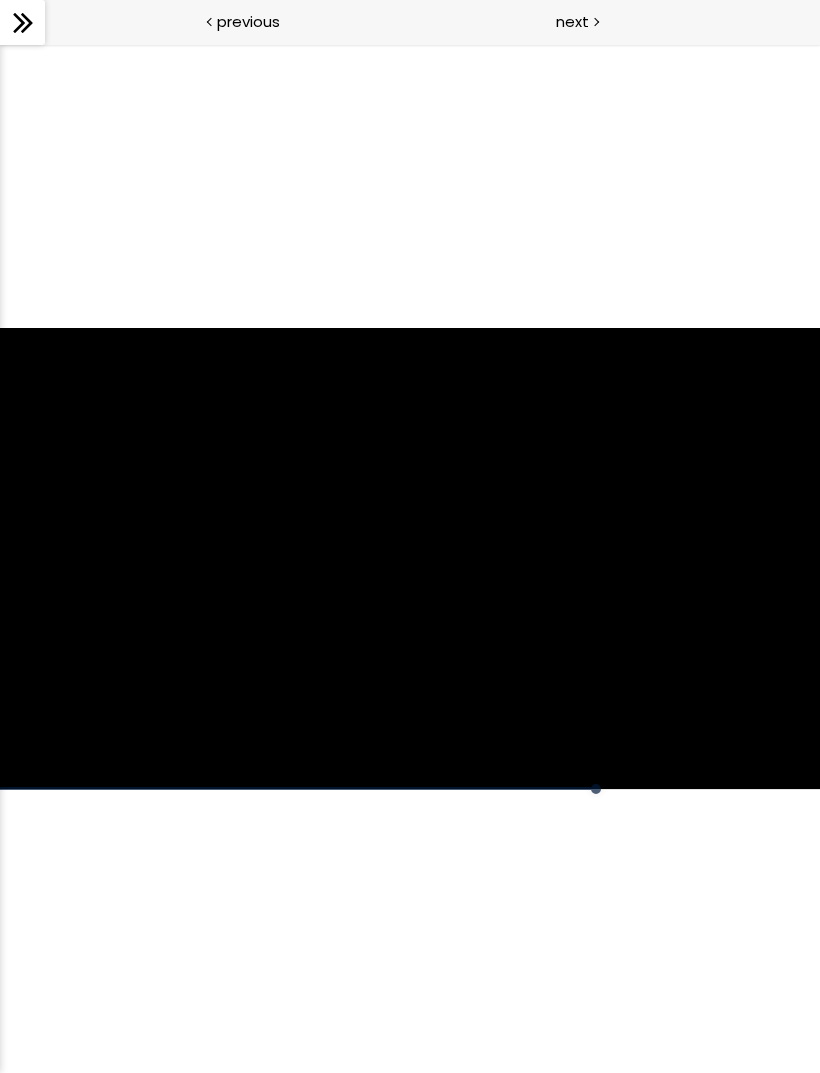 click at bounding box center [410, 558] 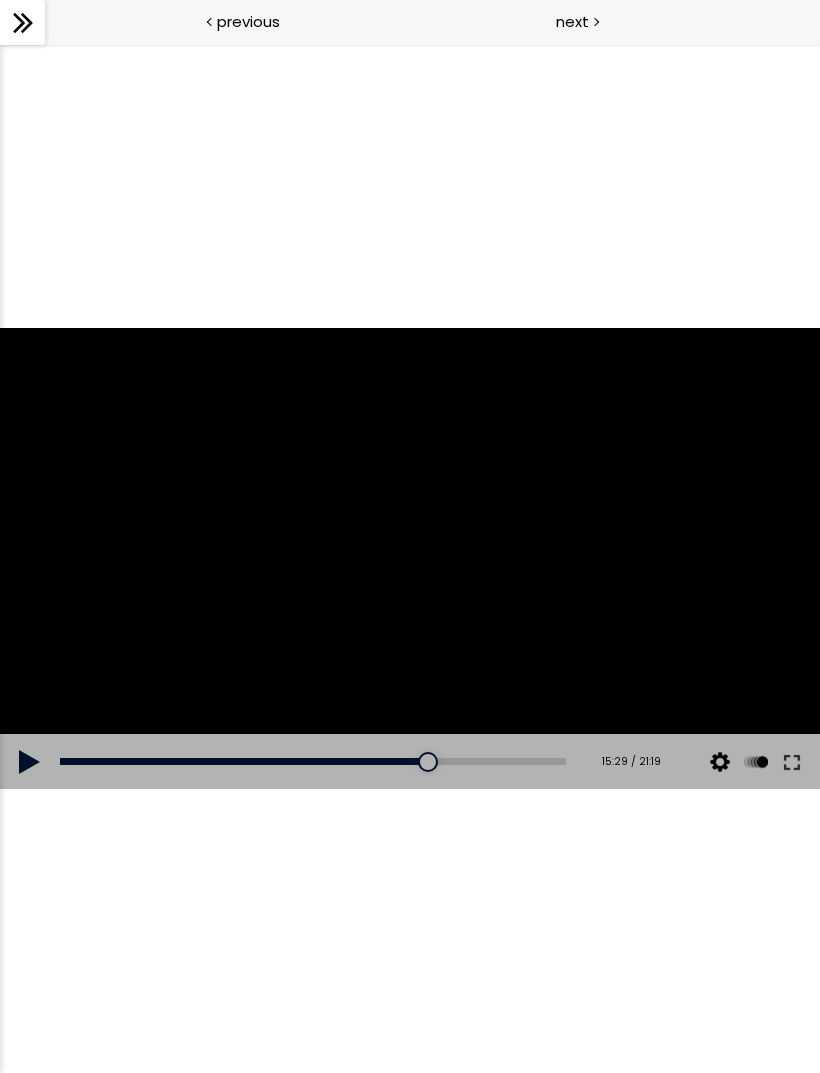 click at bounding box center [756, 762] 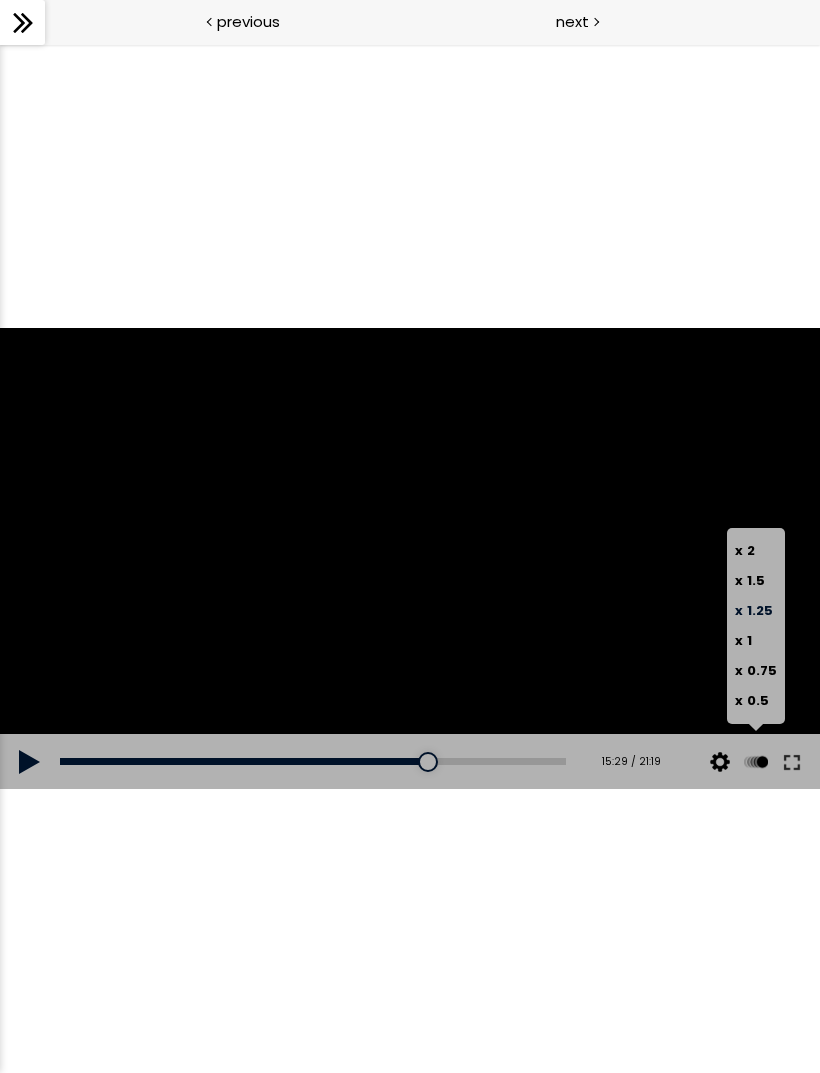 click on "1.5" at bounding box center (756, 580) 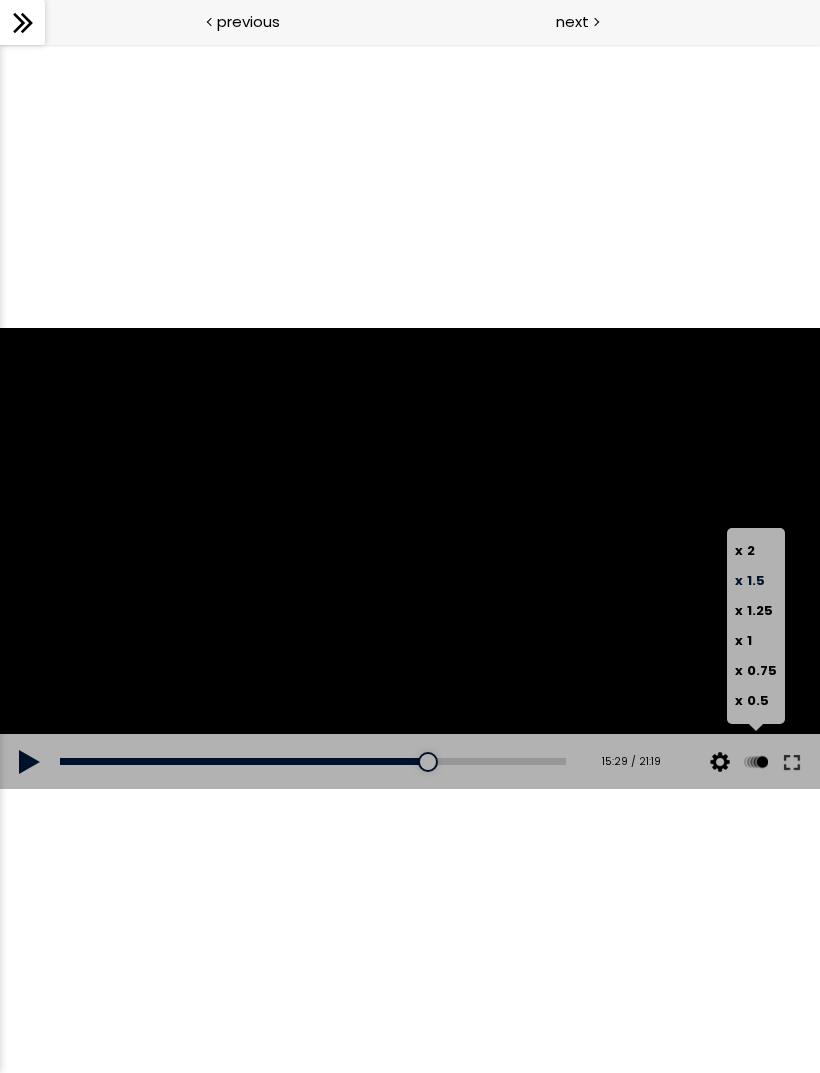 click at bounding box center [30, 762] 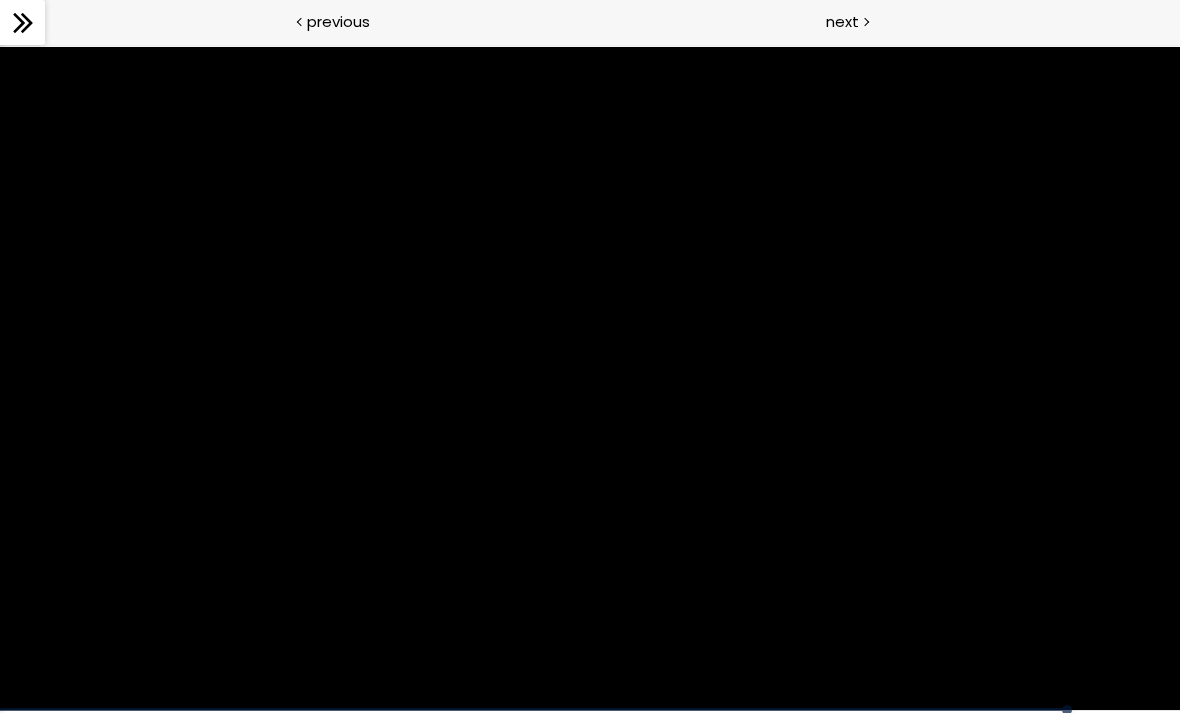 click at bounding box center [590, 379] 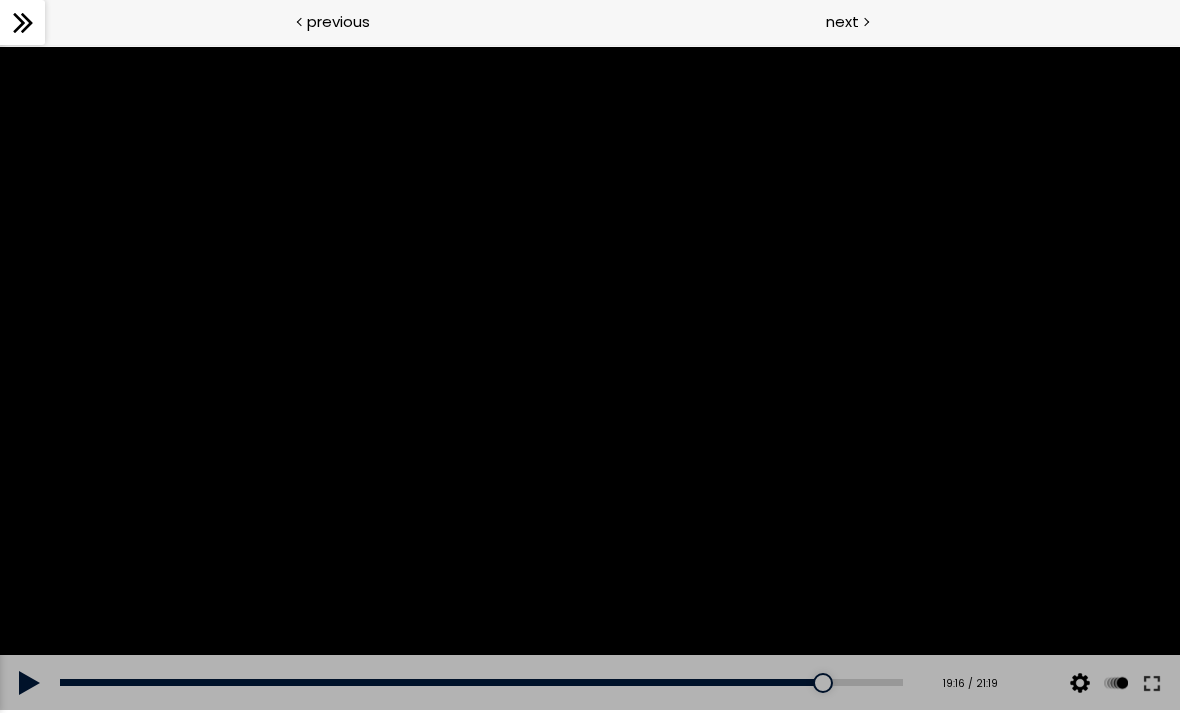 click at bounding box center (590, 379) 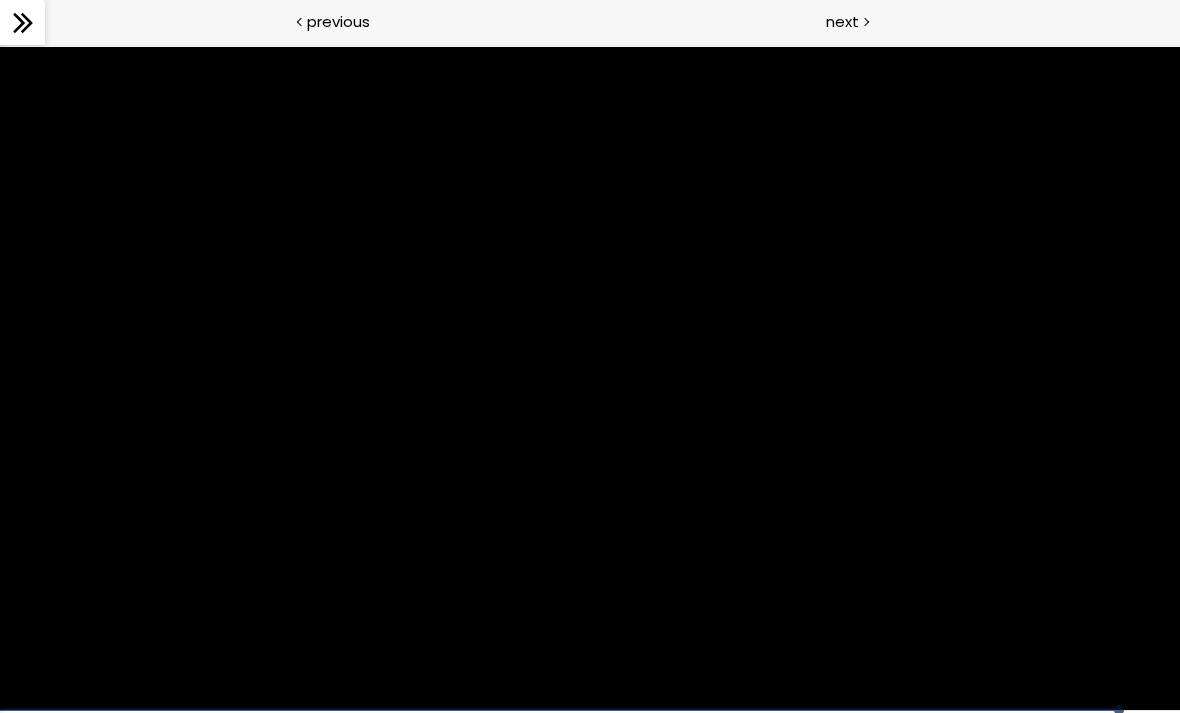click at bounding box center (590, 379) 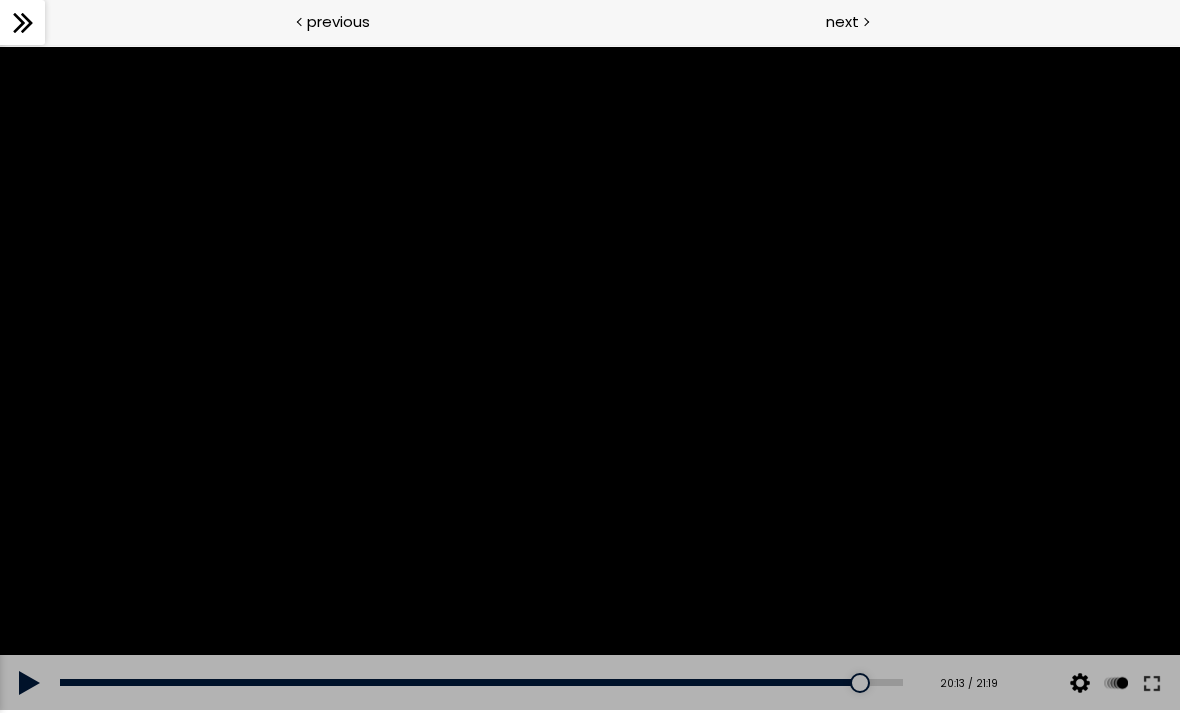click at bounding box center [30, 683] 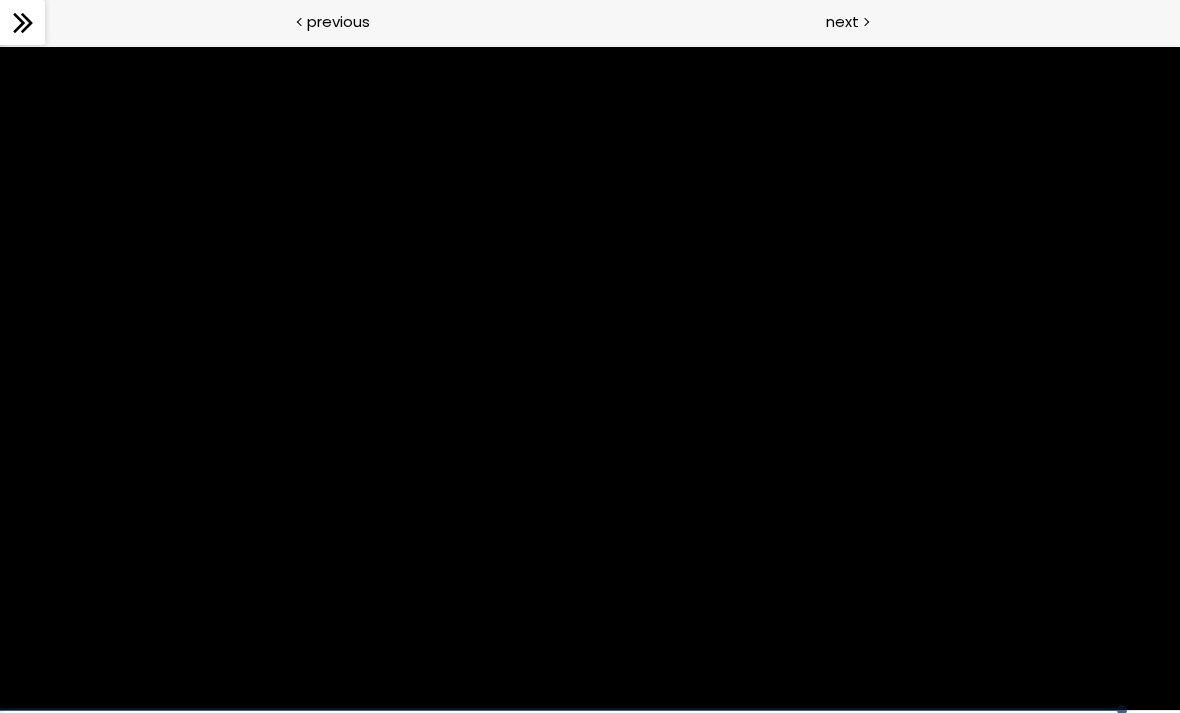 click at bounding box center (590, 379) 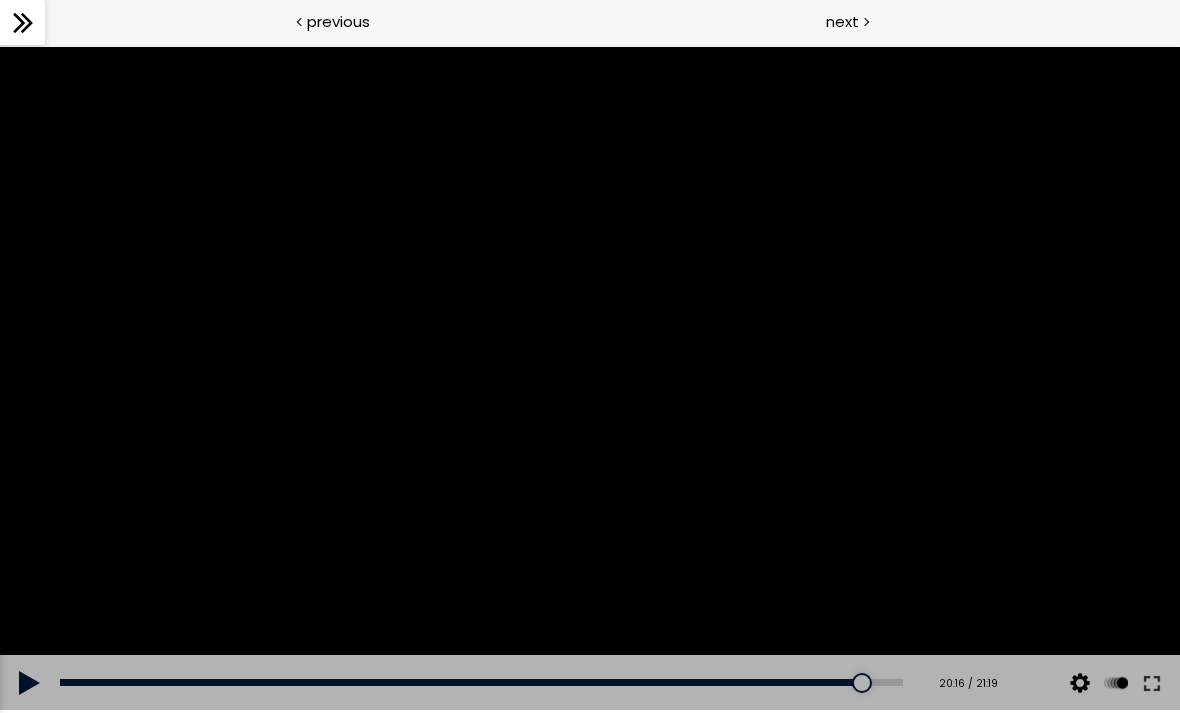 click at bounding box center [30, 683] 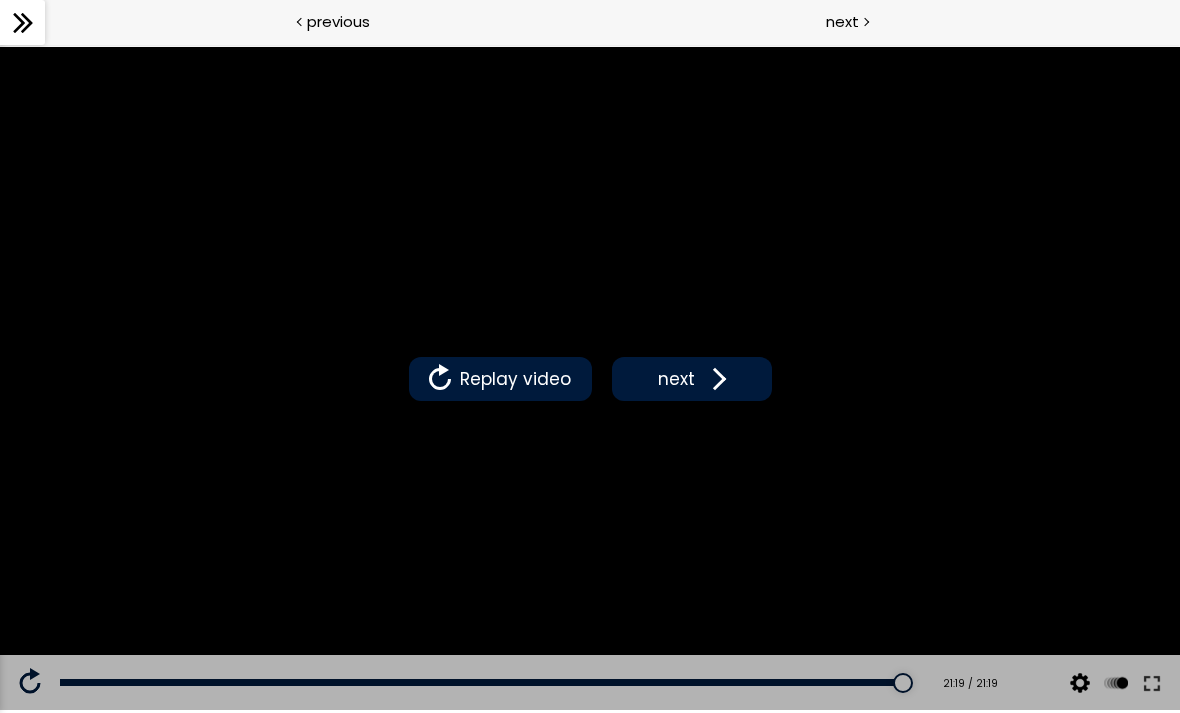 click on "next" at bounding box center [692, 379] 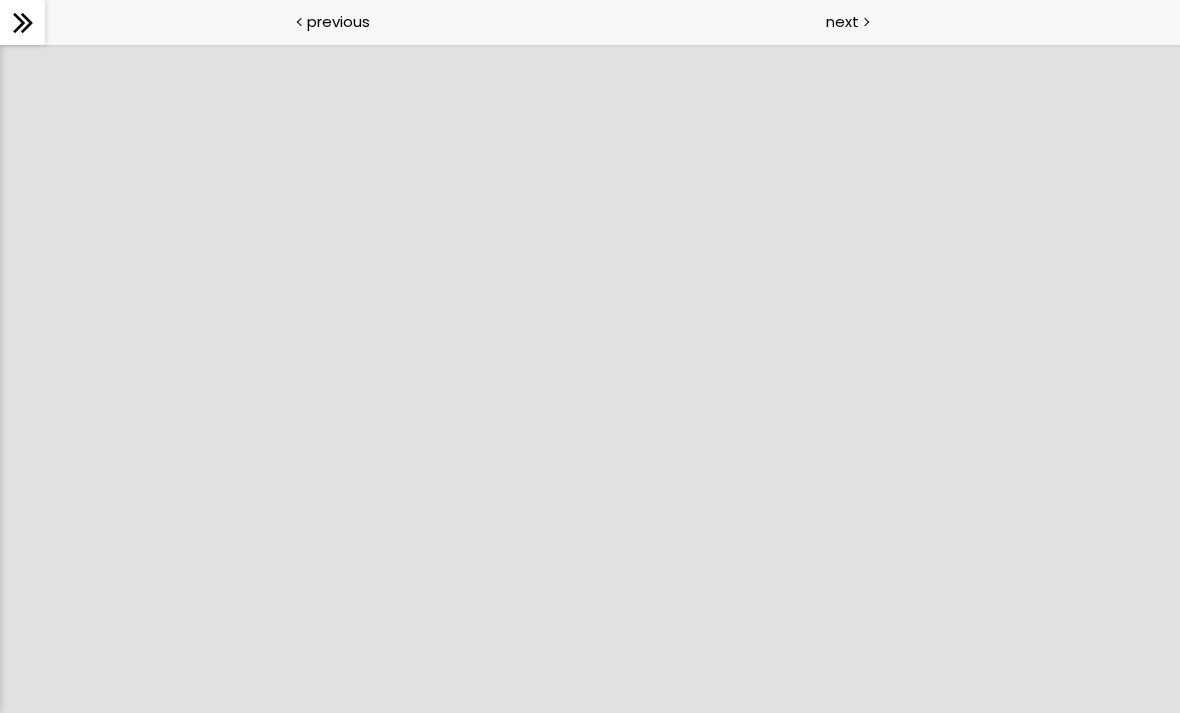 scroll, scrollTop: 0, scrollLeft: 0, axis: both 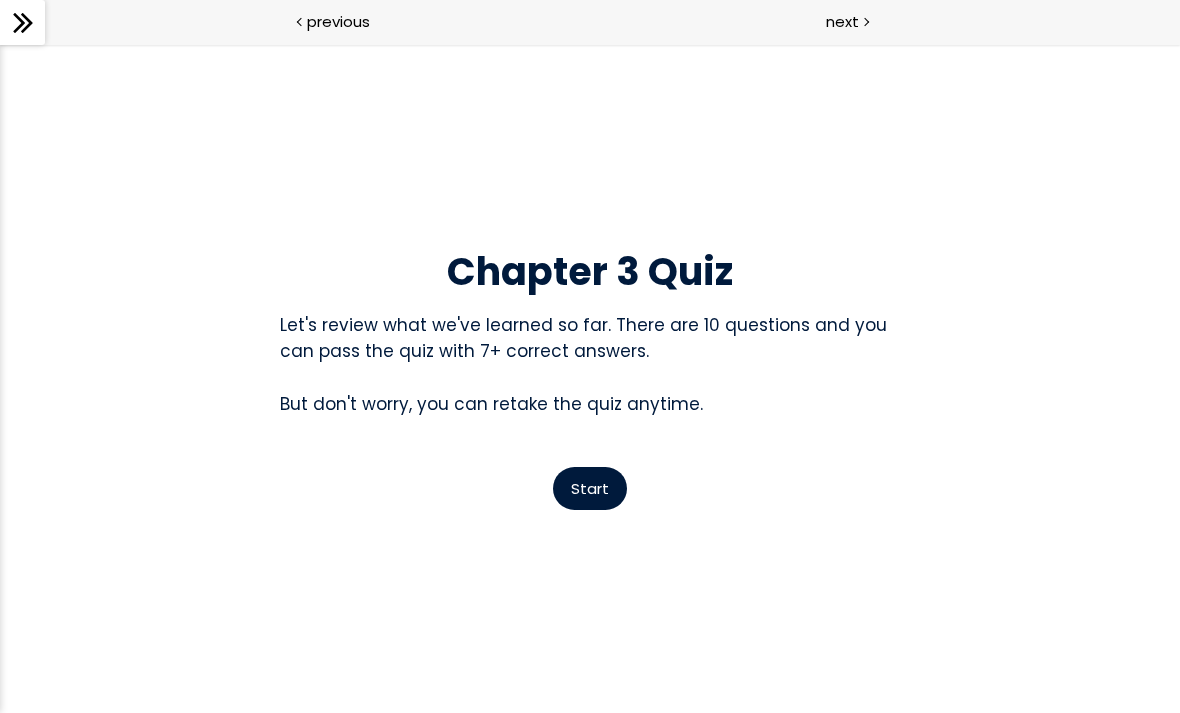 click on "Start" at bounding box center (590, 488) 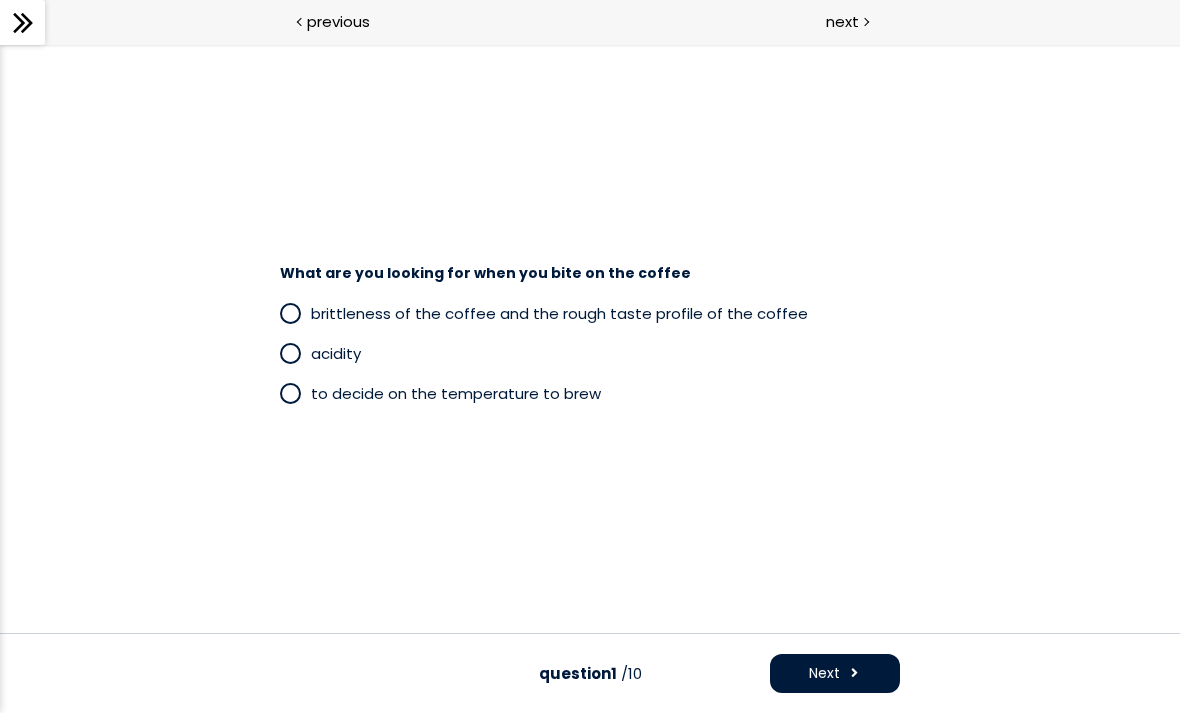 click on "Next" at bounding box center [824, 673] 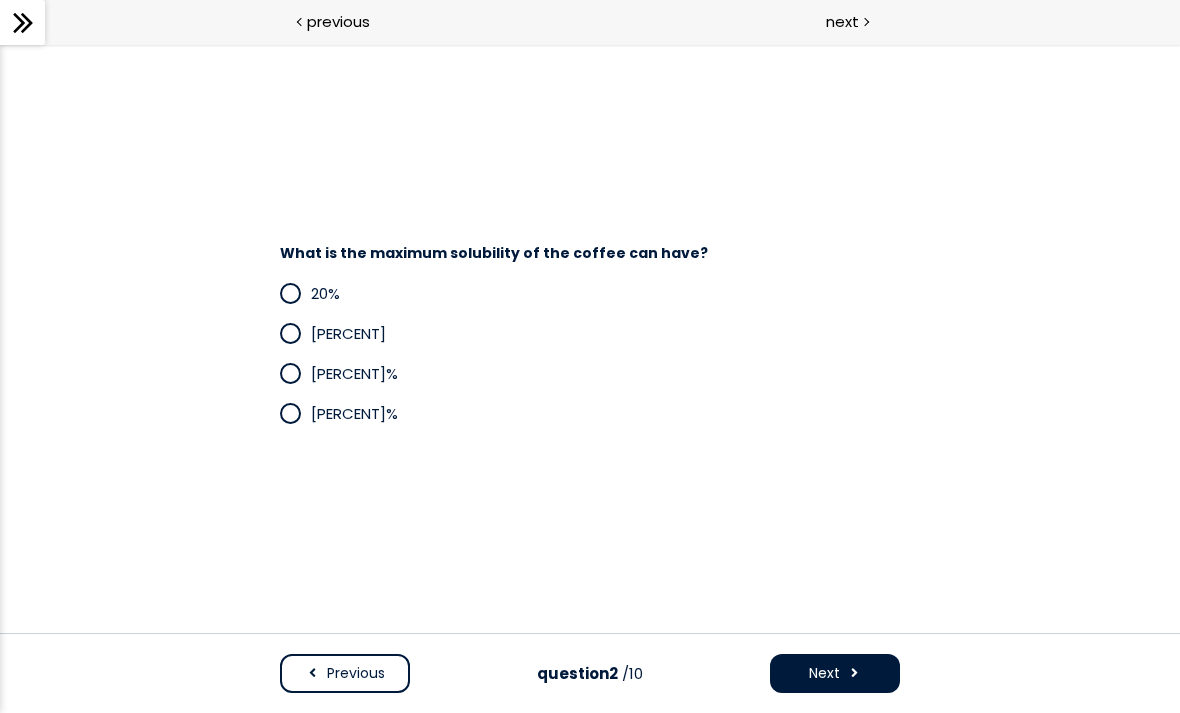 click on "Previous" at bounding box center (356, 673) 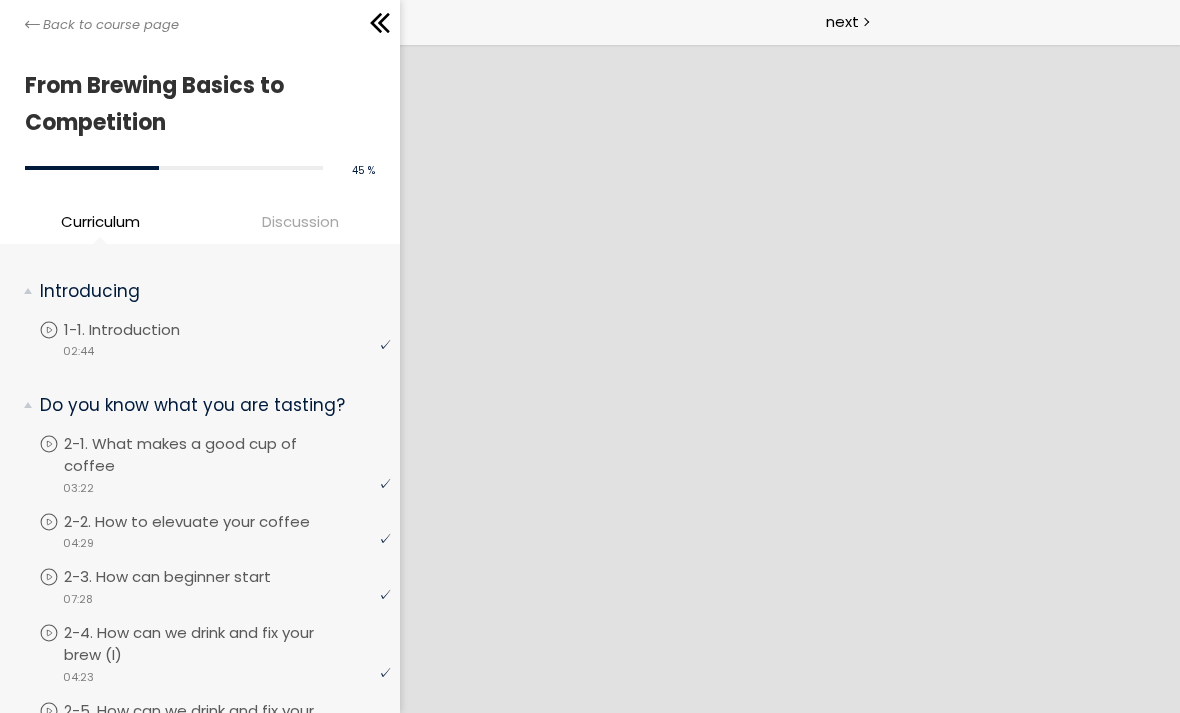 scroll, scrollTop: 0, scrollLeft: 0, axis: both 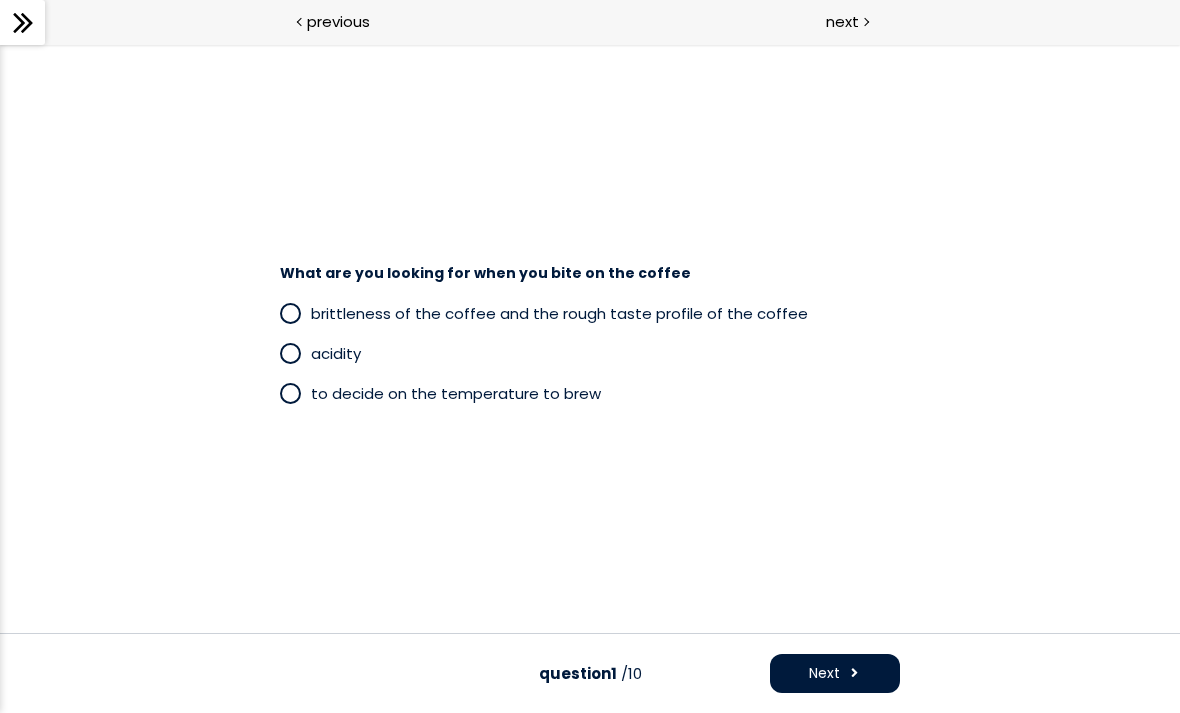 click on "Next" at bounding box center [835, 673] 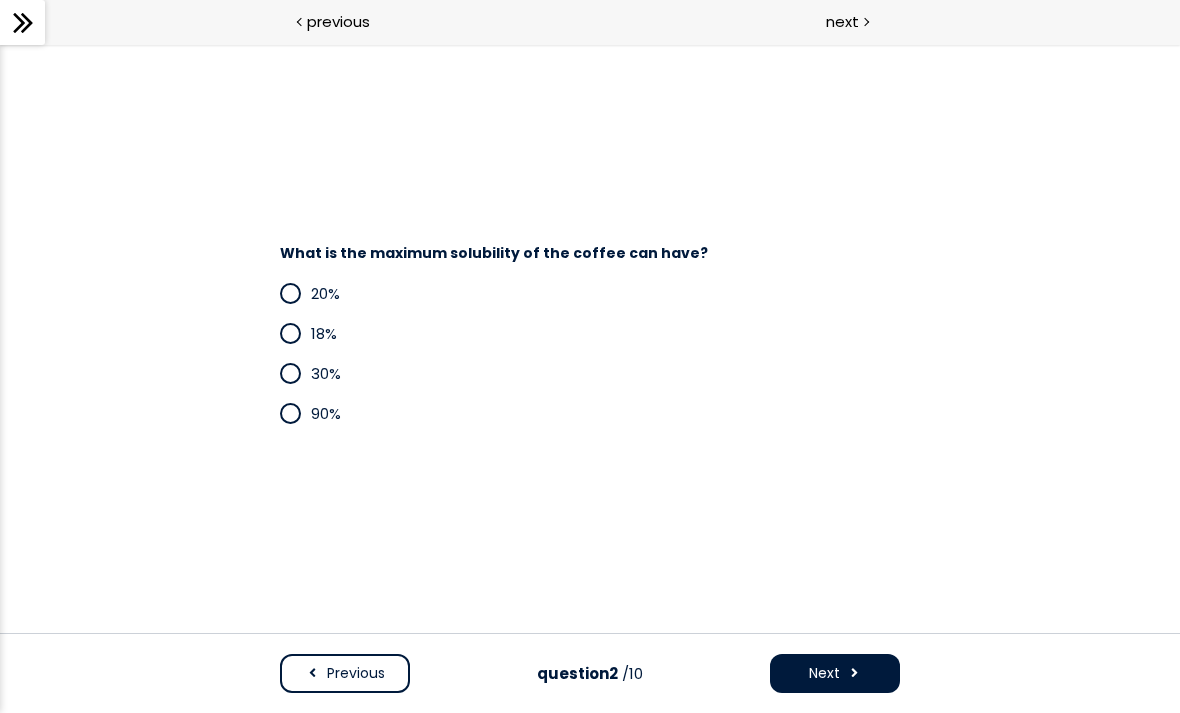 click on "Previous   question  2   /10     Next" at bounding box center (590, 673) 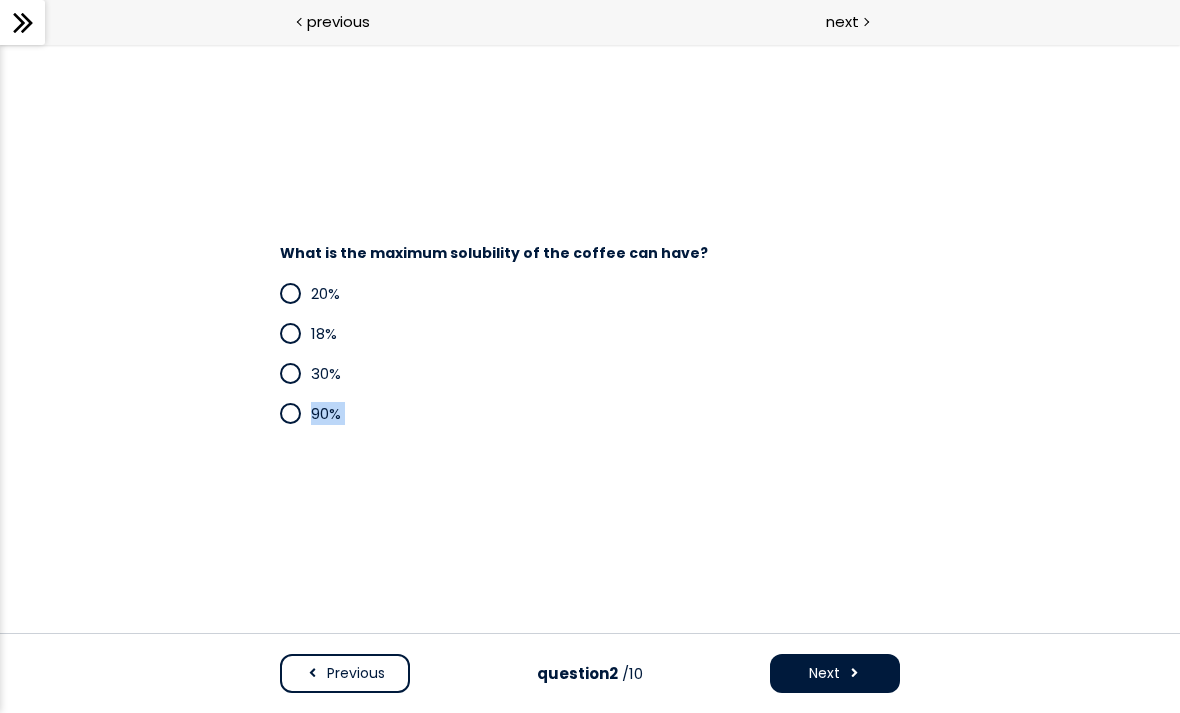 click on "Previous" at bounding box center (356, 673) 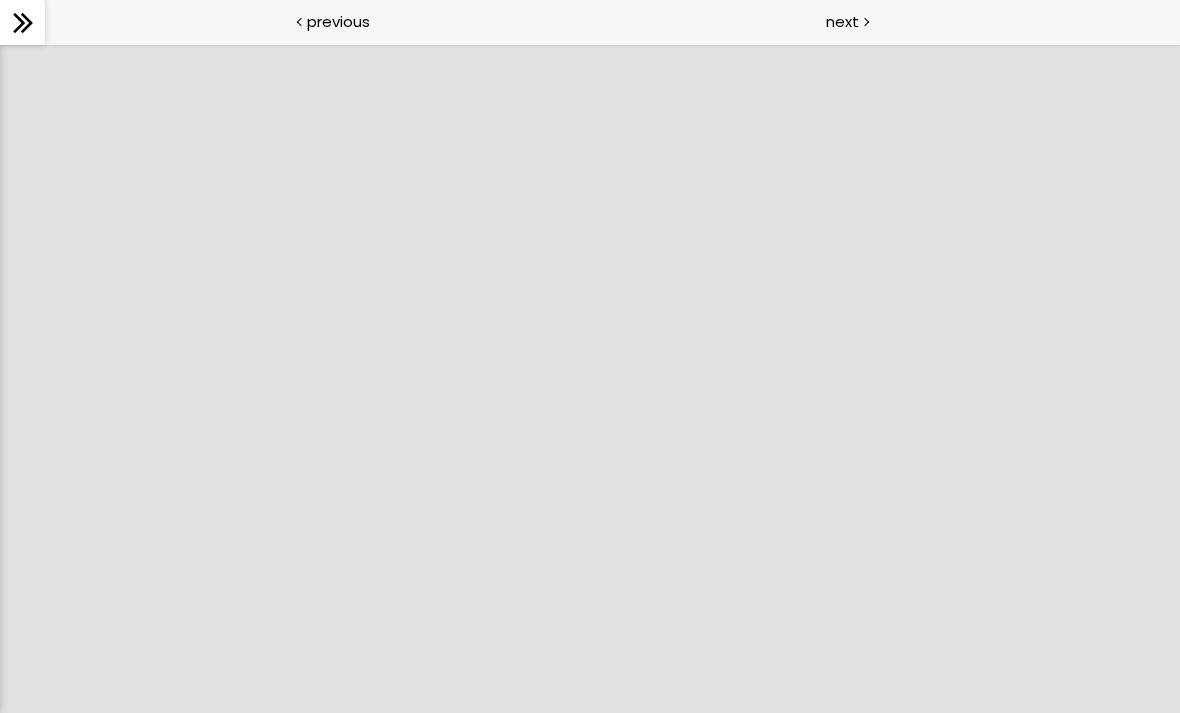 scroll, scrollTop: 0, scrollLeft: 0, axis: both 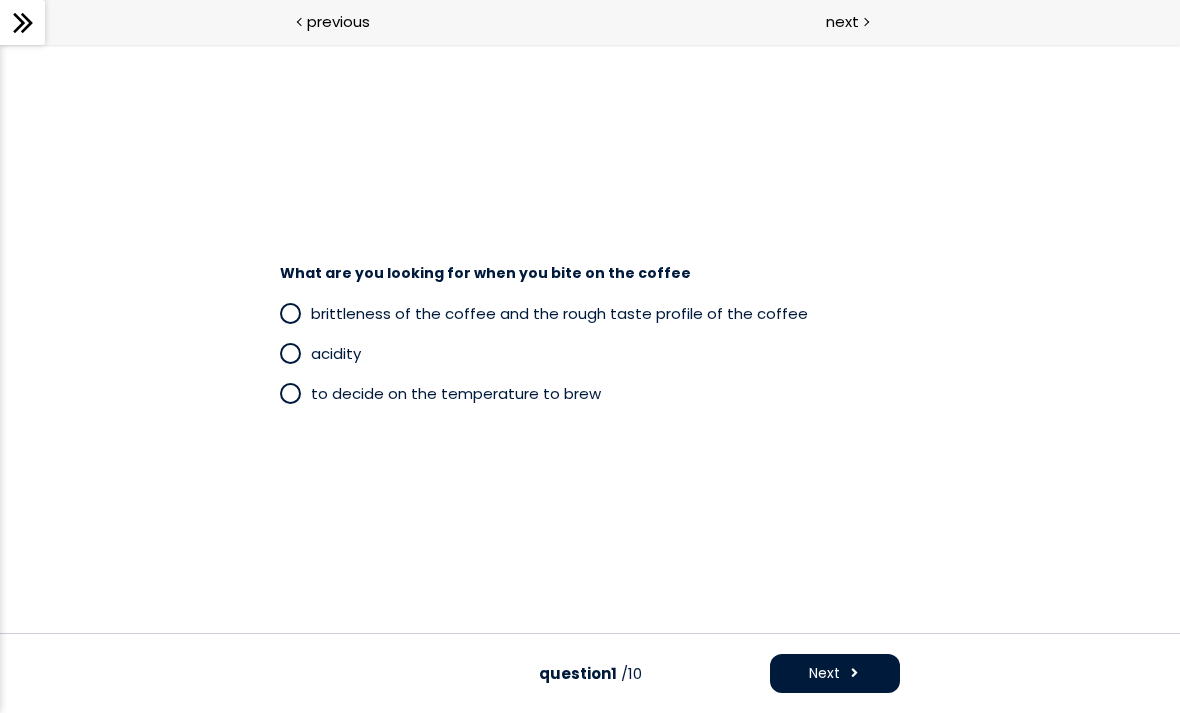 click on "previous" at bounding box center [338, 21] 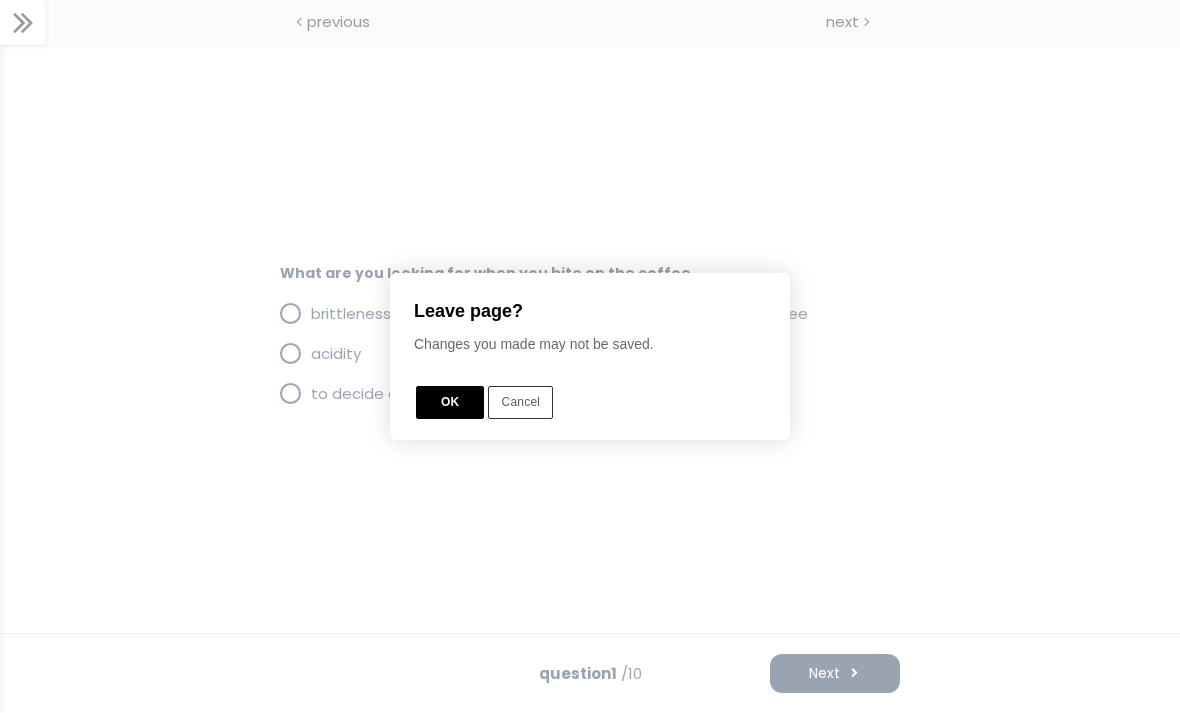 click on "OK" at bounding box center [450, 402] 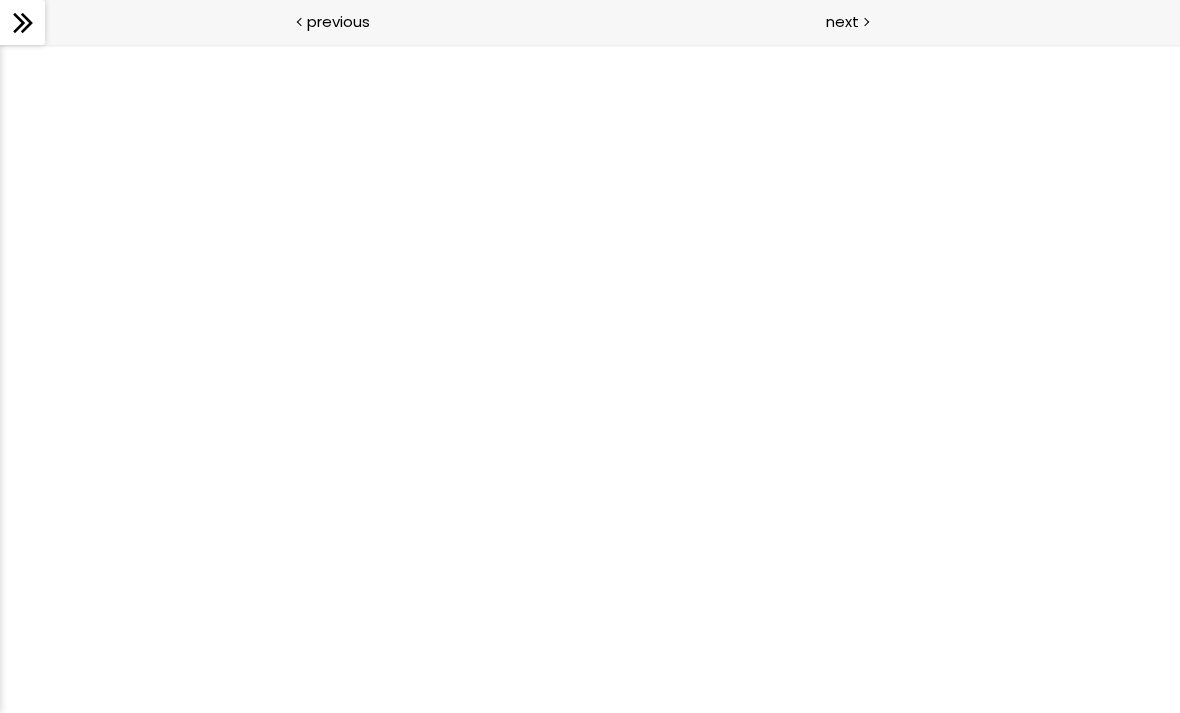 scroll, scrollTop: 0, scrollLeft: 0, axis: both 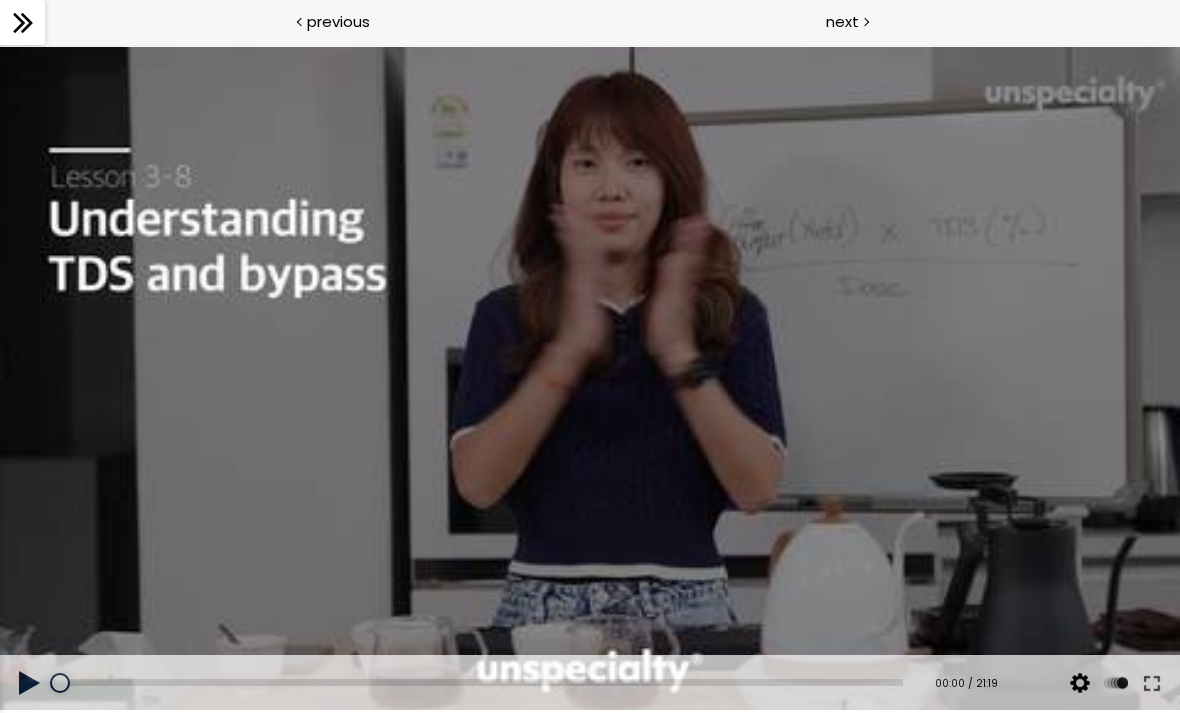 click at bounding box center [590, 379] 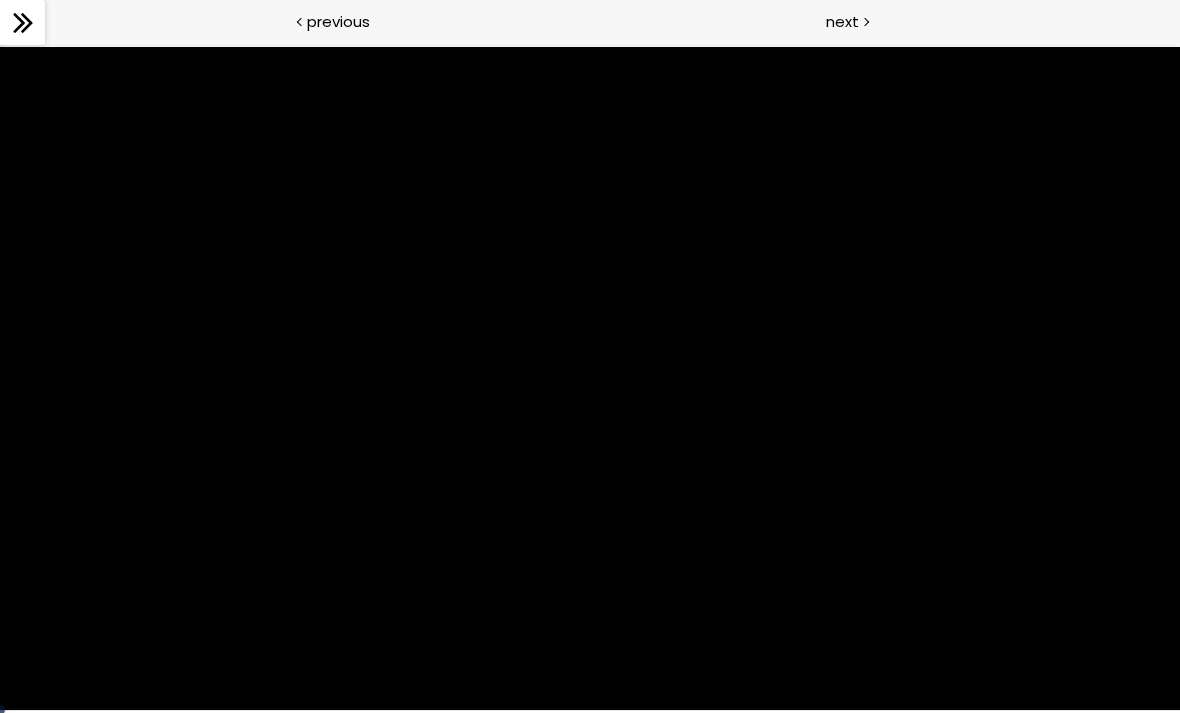 click at bounding box center [590, 379] 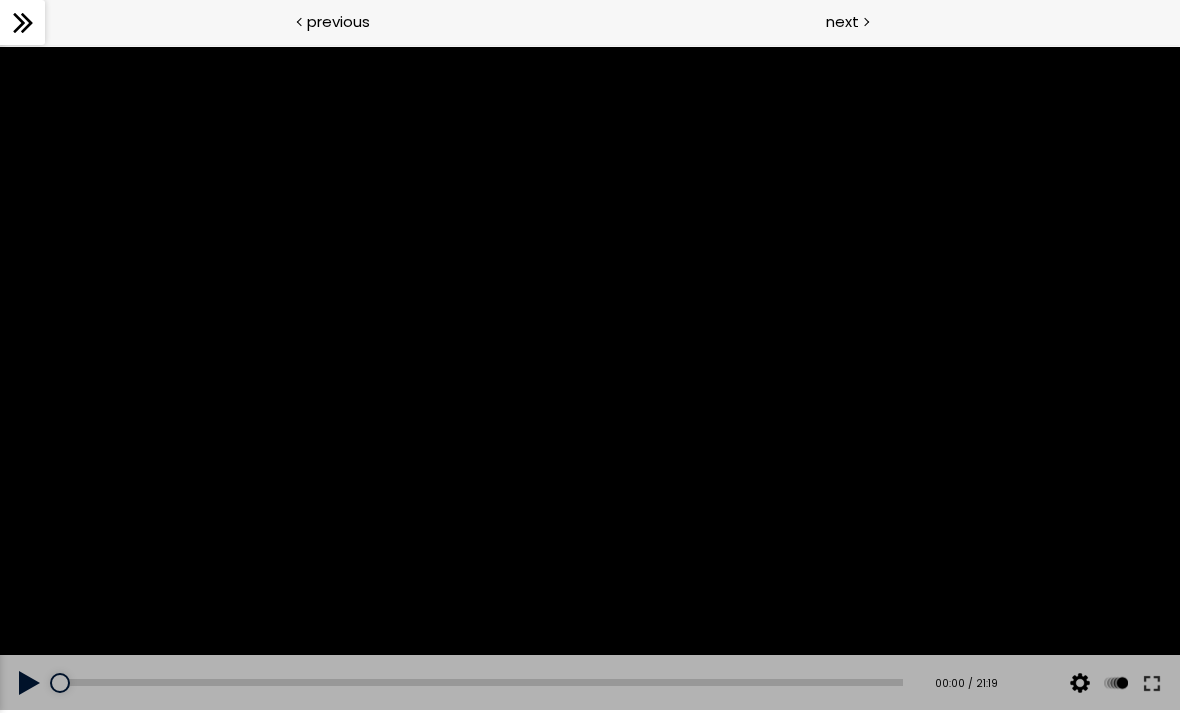 click at bounding box center [30, 683] 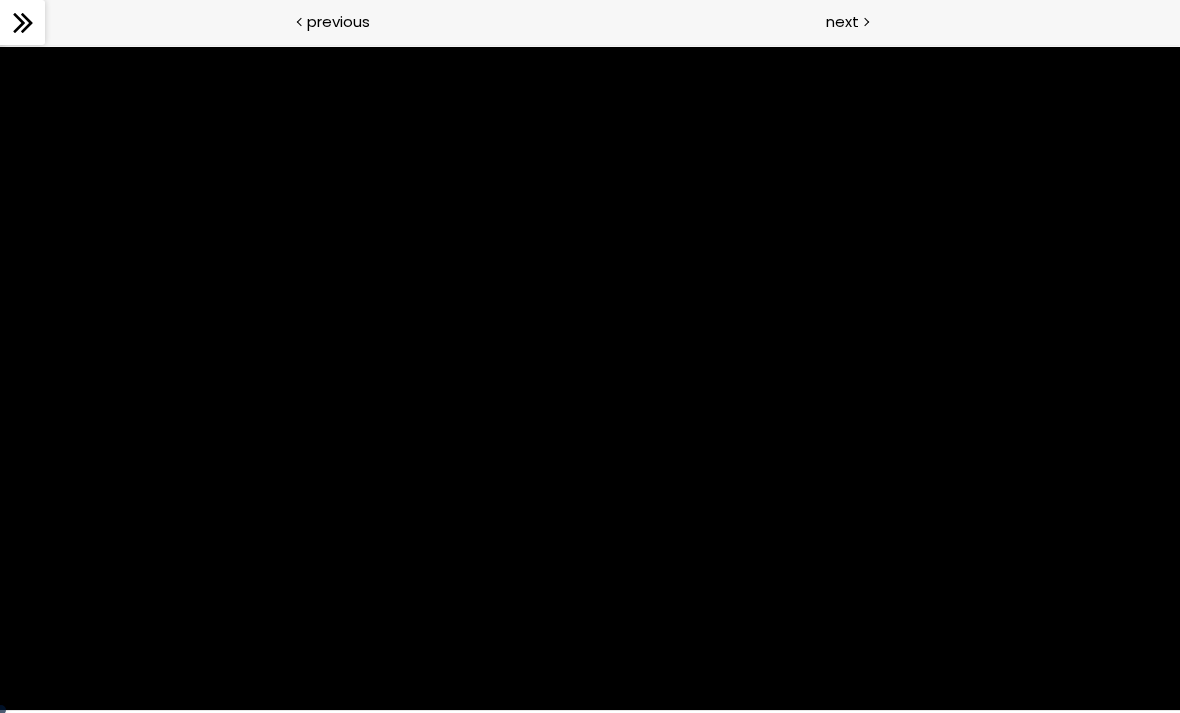 click at bounding box center (590, 379) 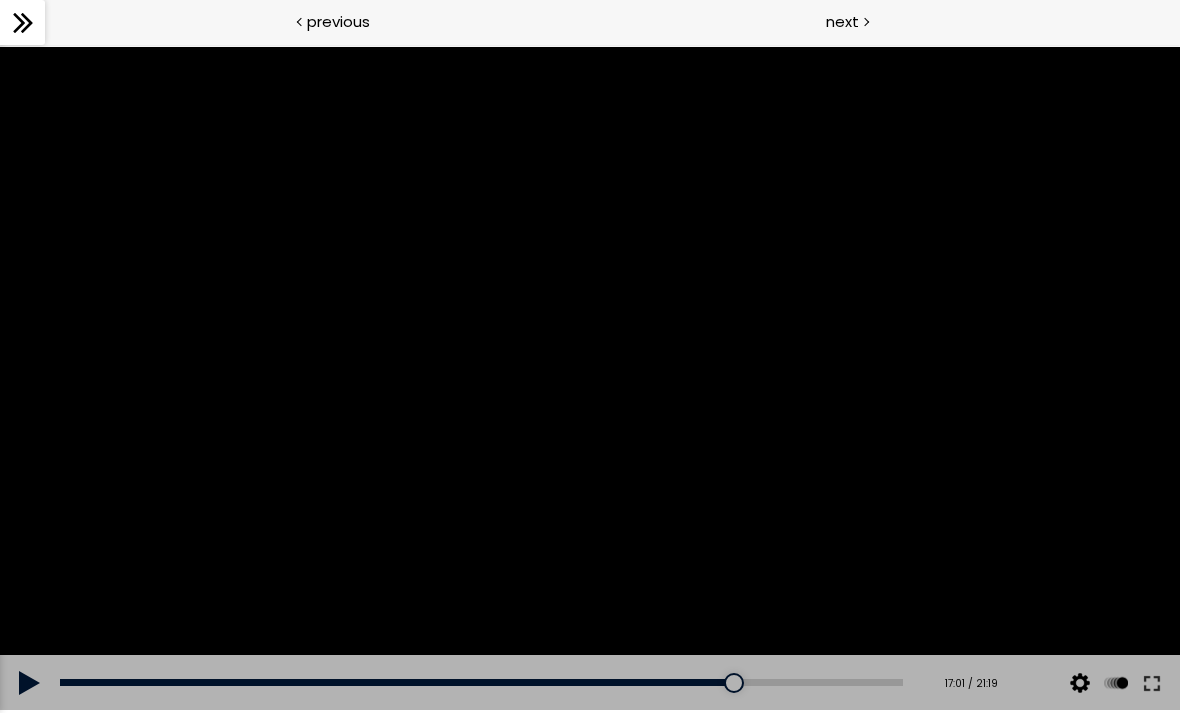 click at bounding box center [30, 683] 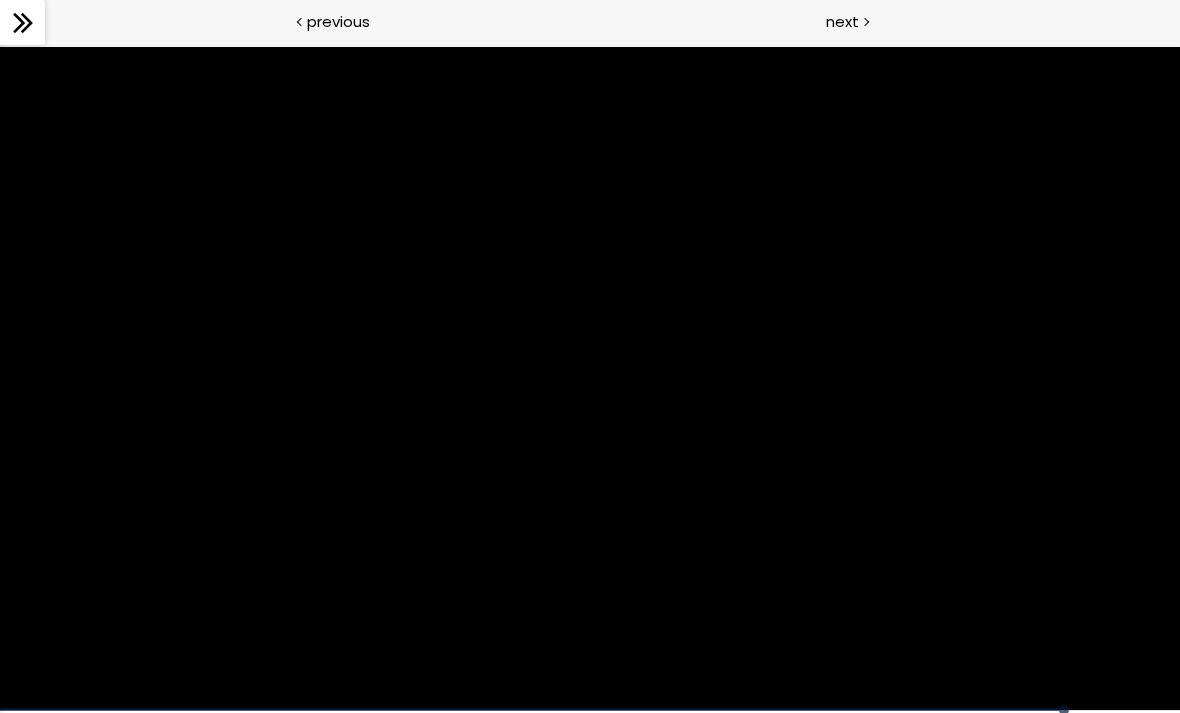 click at bounding box center [590, 379] 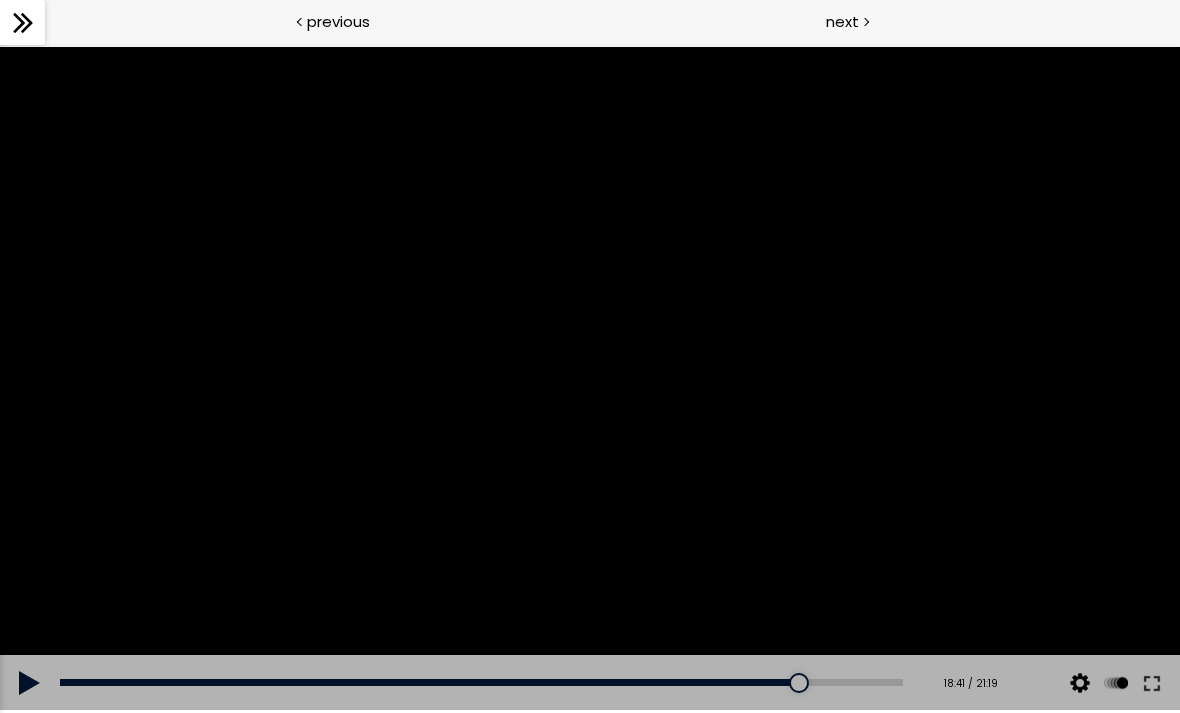 click on "Add chapter
18:41" at bounding box center (481, 683) 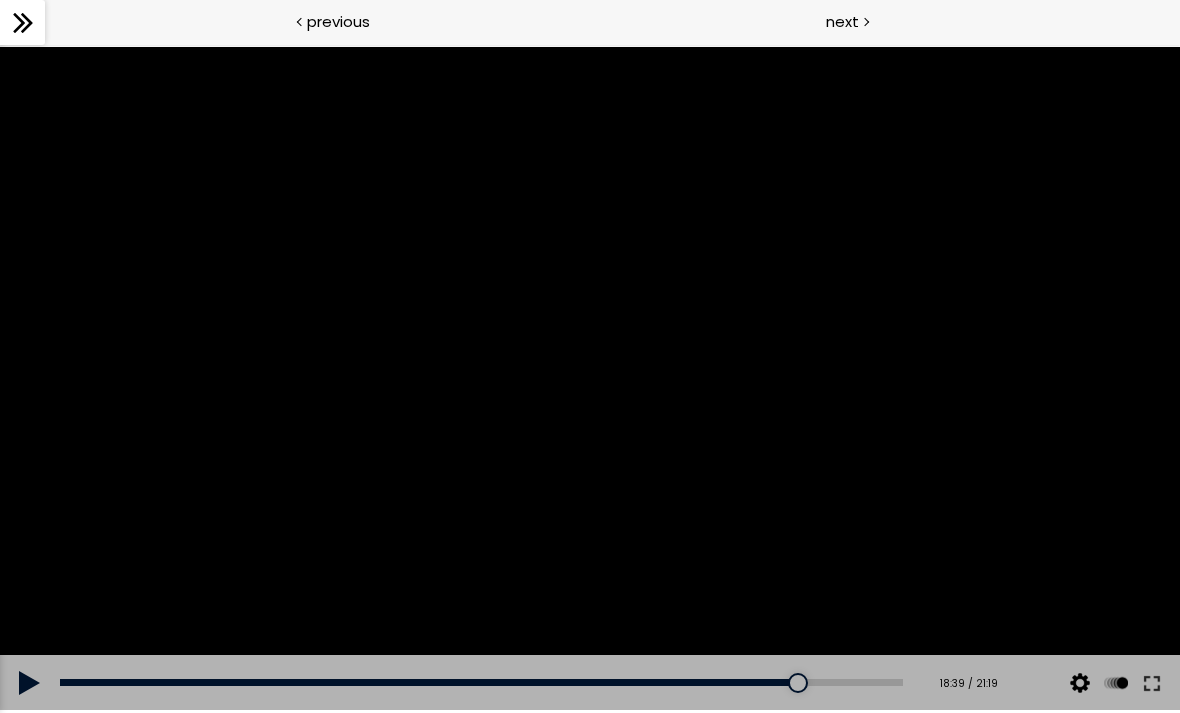 click at bounding box center [1116, 683] 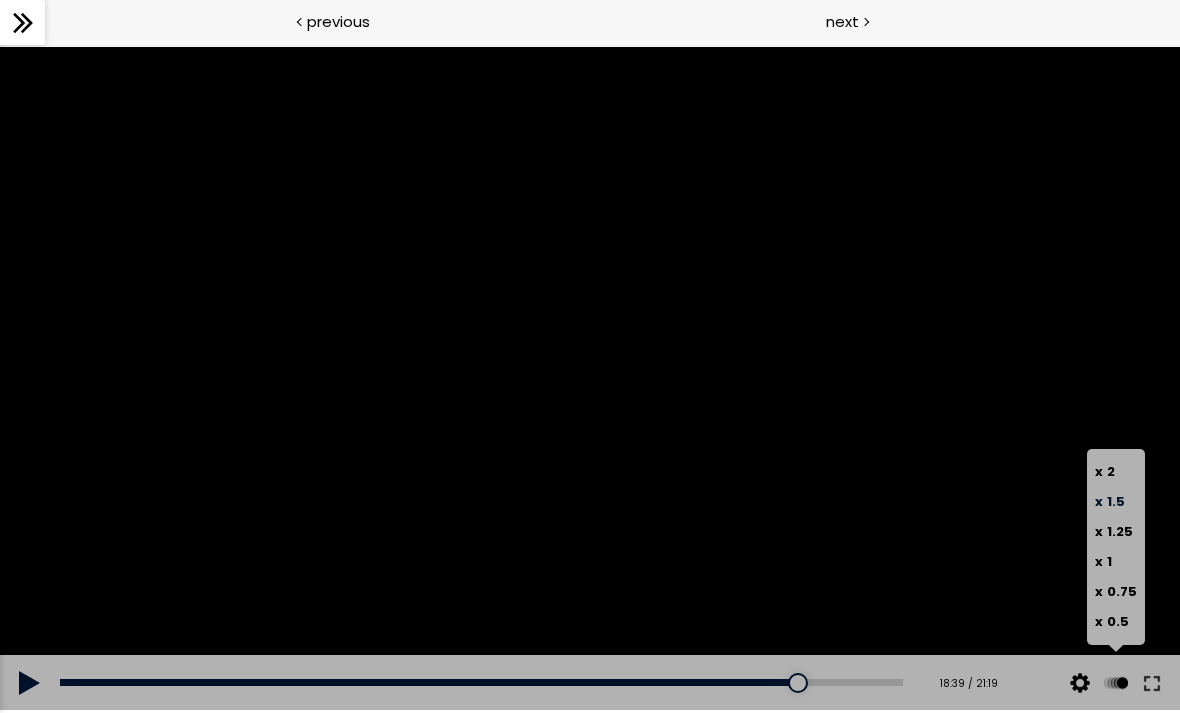 click on "x   1" at bounding box center [1103, 561] 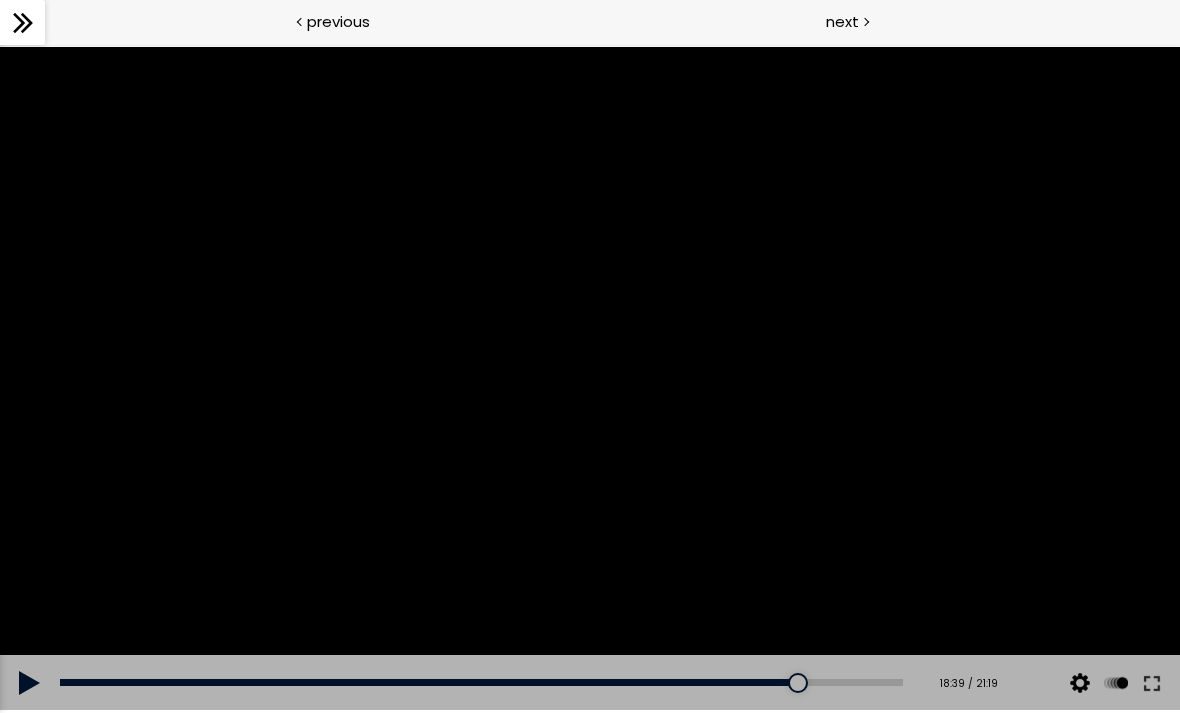 click at bounding box center (590, 379) 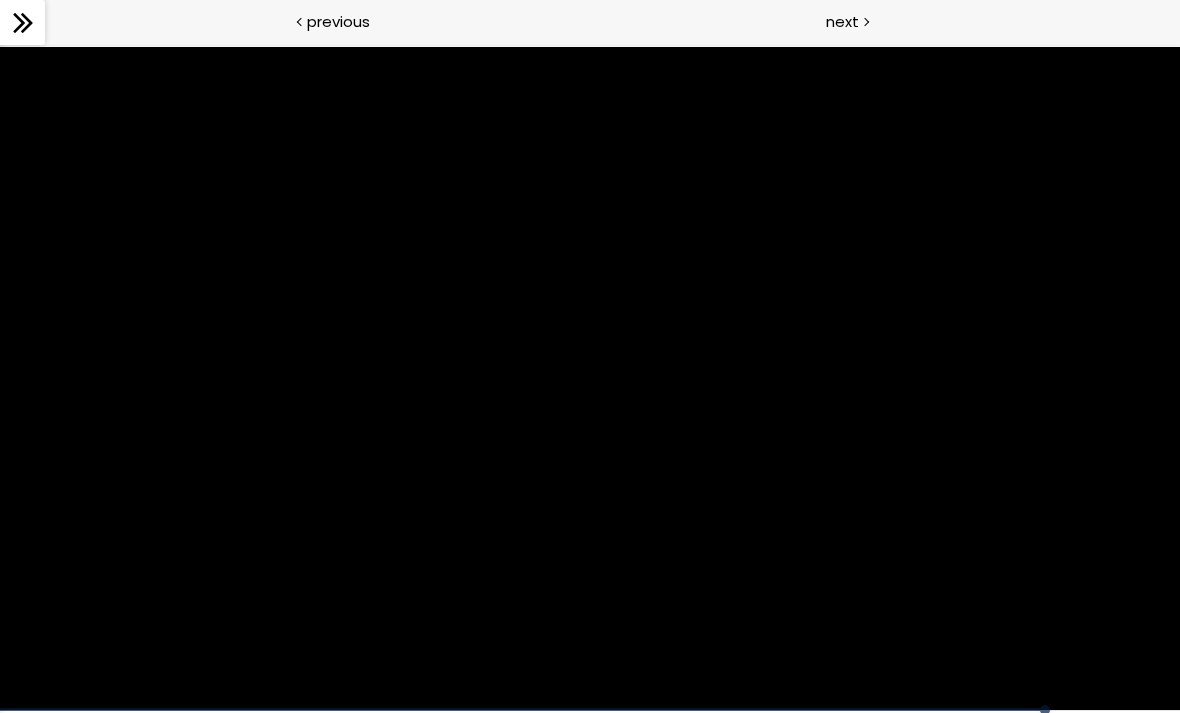 click at bounding box center [590, 379] 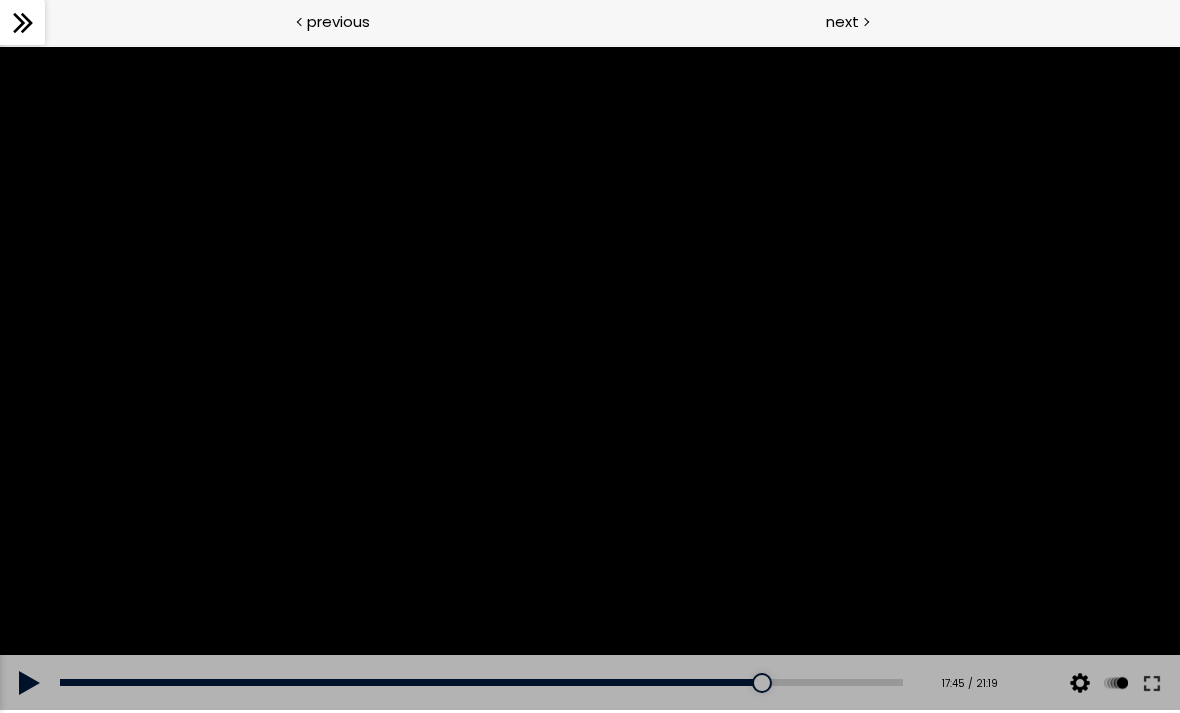 click on "[TIME]" at bounding box center [481, 682] 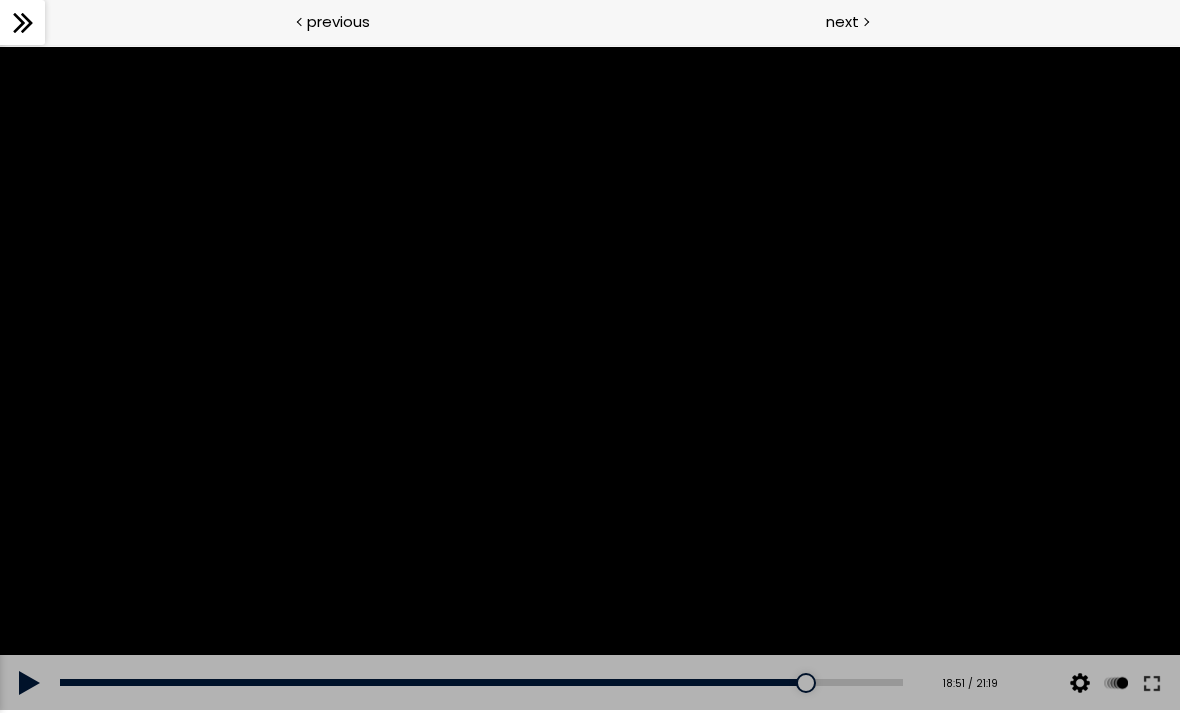 click at bounding box center [30, 683] 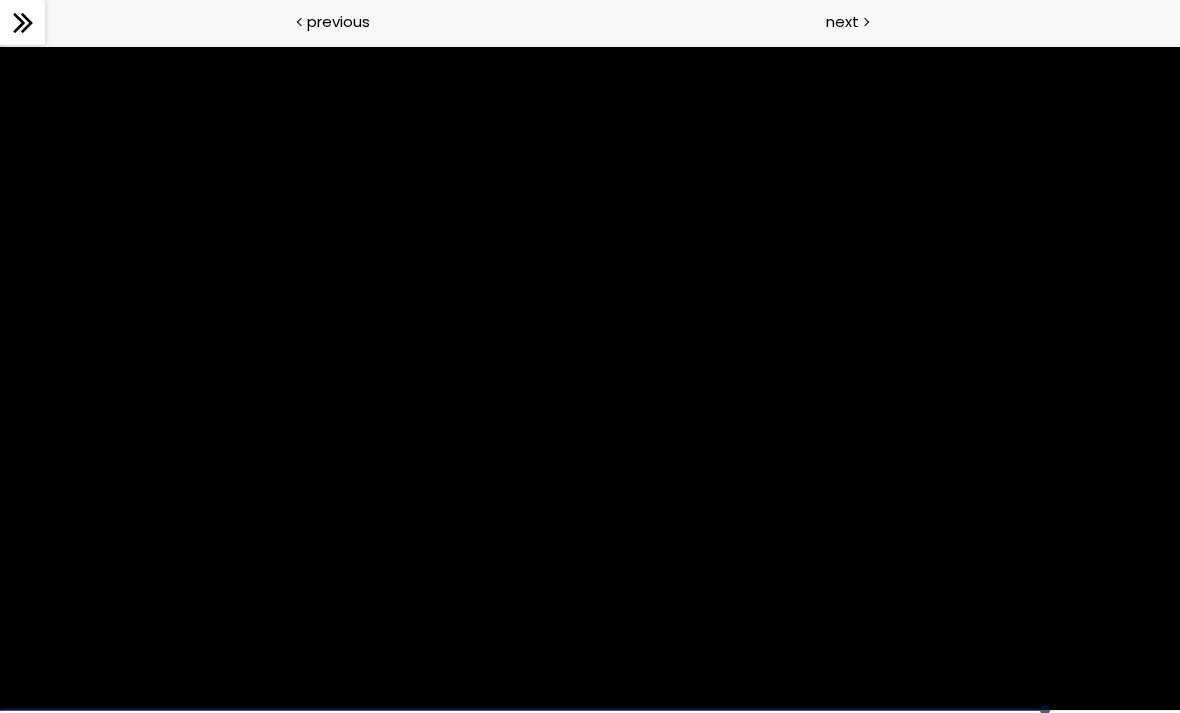 click at bounding box center (590, 379) 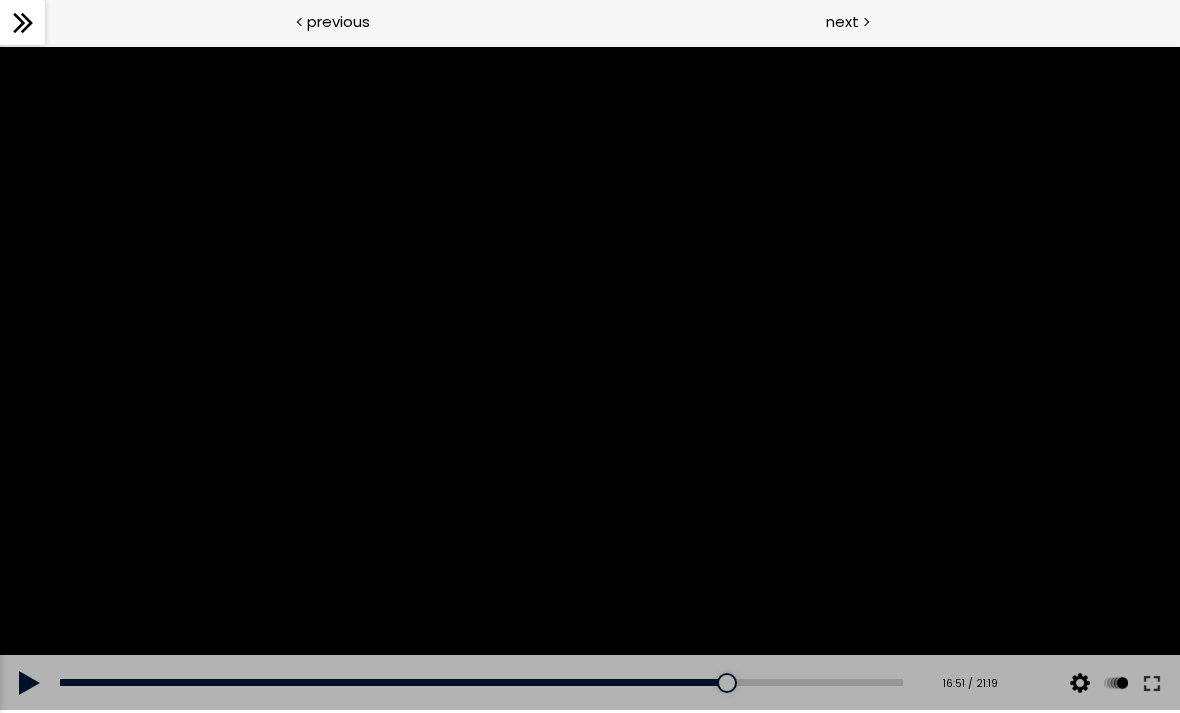click at bounding box center (30, 683) 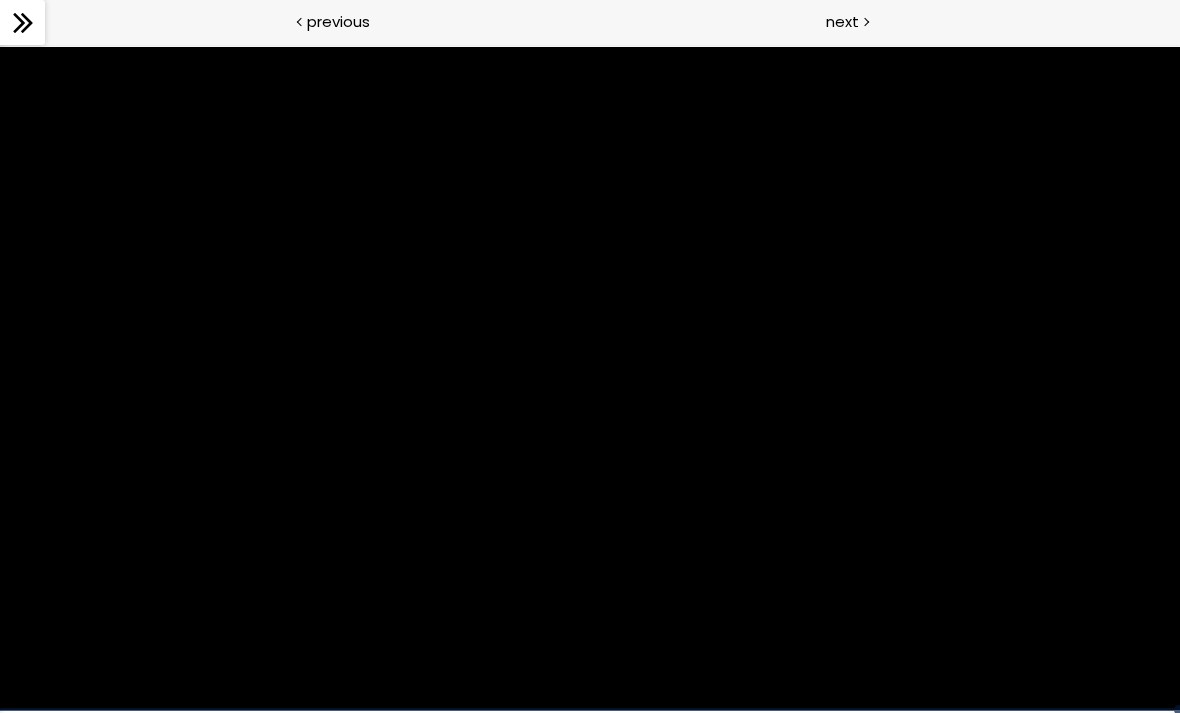 click on "next" at bounding box center (842, 21) 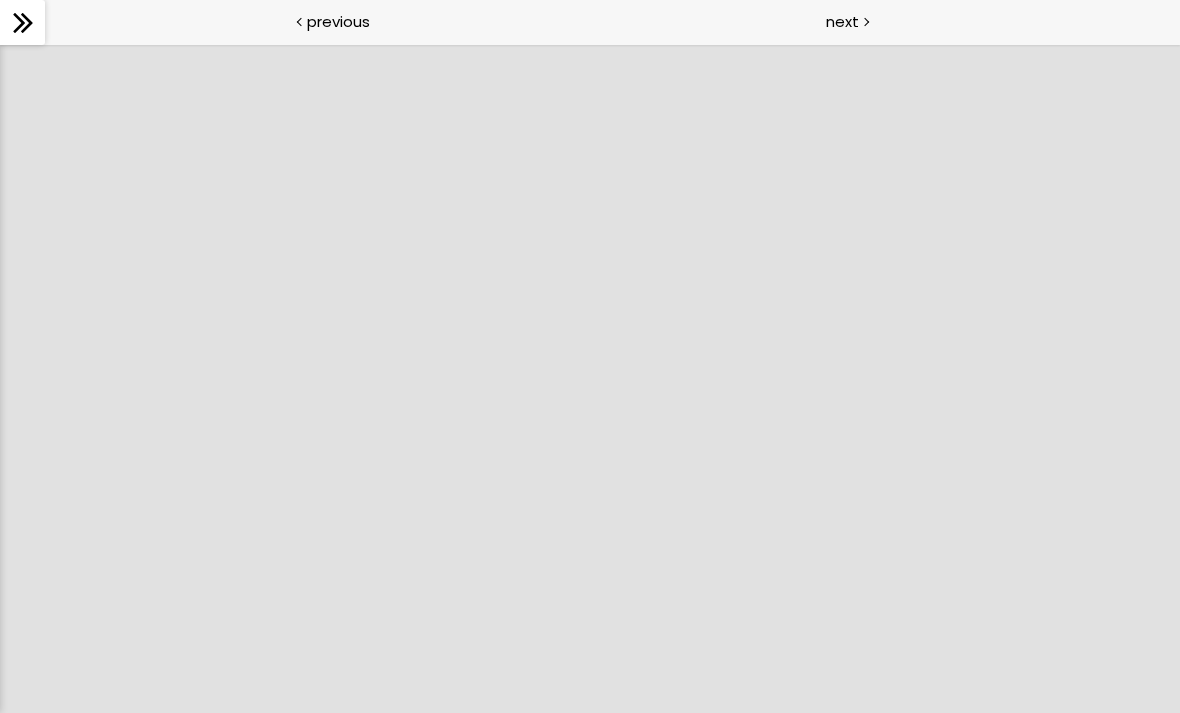 scroll, scrollTop: 0, scrollLeft: 0, axis: both 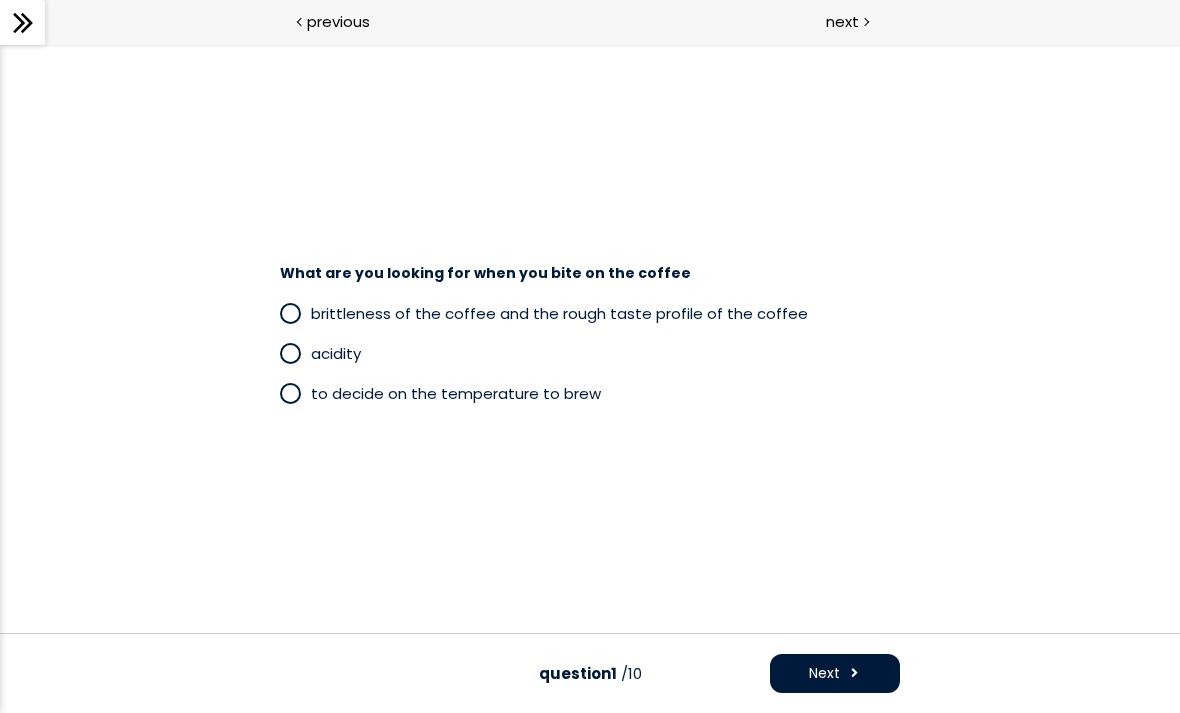 click at bounding box center [295, 393] 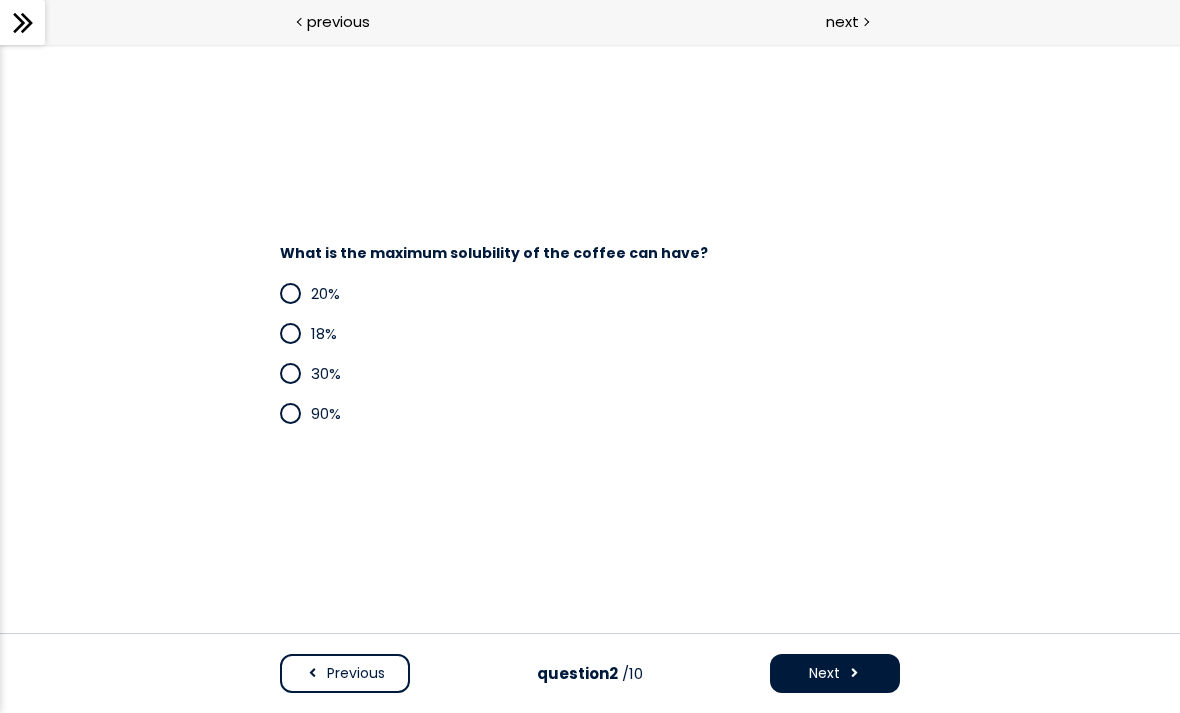 click at bounding box center [290, 373] 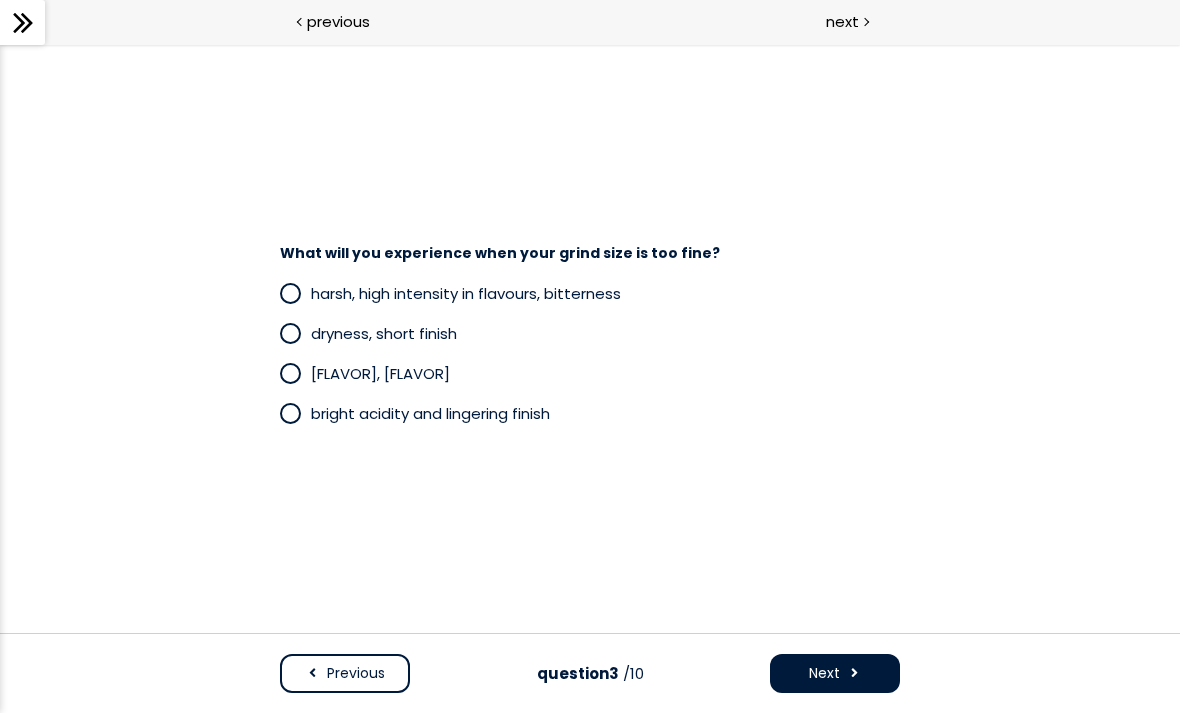 click at bounding box center (295, 293) 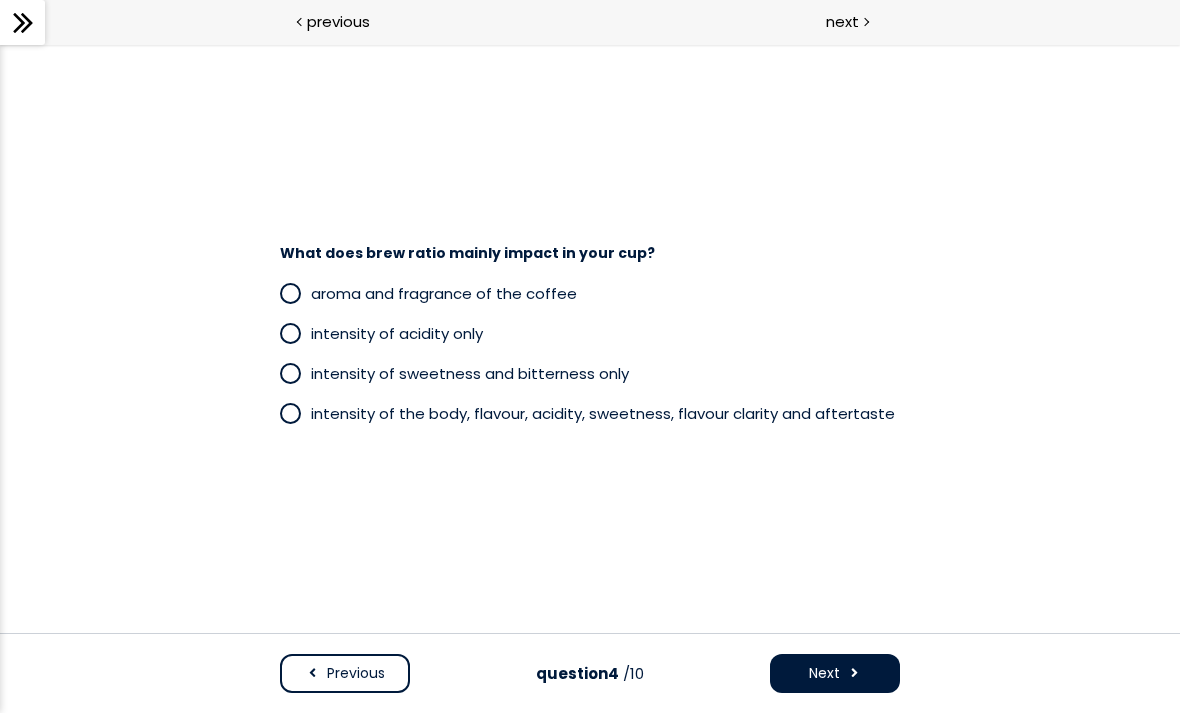 click at bounding box center (280, 413) 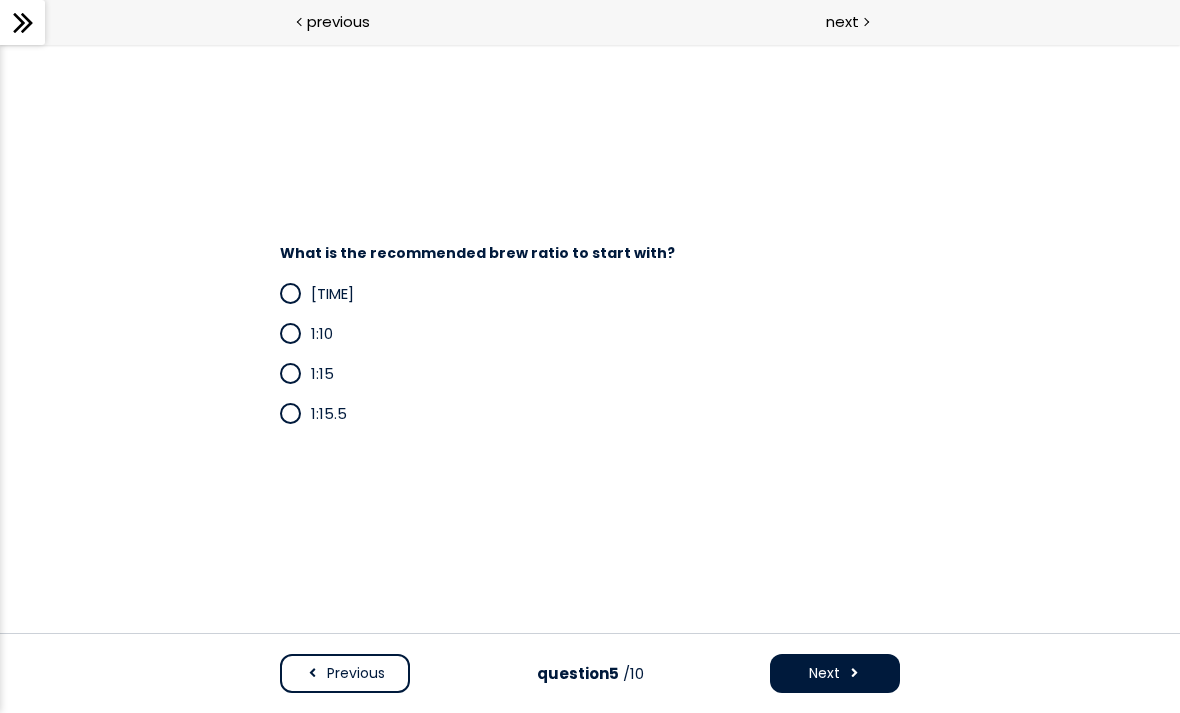click at bounding box center [290, 373] 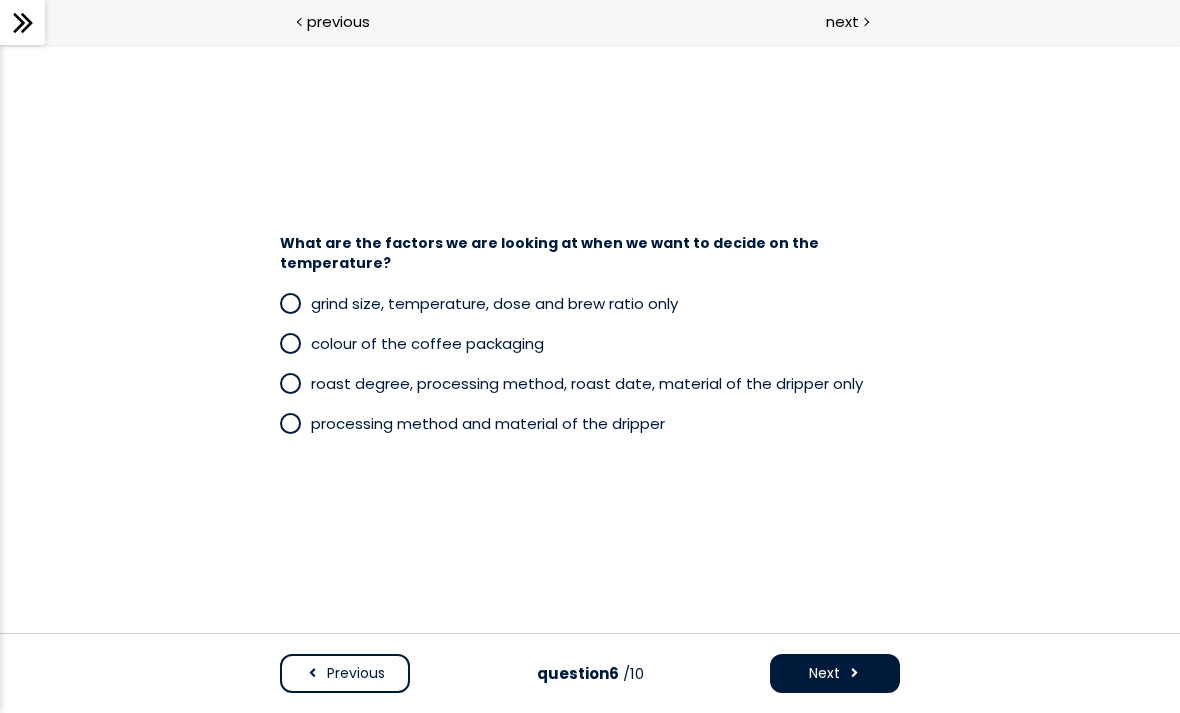click at bounding box center (295, 383) 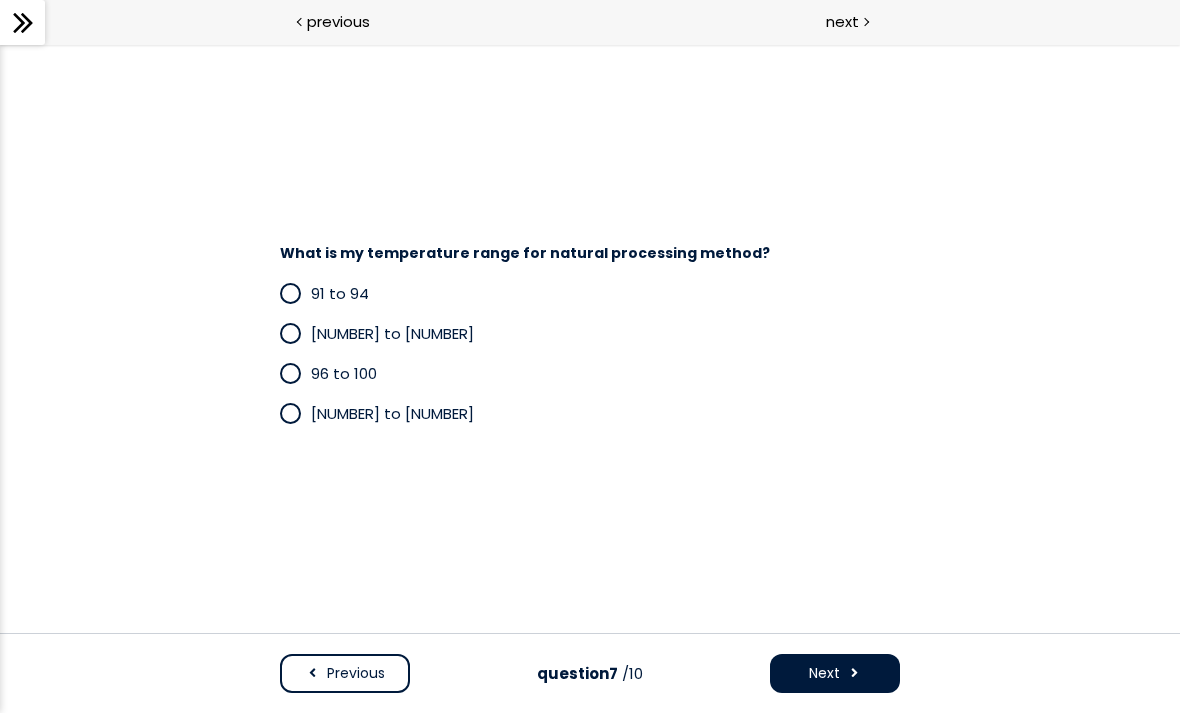 click at bounding box center [295, 413] 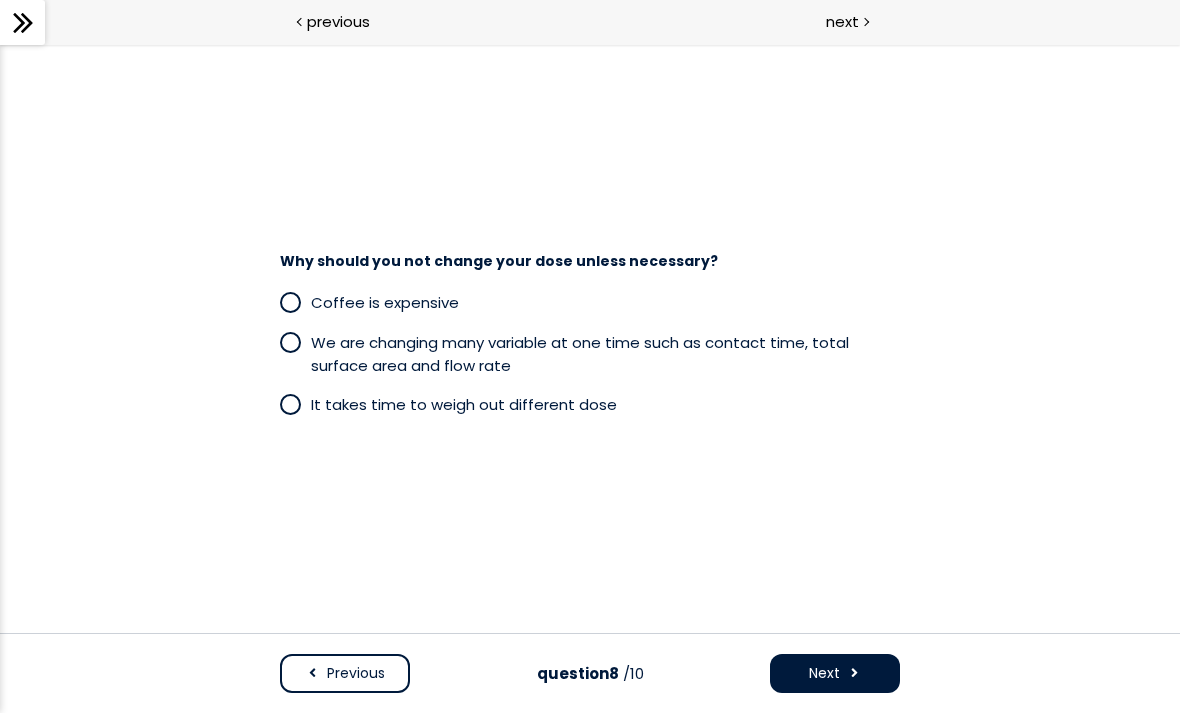 click at bounding box center (295, 342) 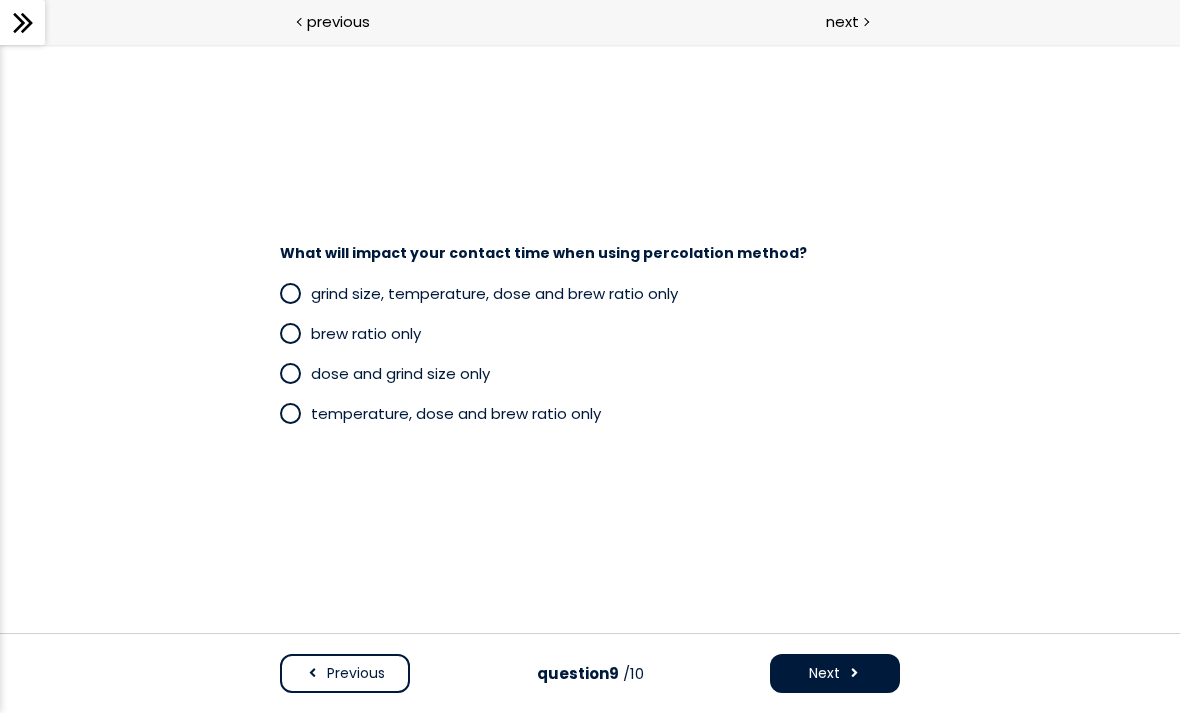 click on "dose and grind size only" at bounding box center (400, 373) 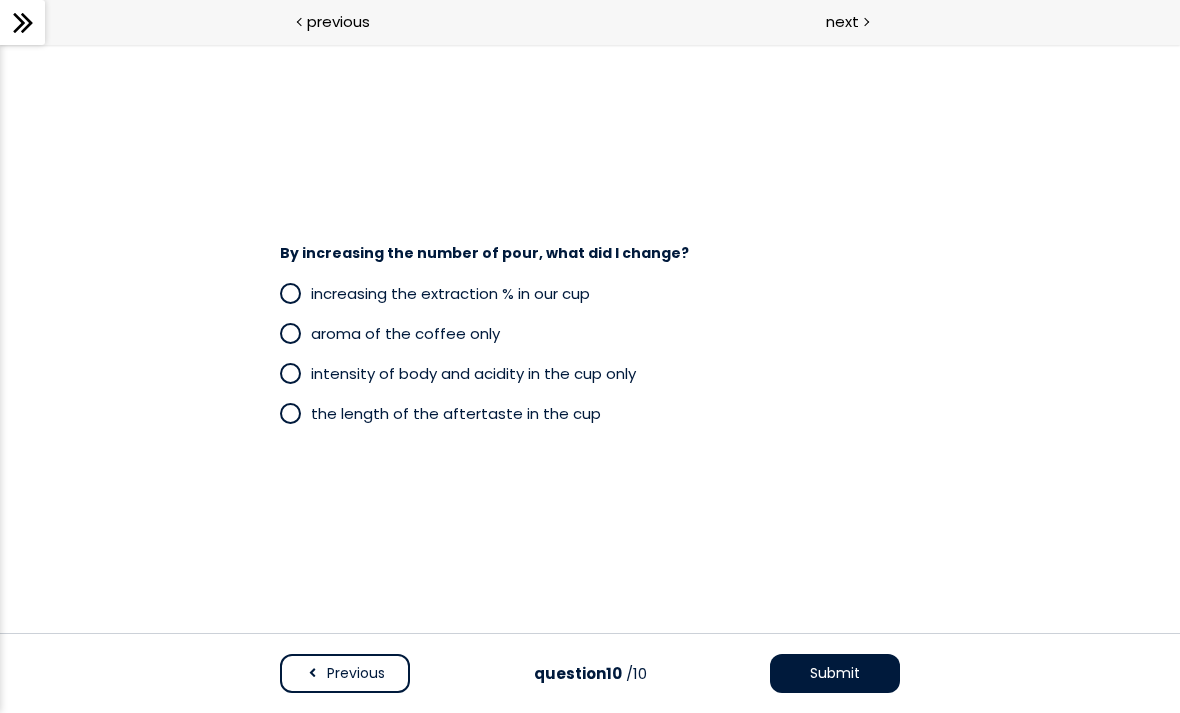 click on "increasing the extraction % in our cup" at bounding box center [450, 293] 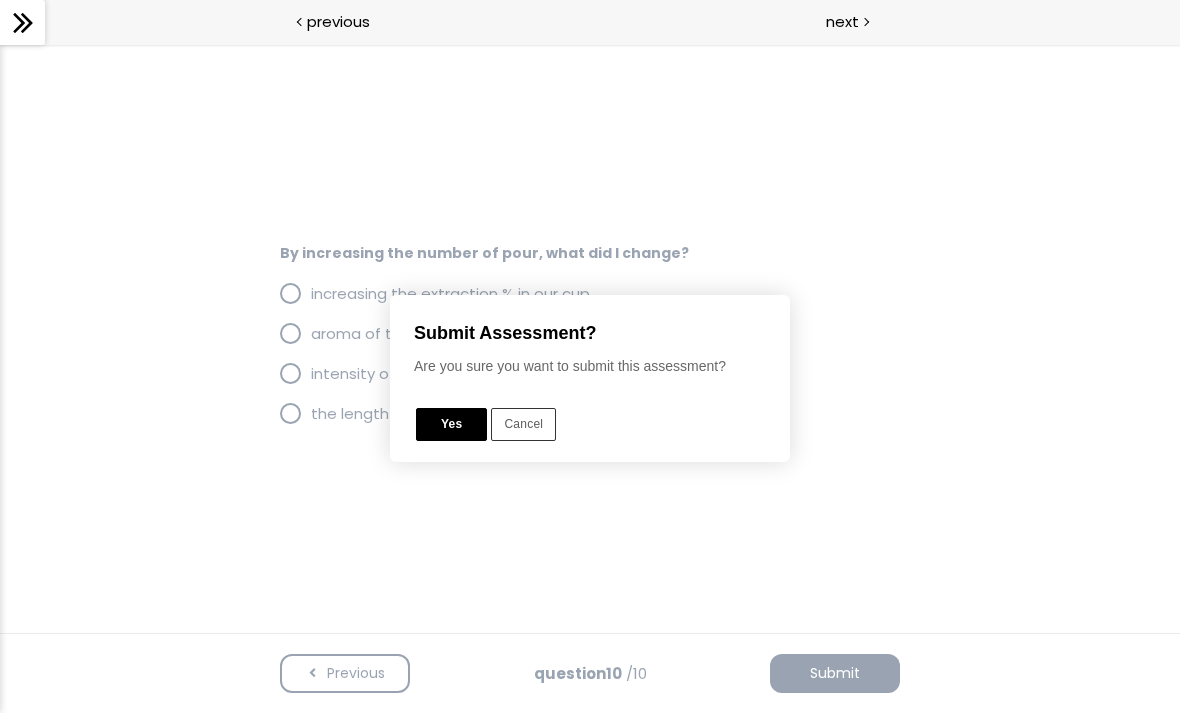 click on "Yes" at bounding box center (451, 424) 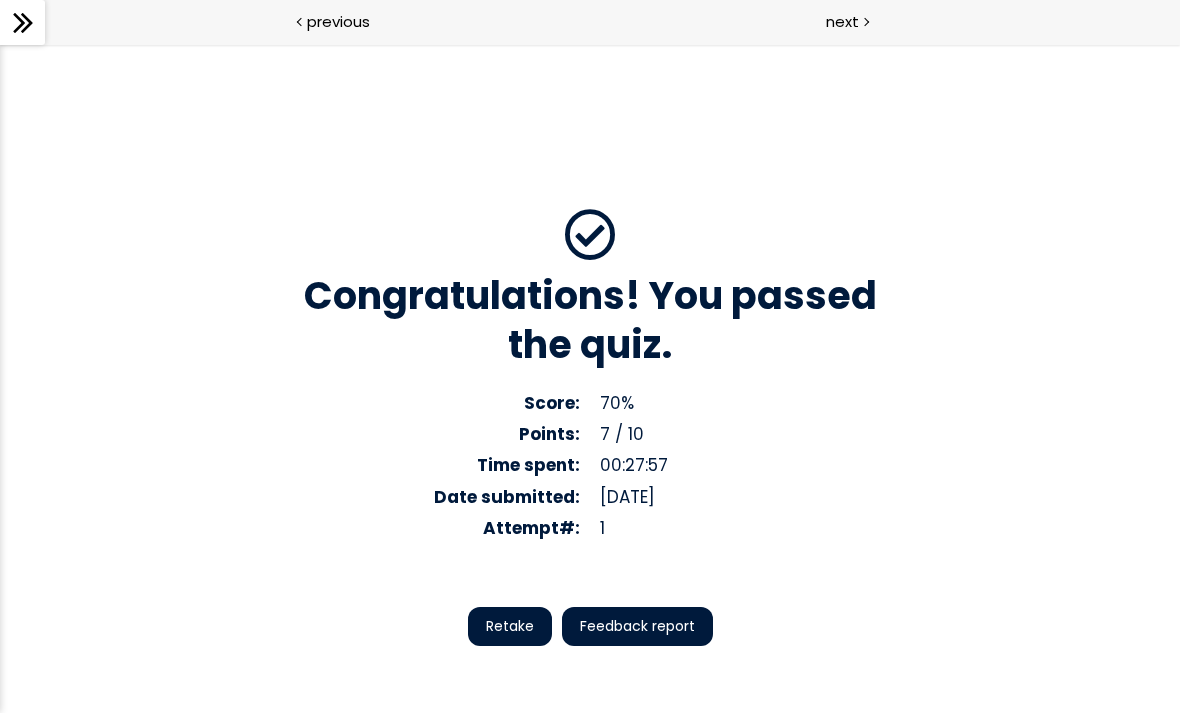 scroll, scrollTop: 0, scrollLeft: 0, axis: both 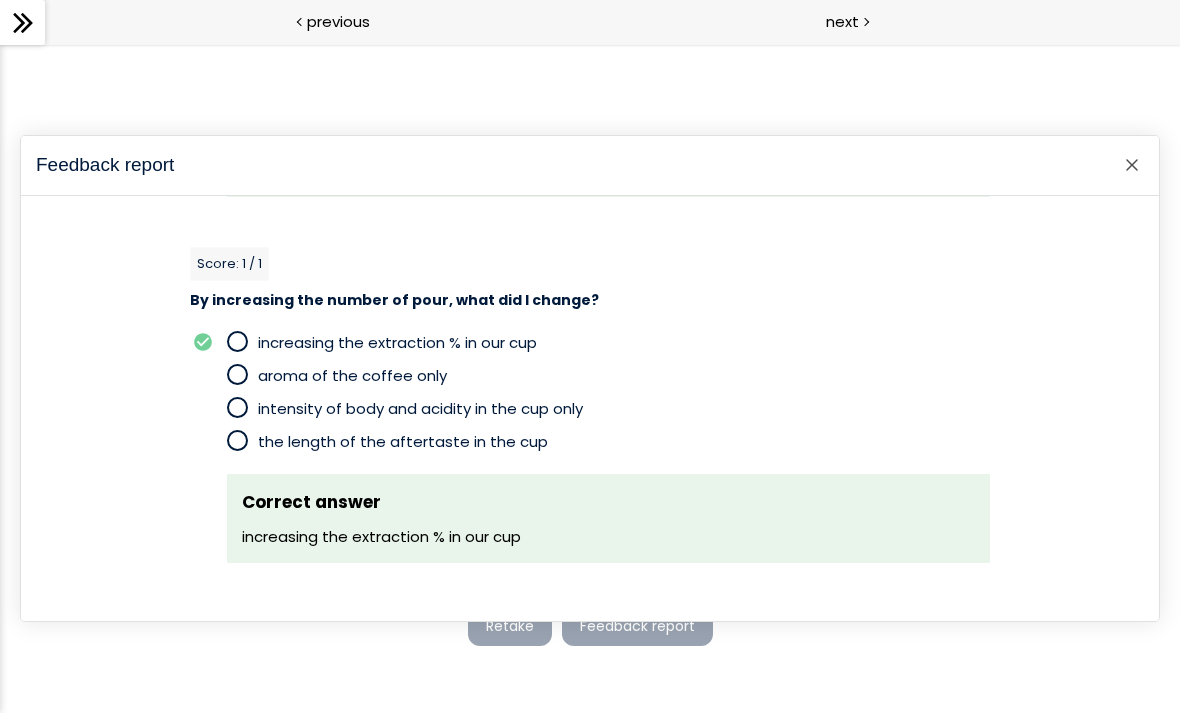 click at bounding box center (590, 378) 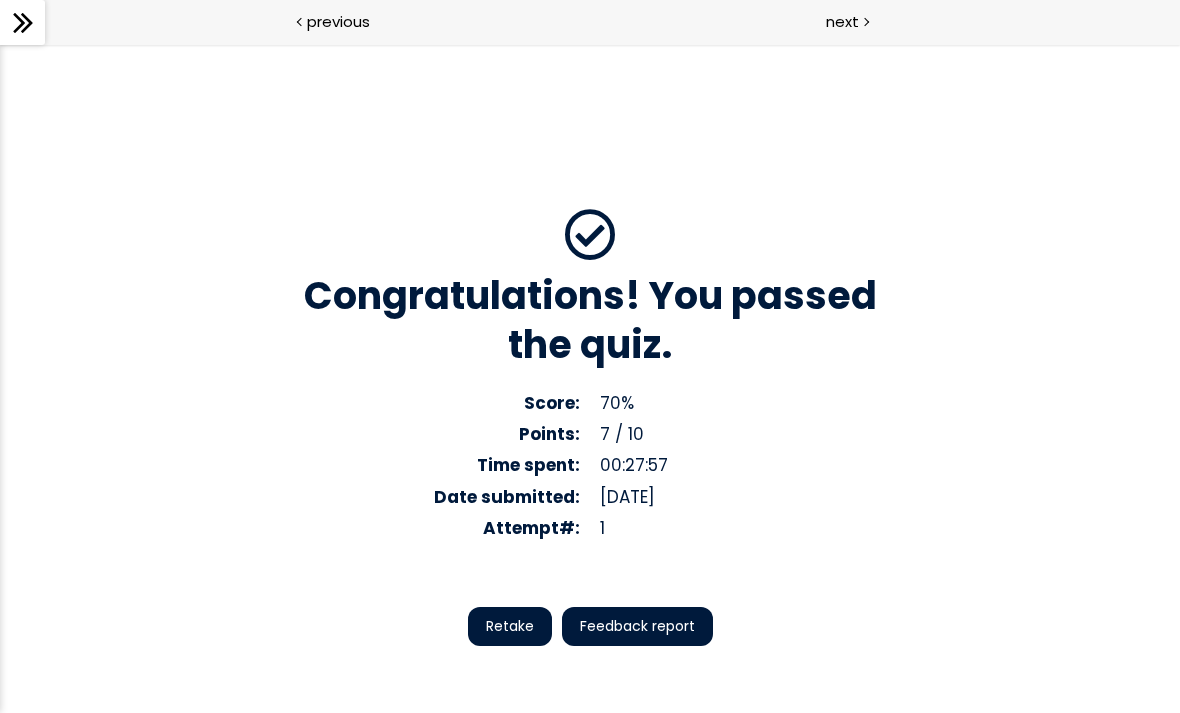 click on "next" at bounding box center [842, 21] 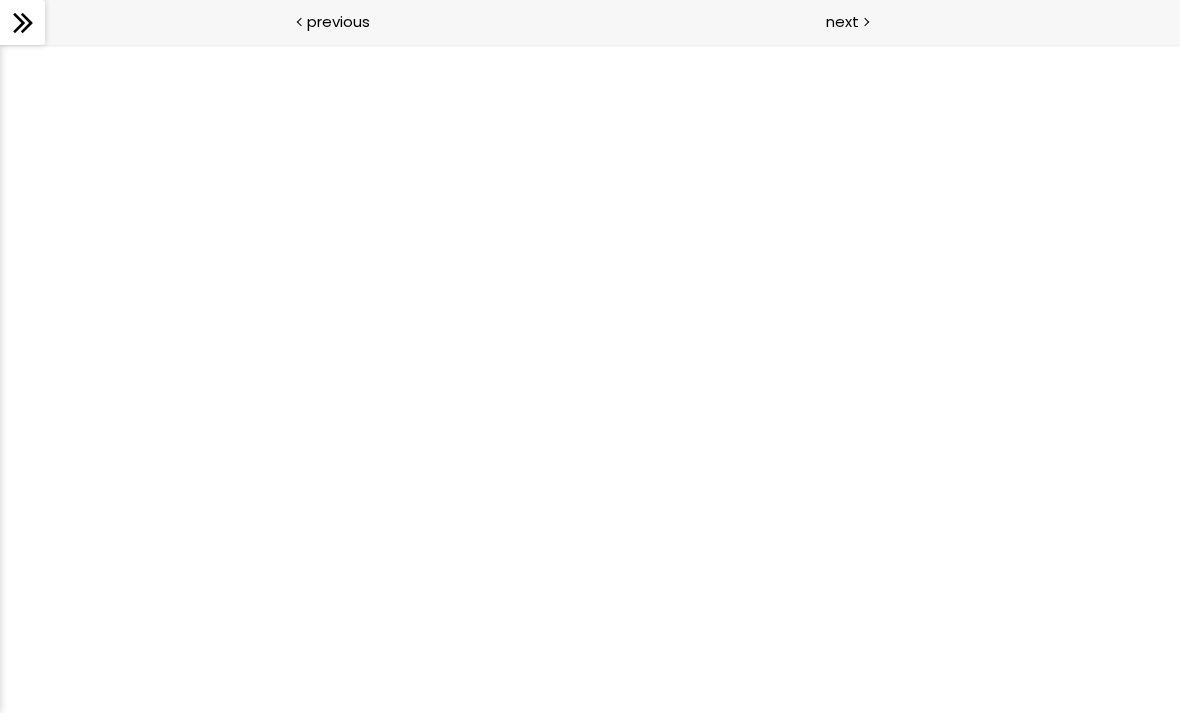 scroll, scrollTop: 0, scrollLeft: 0, axis: both 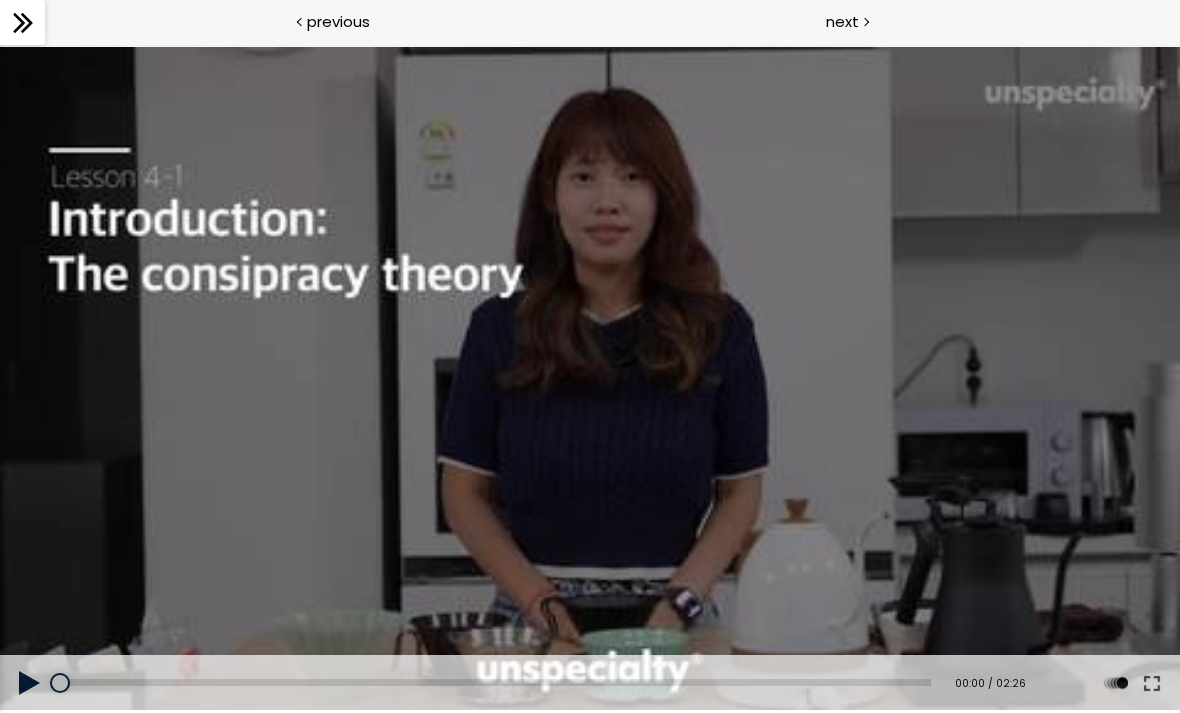 click at bounding box center (30, 683) 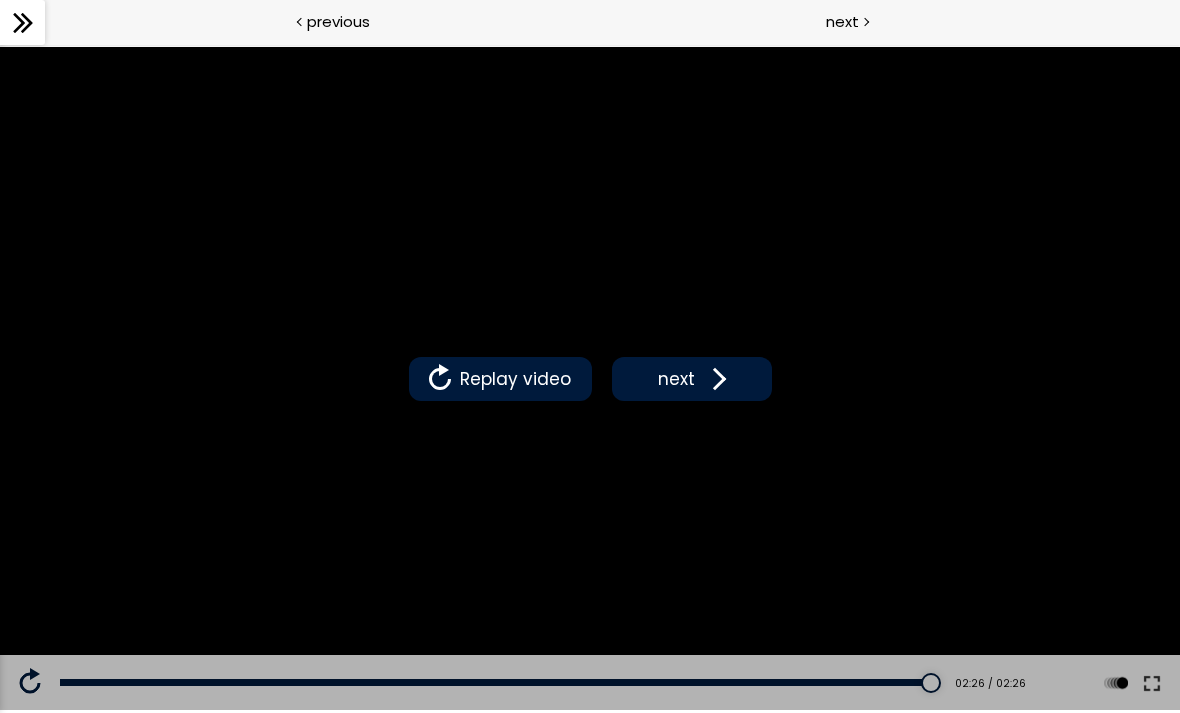 click at bounding box center (715, 379) 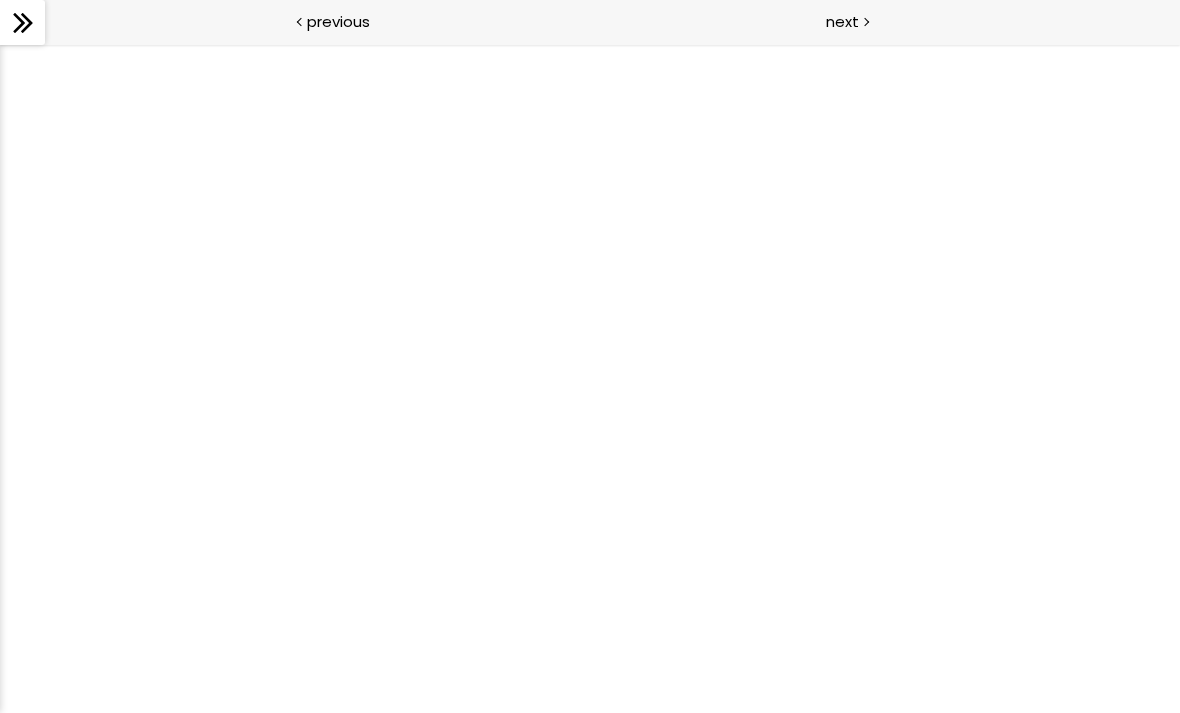 scroll, scrollTop: 0, scrollLeft: 0, axis: both 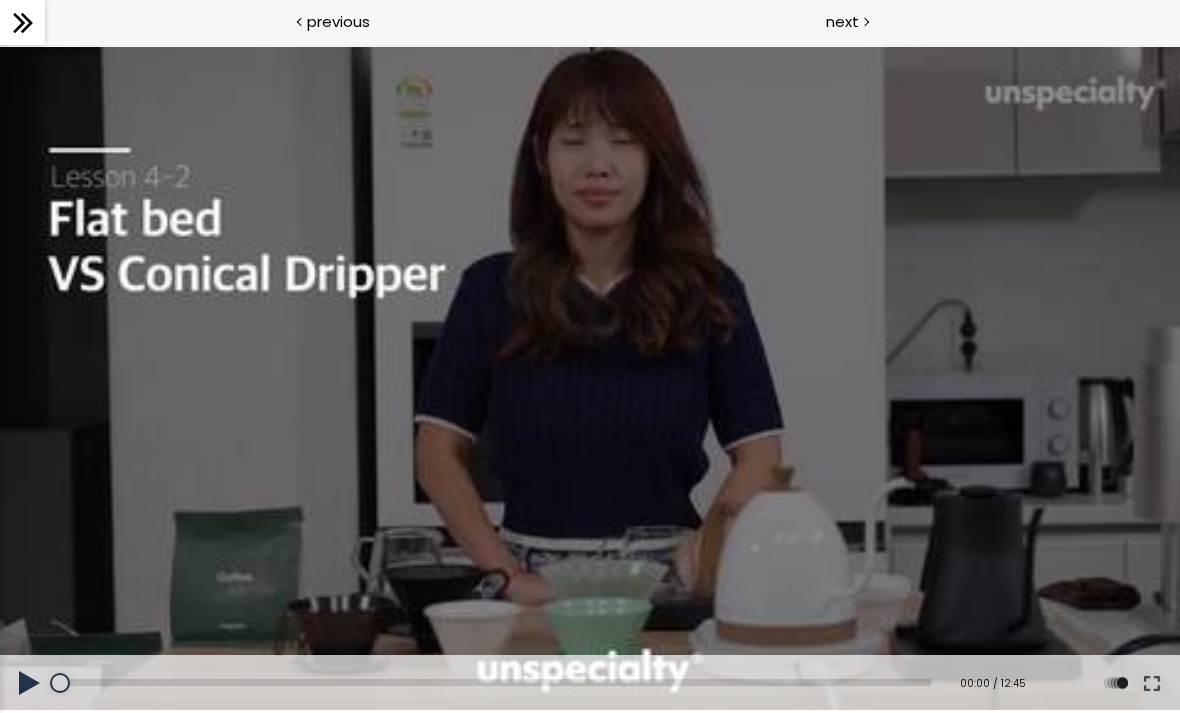 click at bounding box center (30, 683) 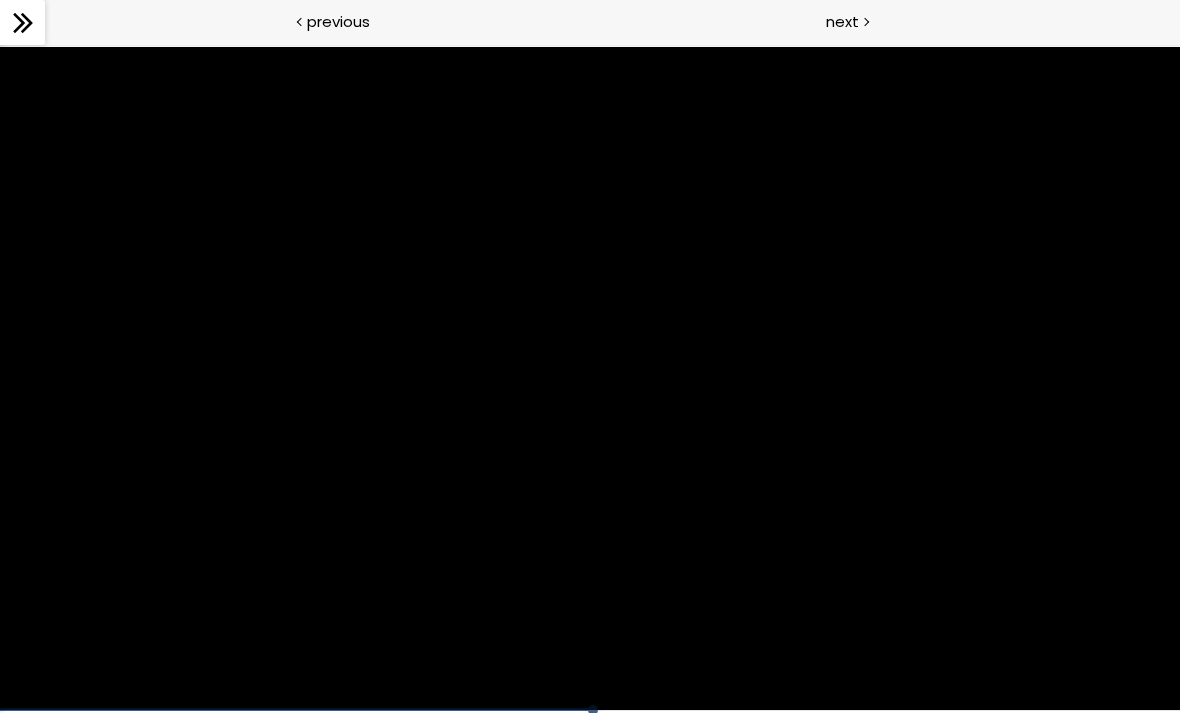 click at bounding box center (590, 379) 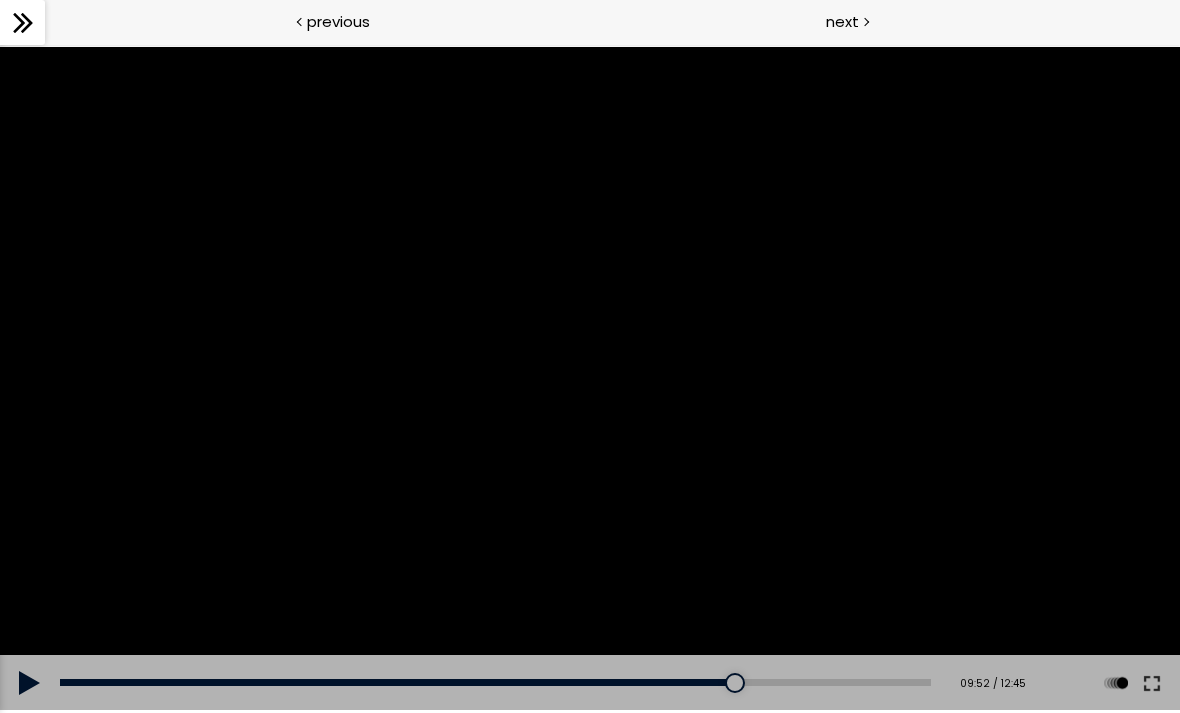 click at bounding box center [30, 683] 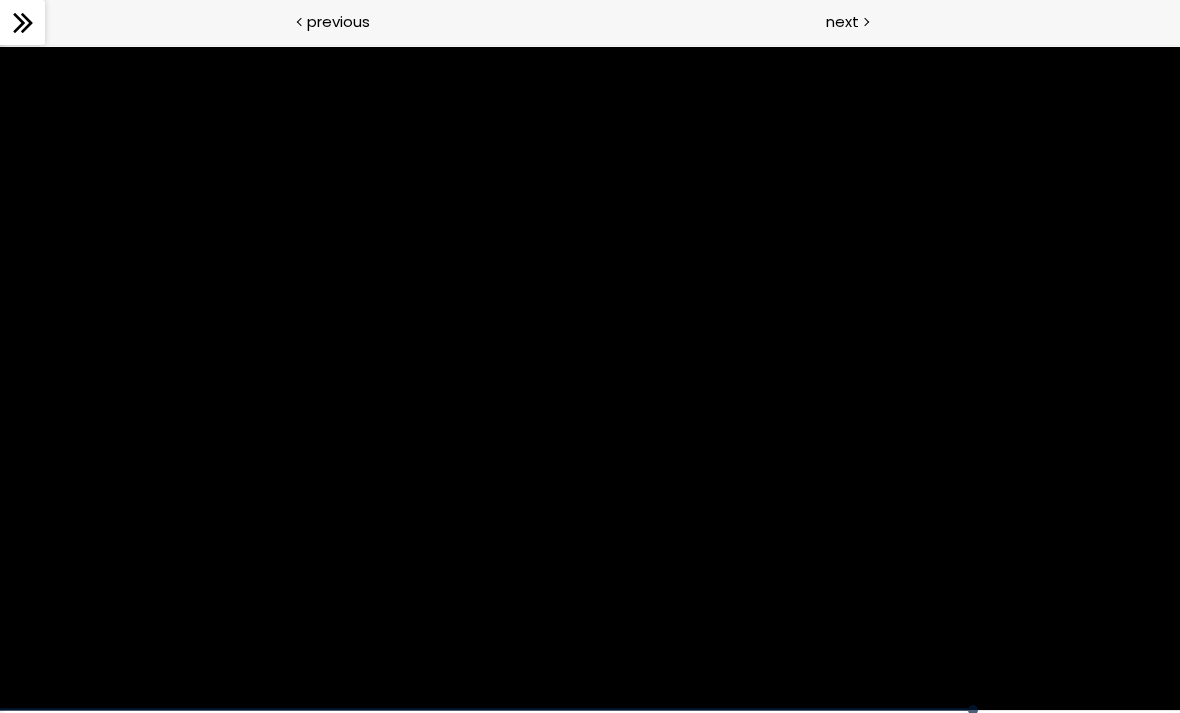 click at bounding box center (590, 379) 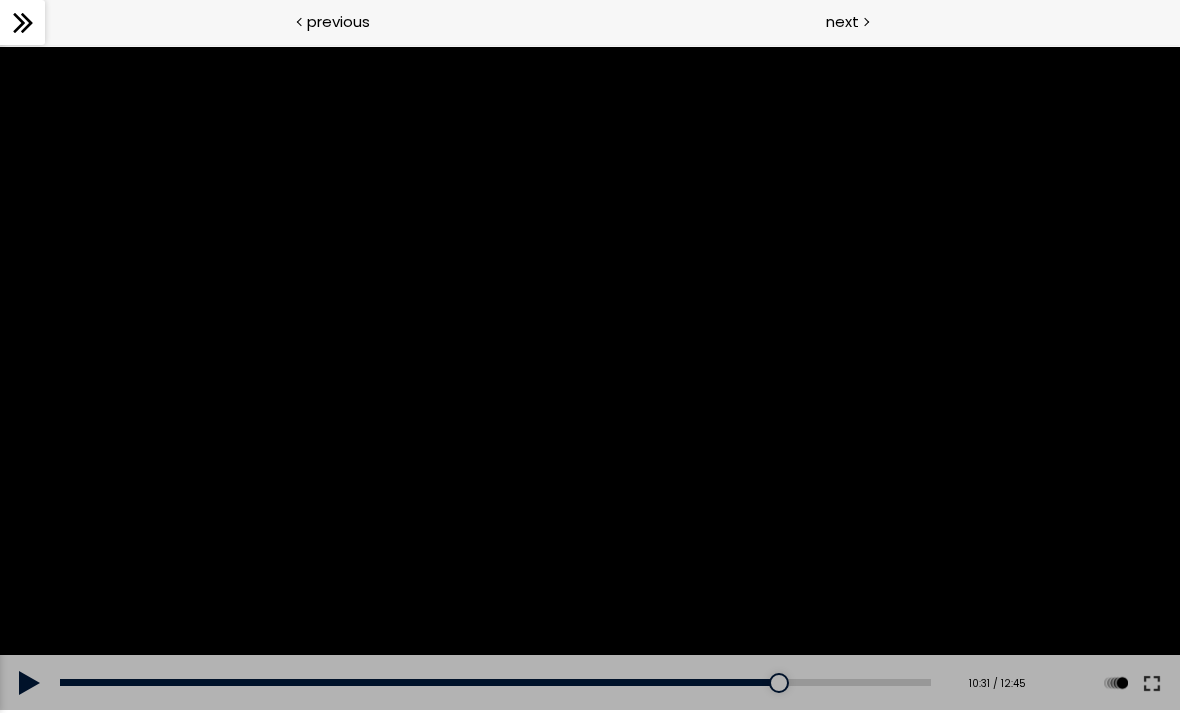 click at bounding box center [30, 683] 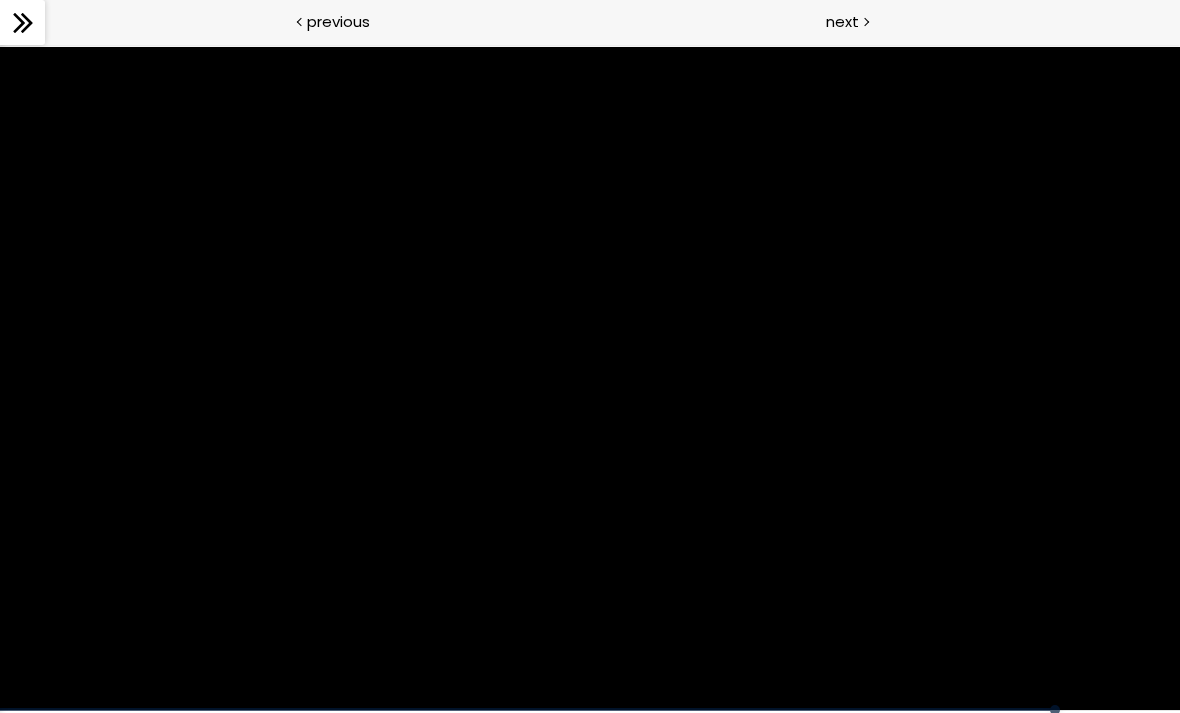 click at bounding box center (590, 379) 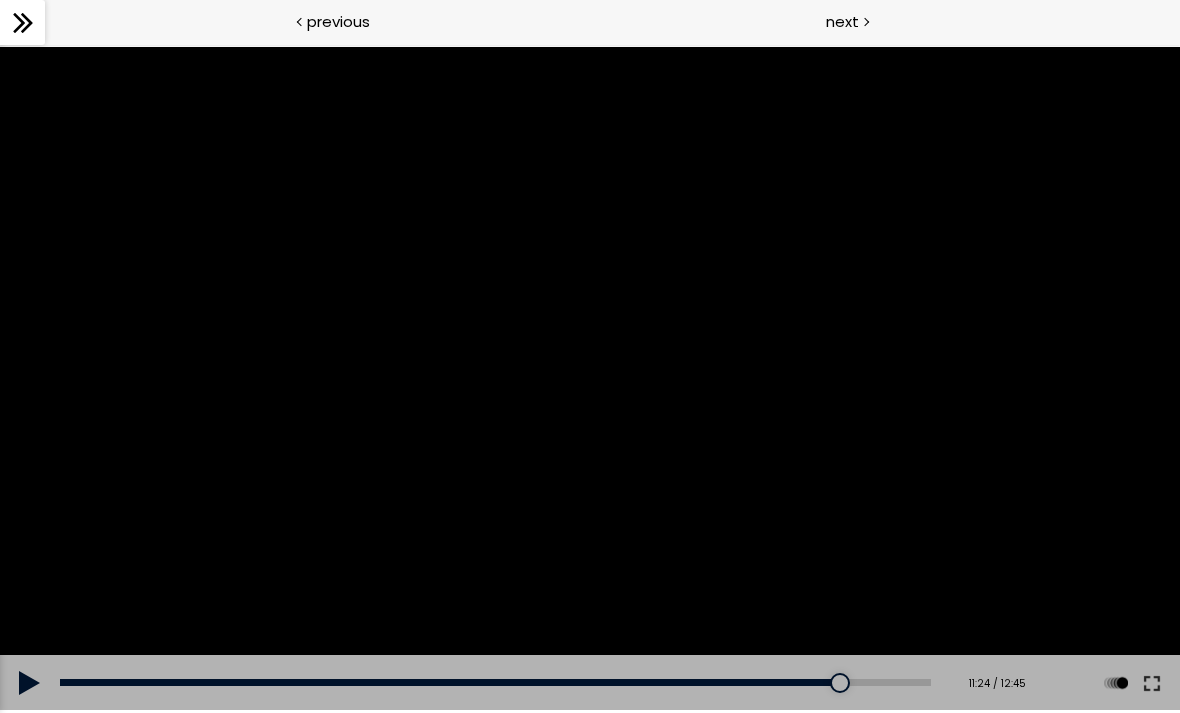 click at bounding box center [590, 379] 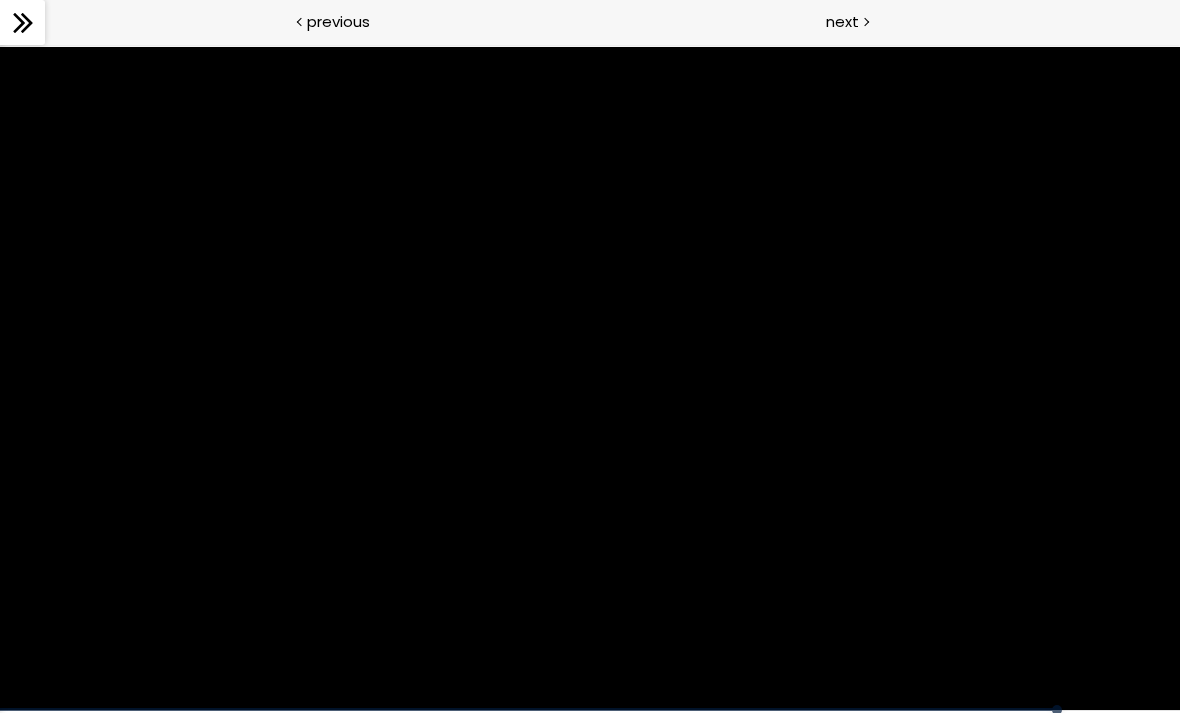 click at bounding box center [590, 379] 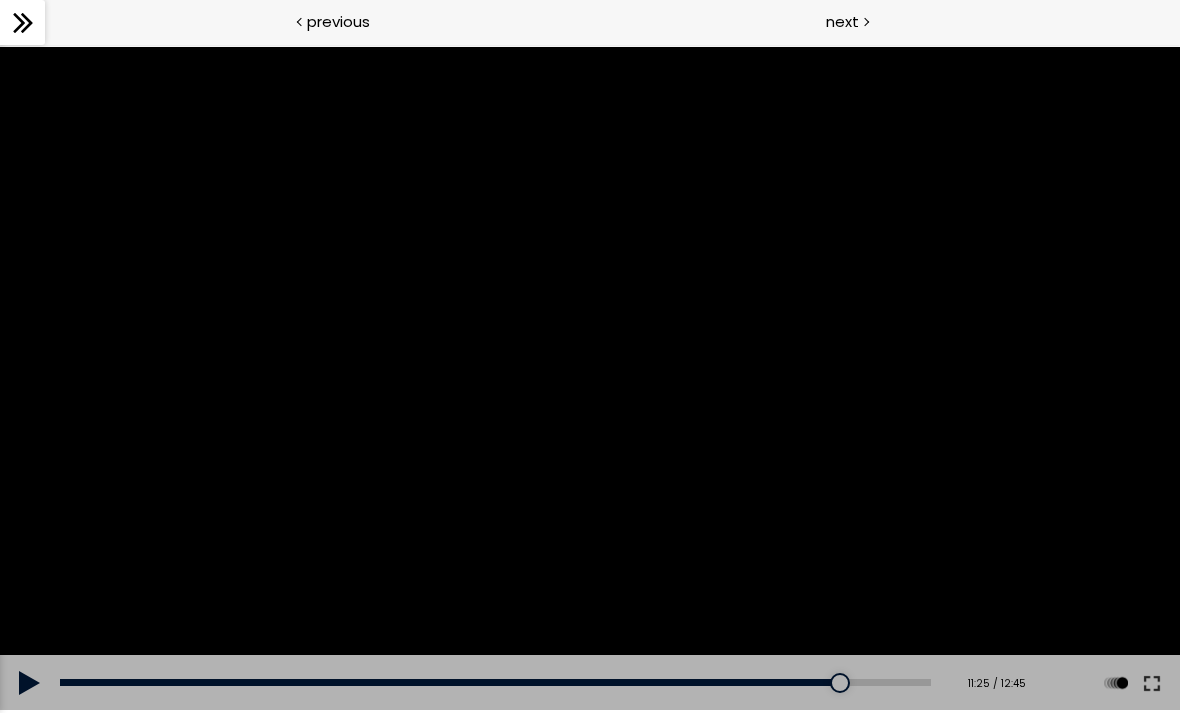 click at bounding box center (590, 379) 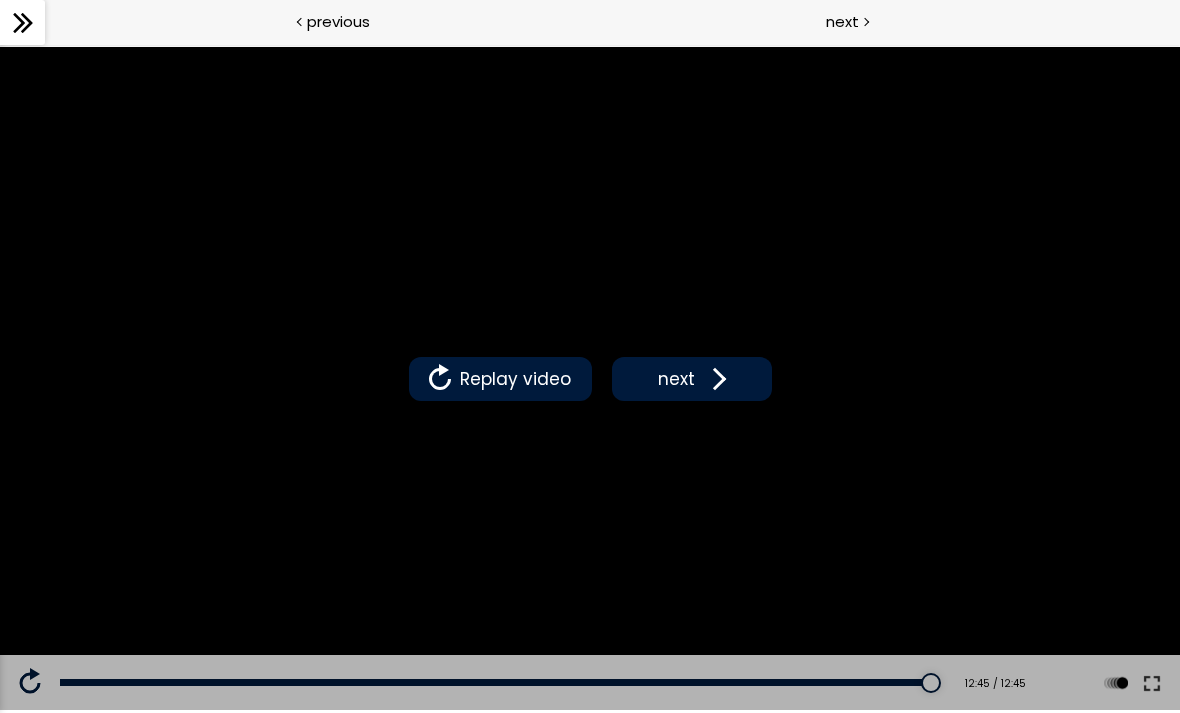 click at bounding box center (715, 379) 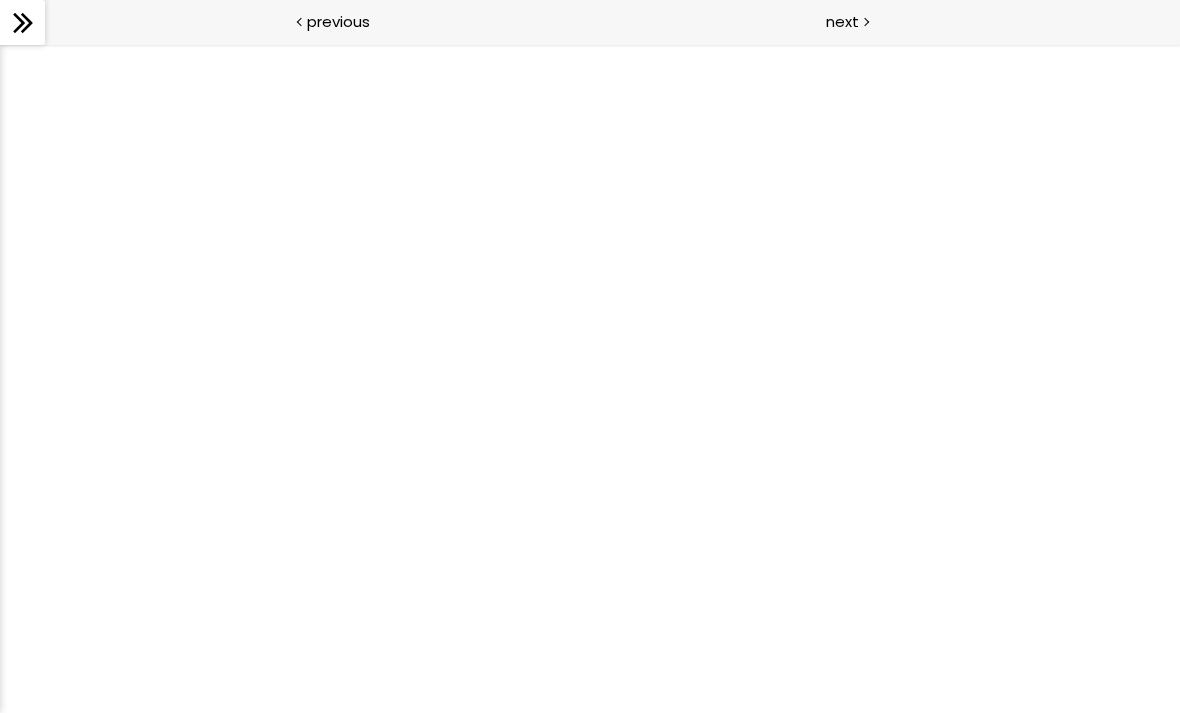 scroll, scrollTop: 0, scrollLeft: 0, axis: both 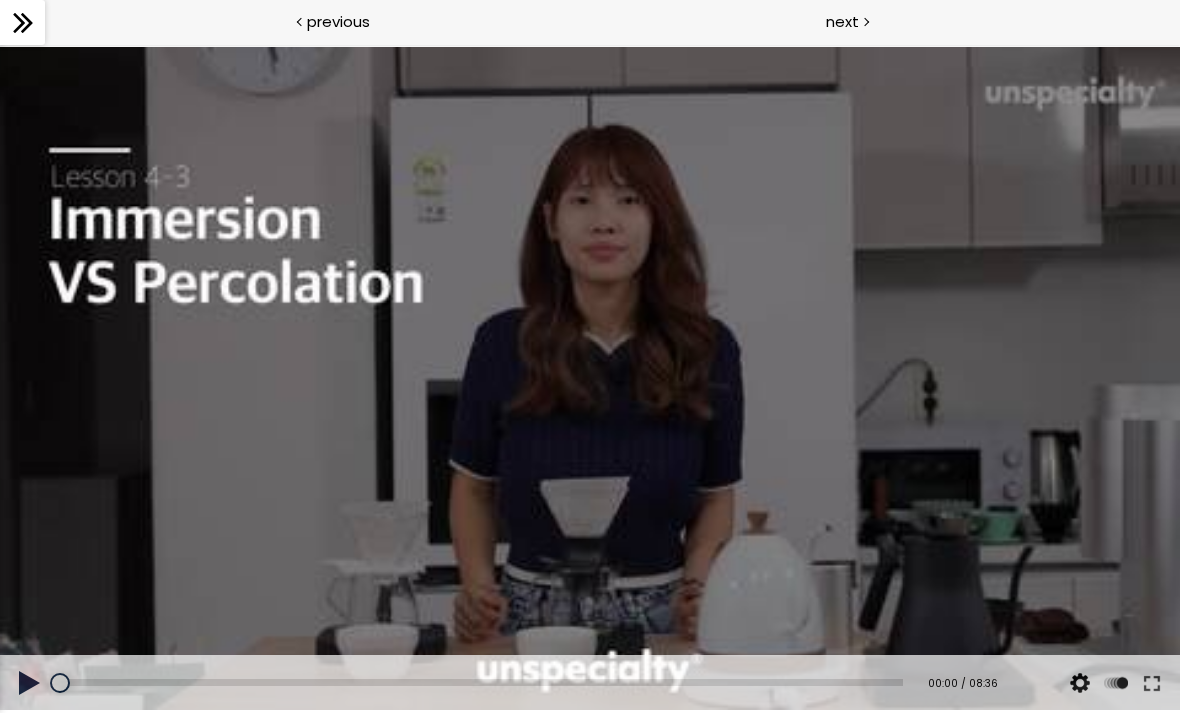 click at bounding box center (30, 683) 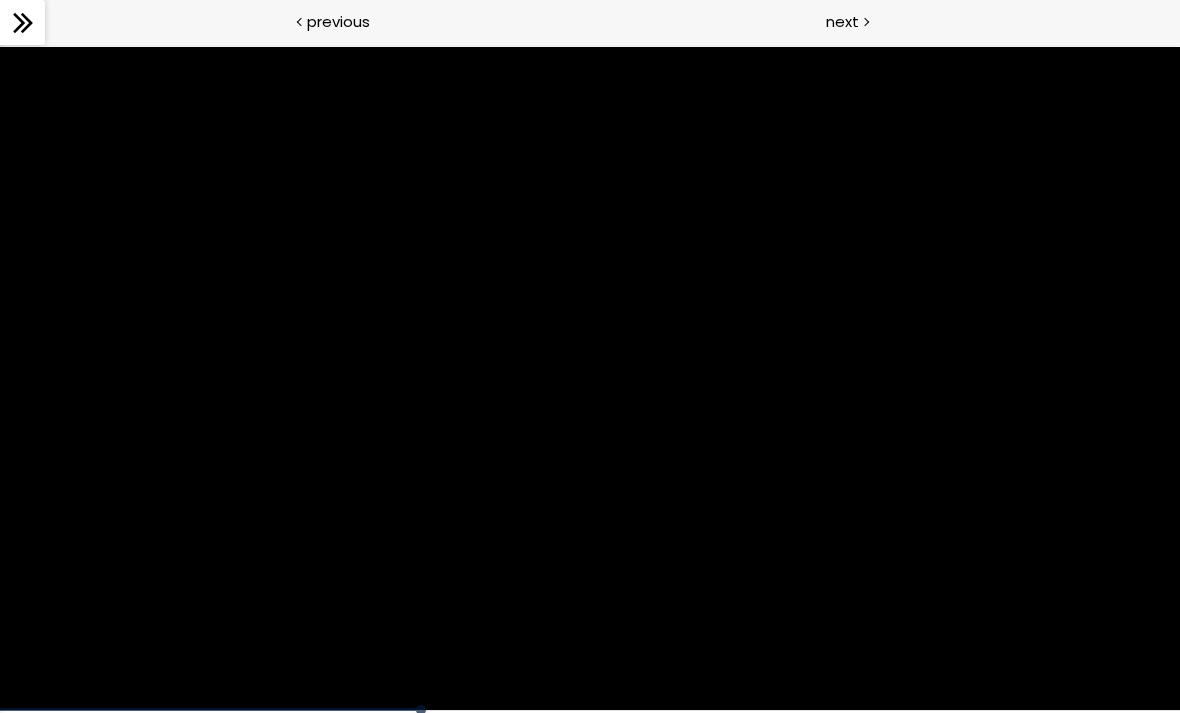 click at bounding box center (590, 379) 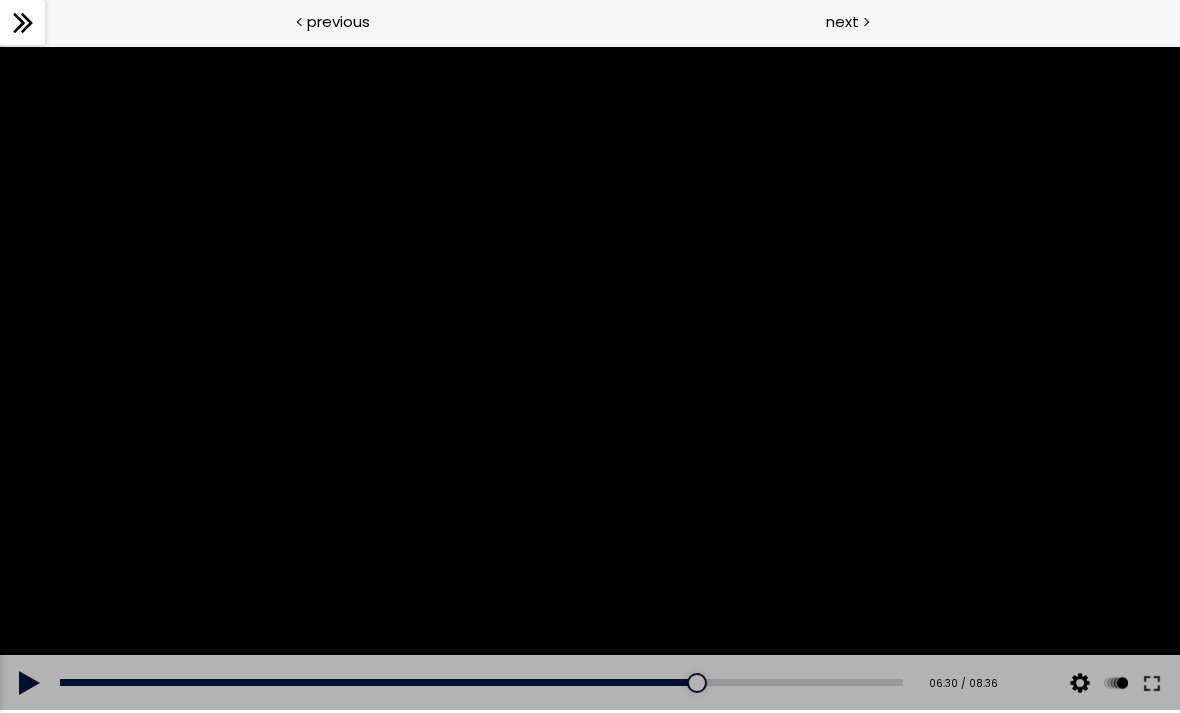 click at bounding box center [30, 683] 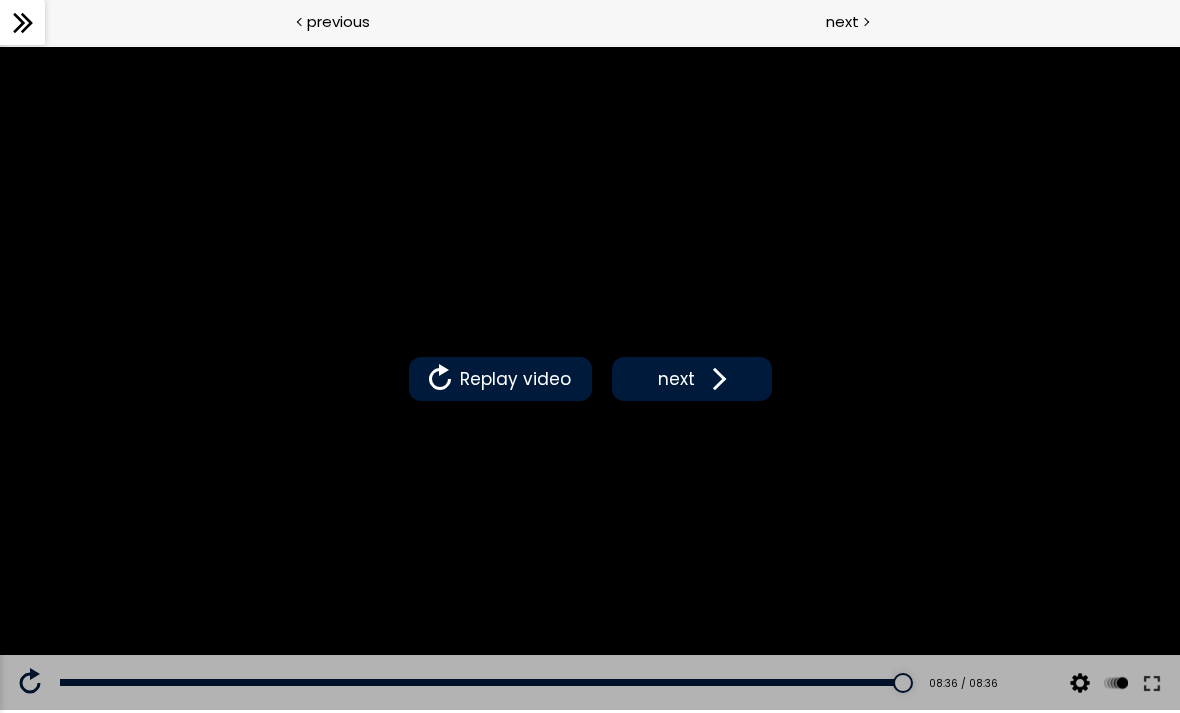 click at bounding box center [715, 379] 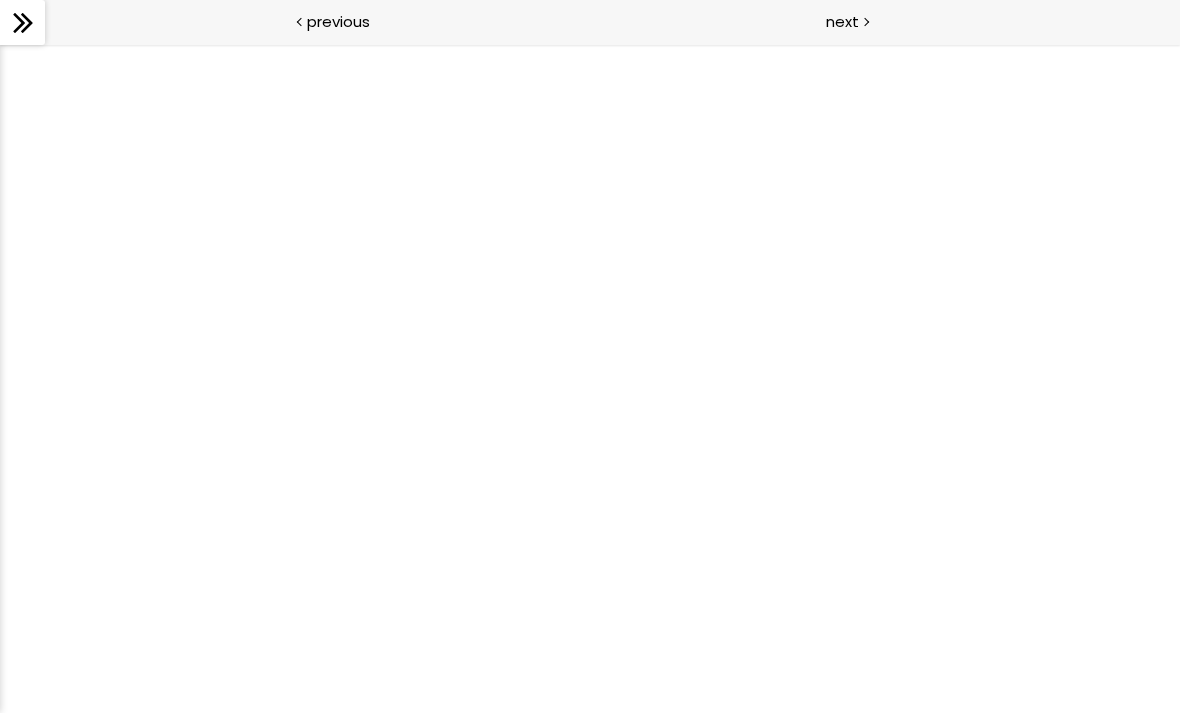 scroll, scrollTop: 0, scrollLeft: 0, axis: both 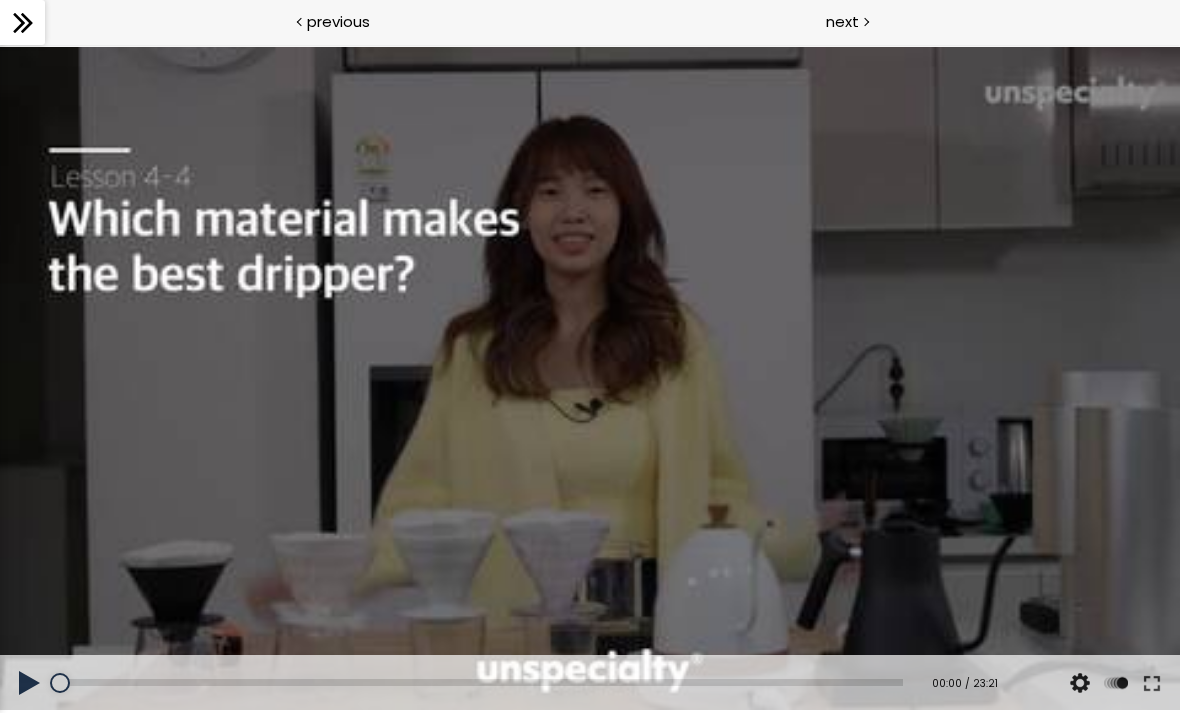 click at bounding box center (30, 683) 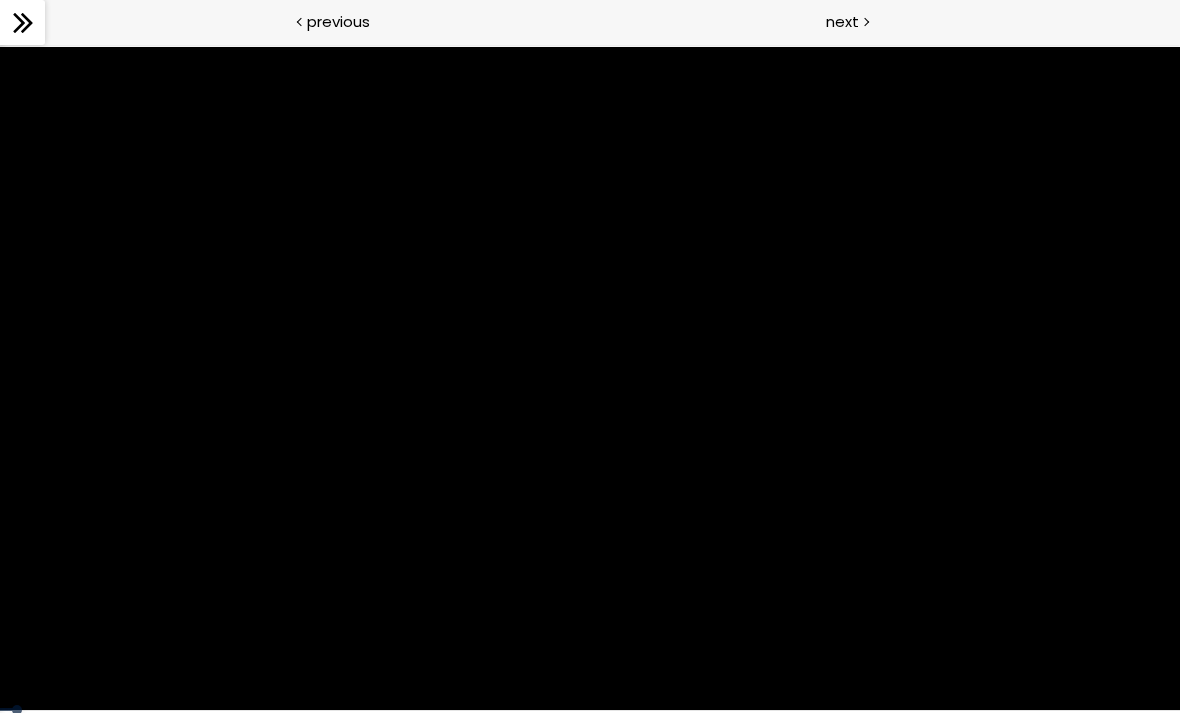 click at bounding box center [590, 379] 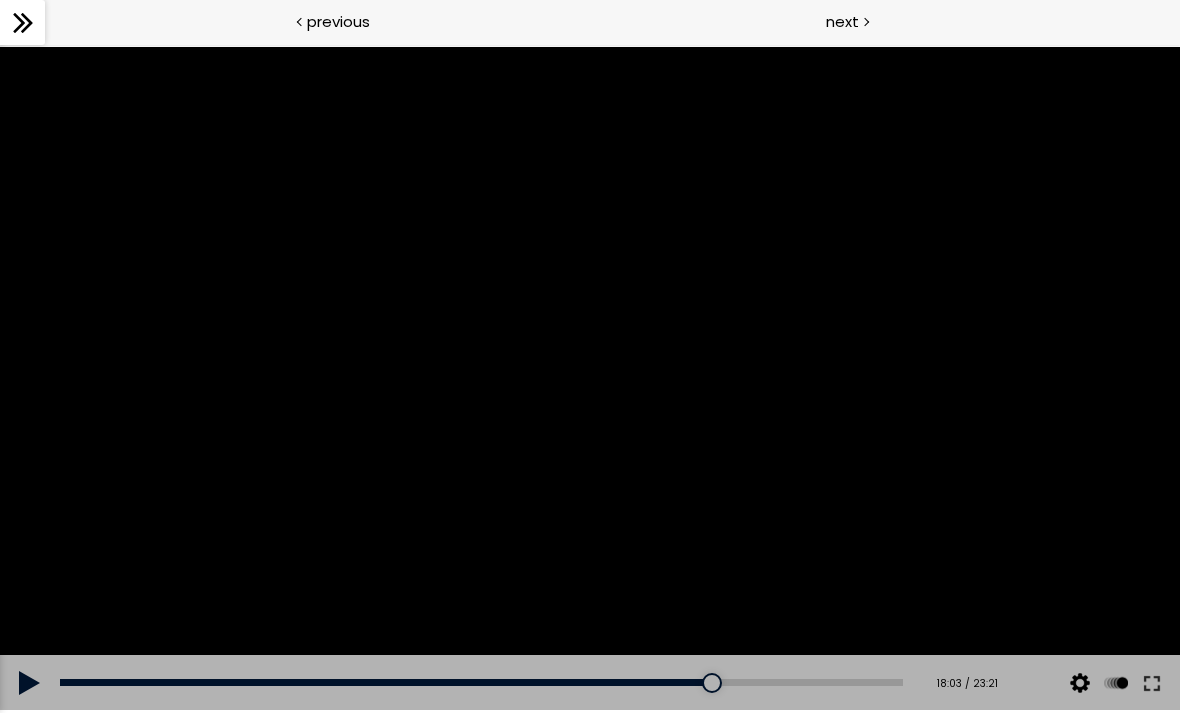 click at bounding box center (30, 683) 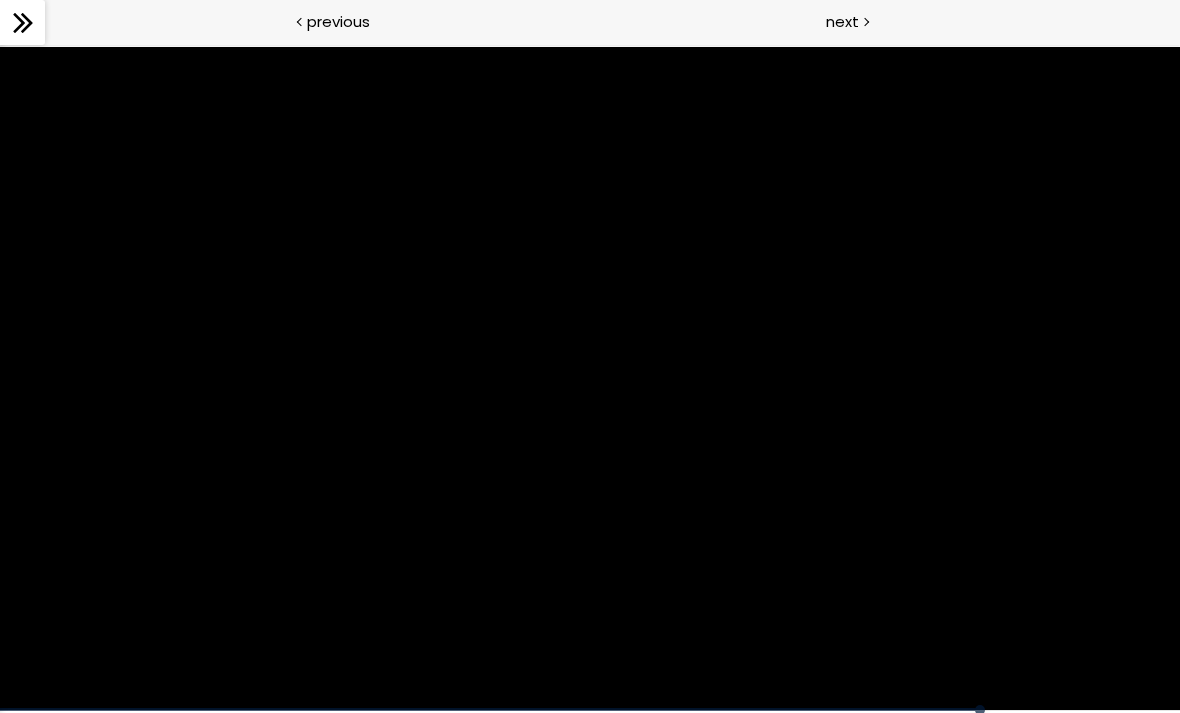 click at bounding box center (590, 379) 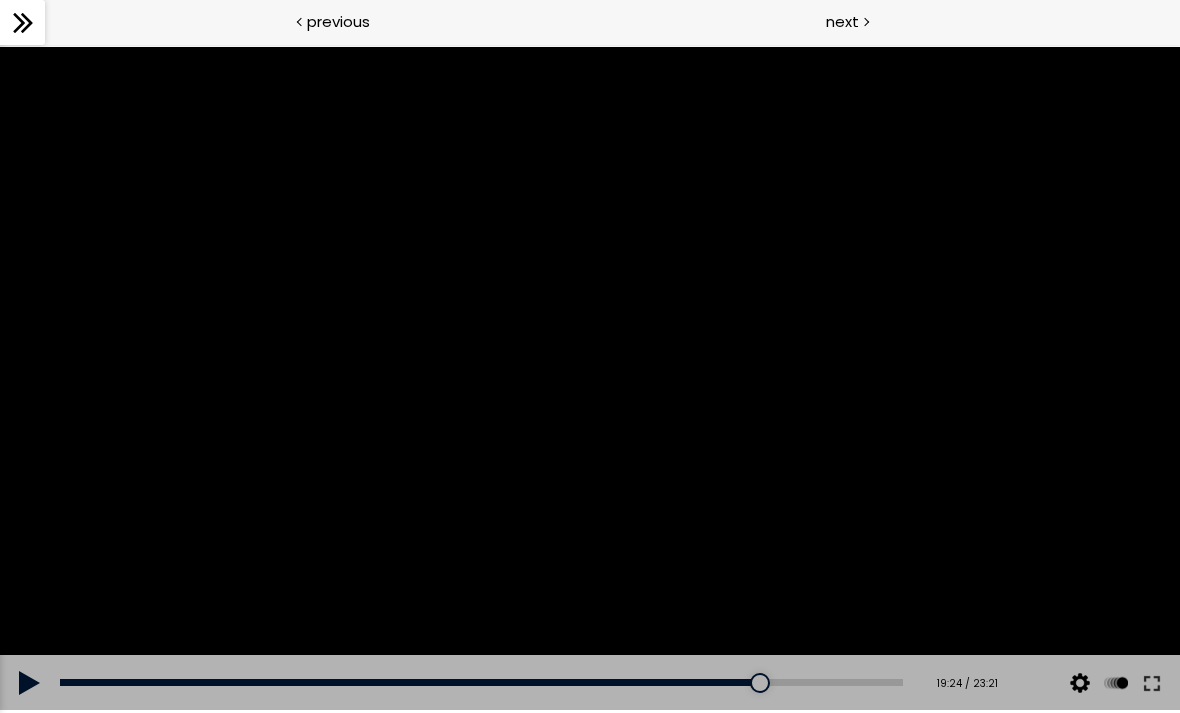 click at bounding box center (590, 379) 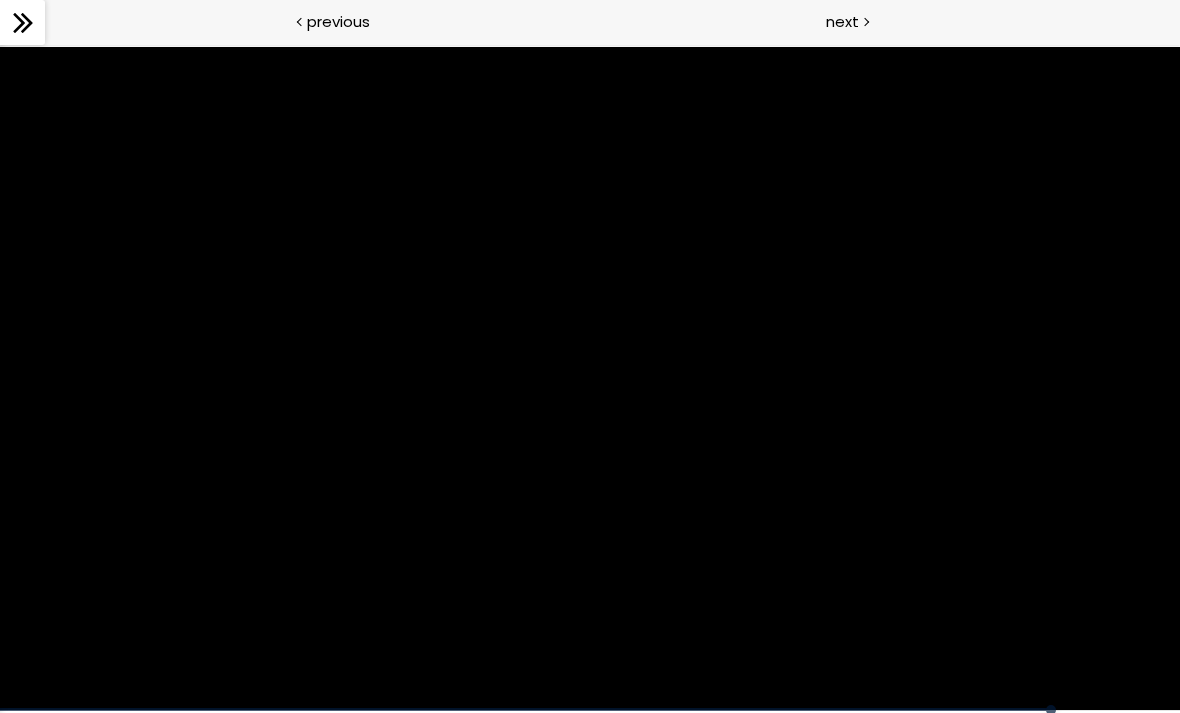 click at bounding box center [590, 379] 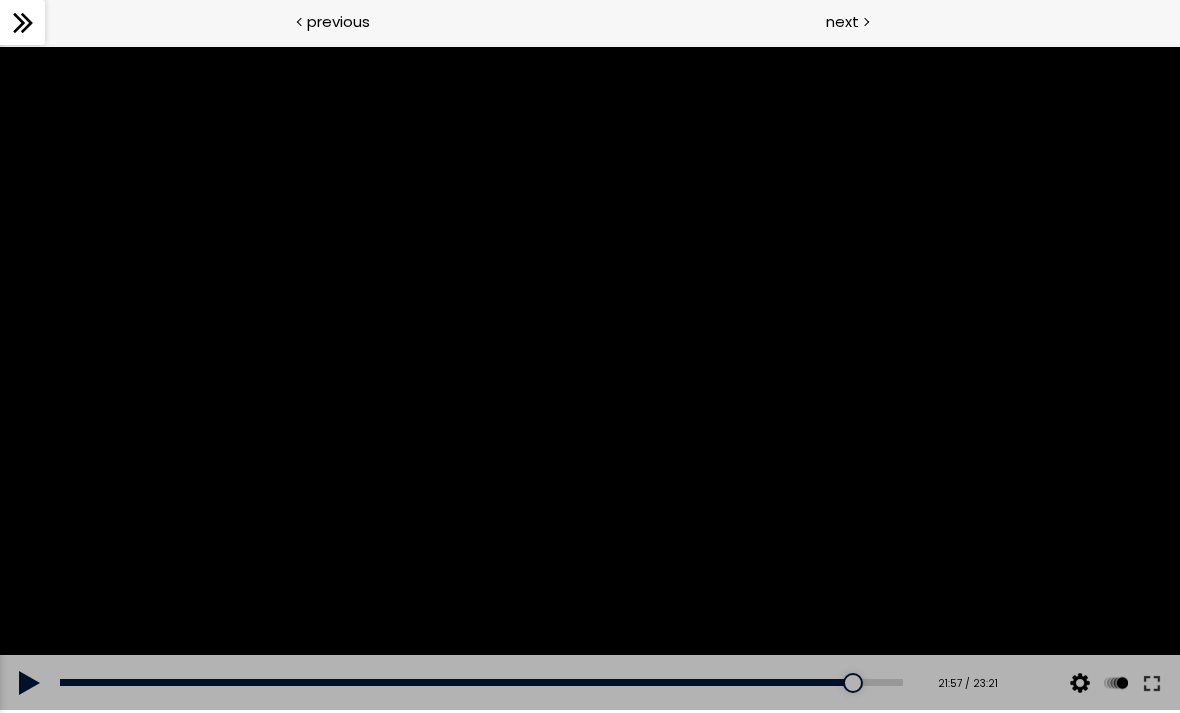click at bounding box center (30, 683) 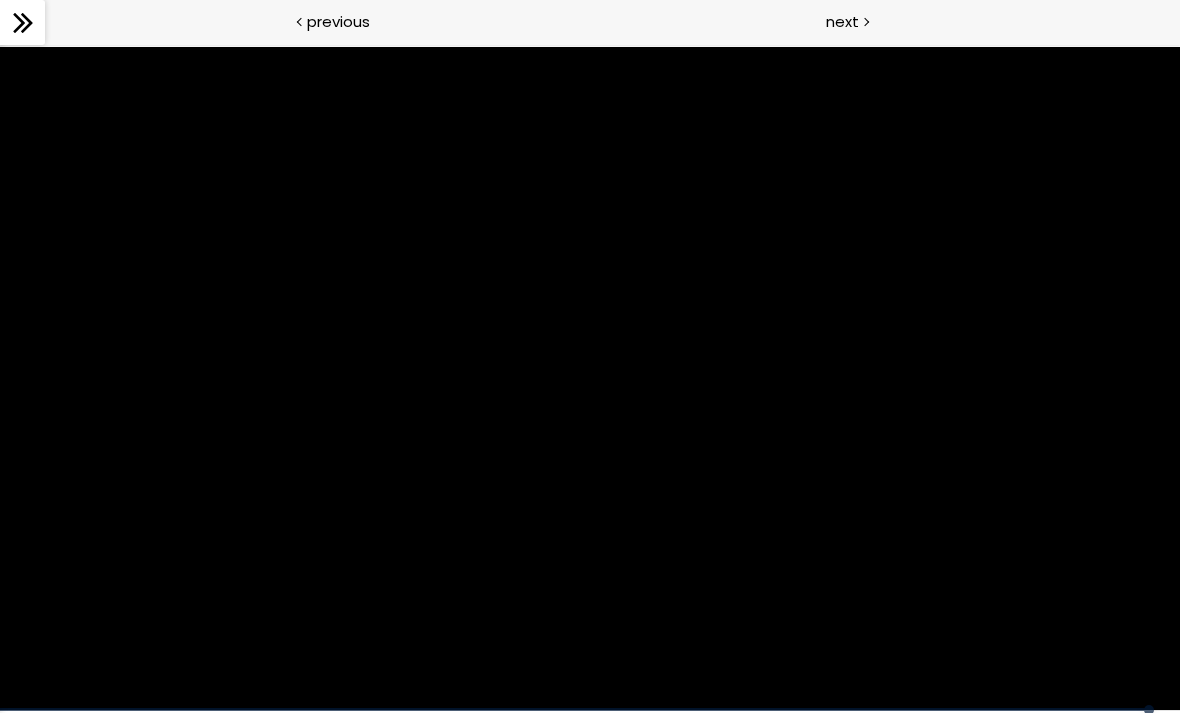 click at bounding box center (590, 379) 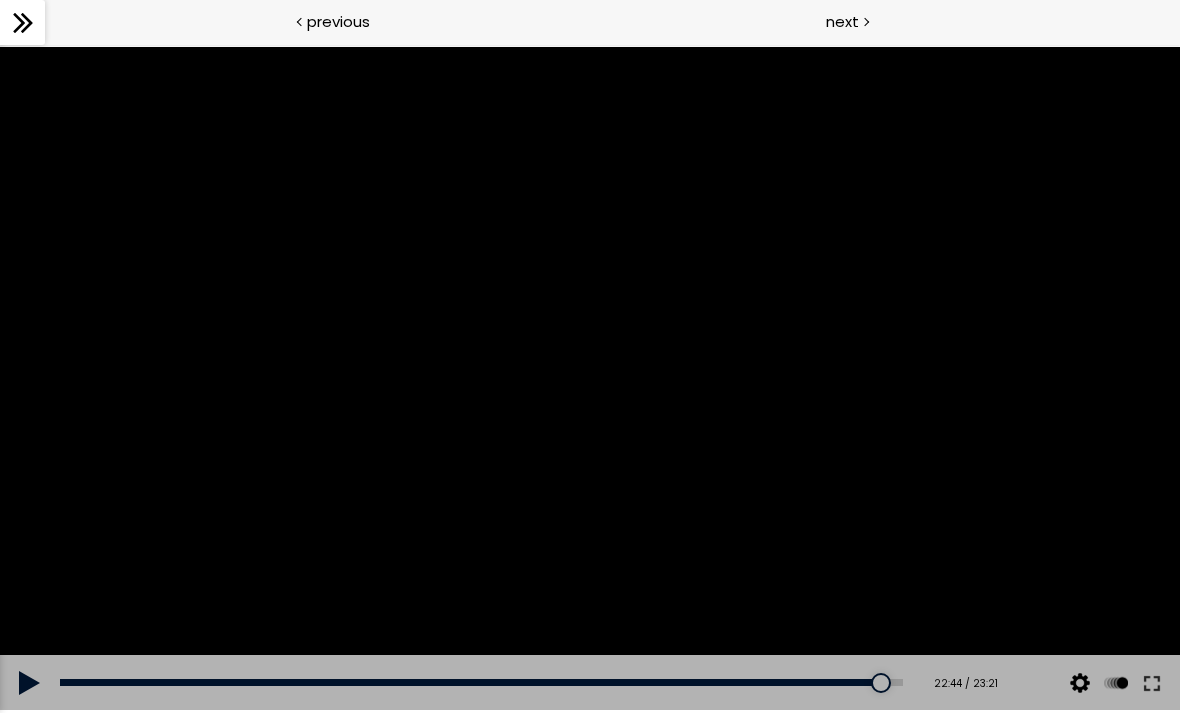 click at bounding box center [30, 683] 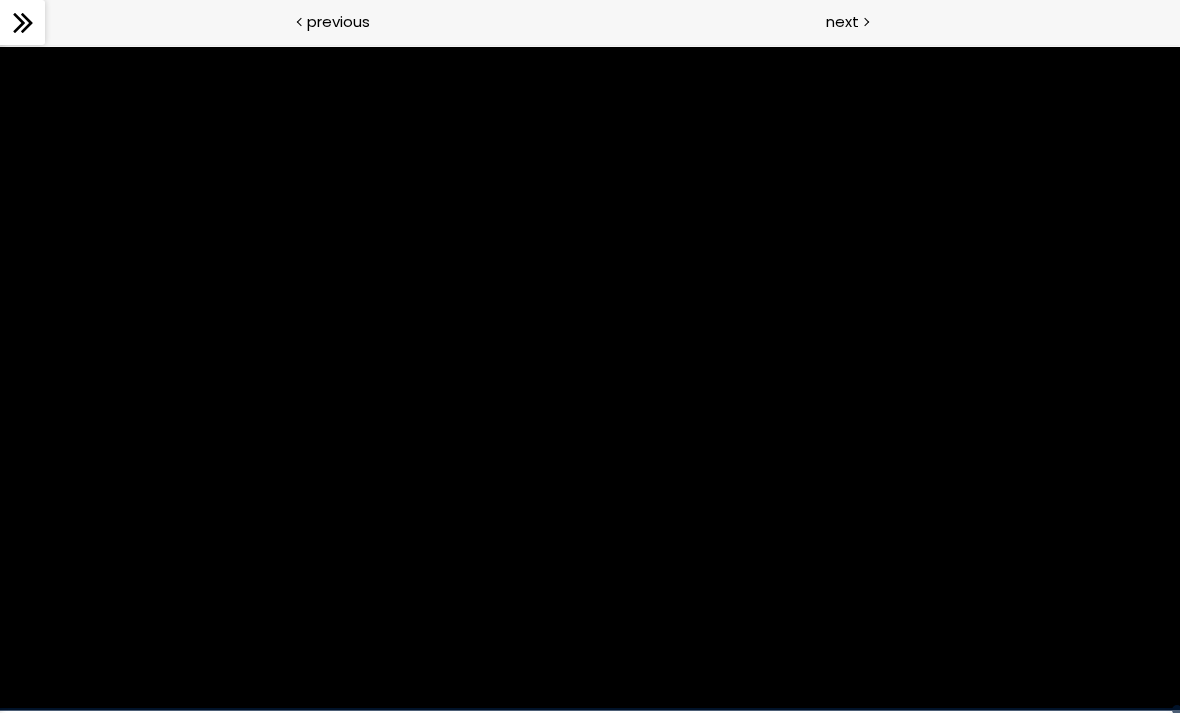 click on "next" at bounding box center (842, 21) 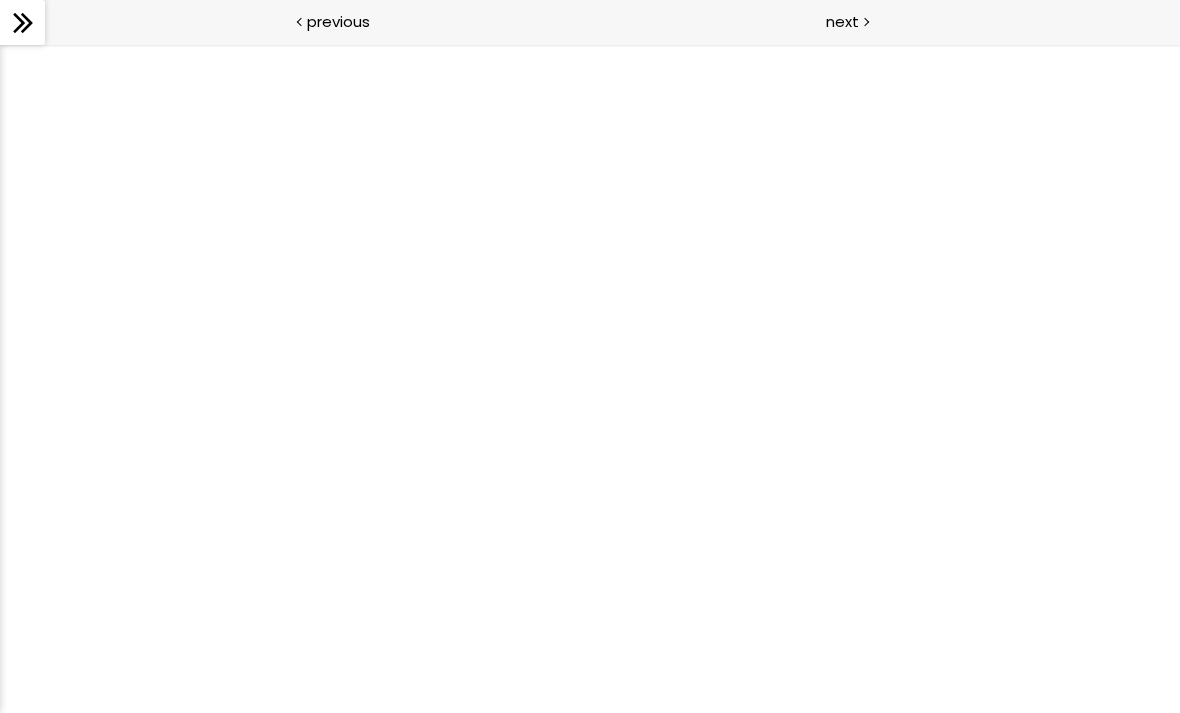 scroll, scrollTop: 0, scrollLeft: 0, axis: both 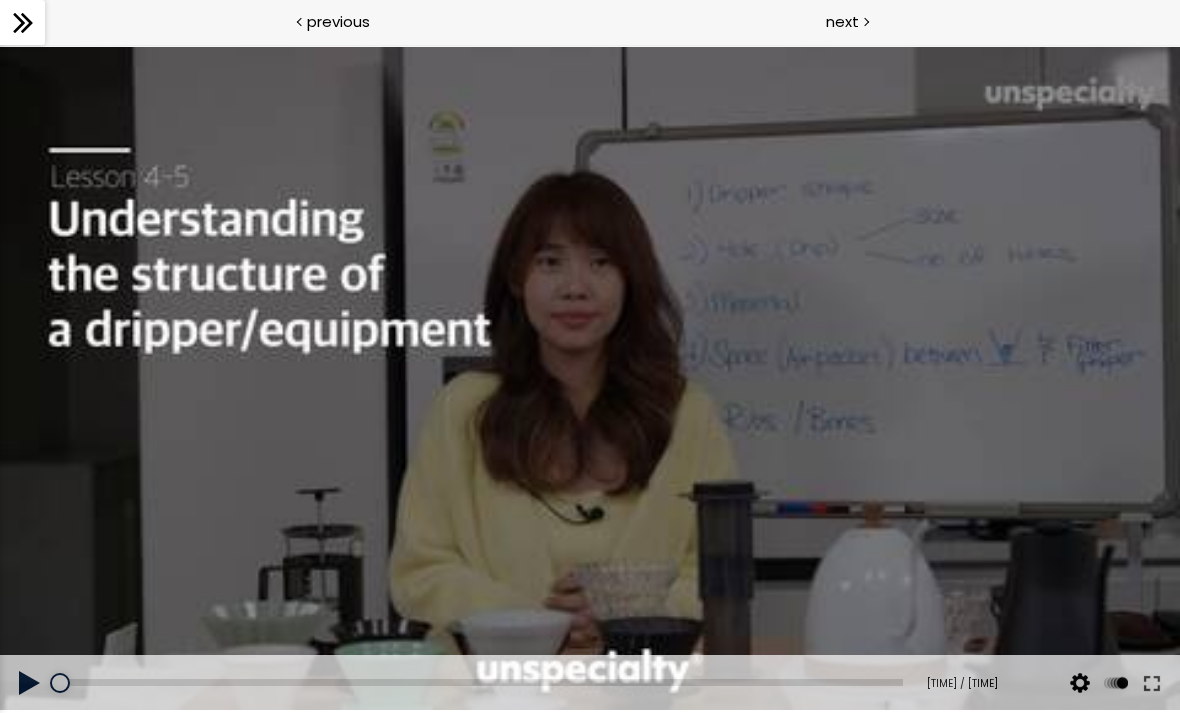 click at bounding box center (30, 683) 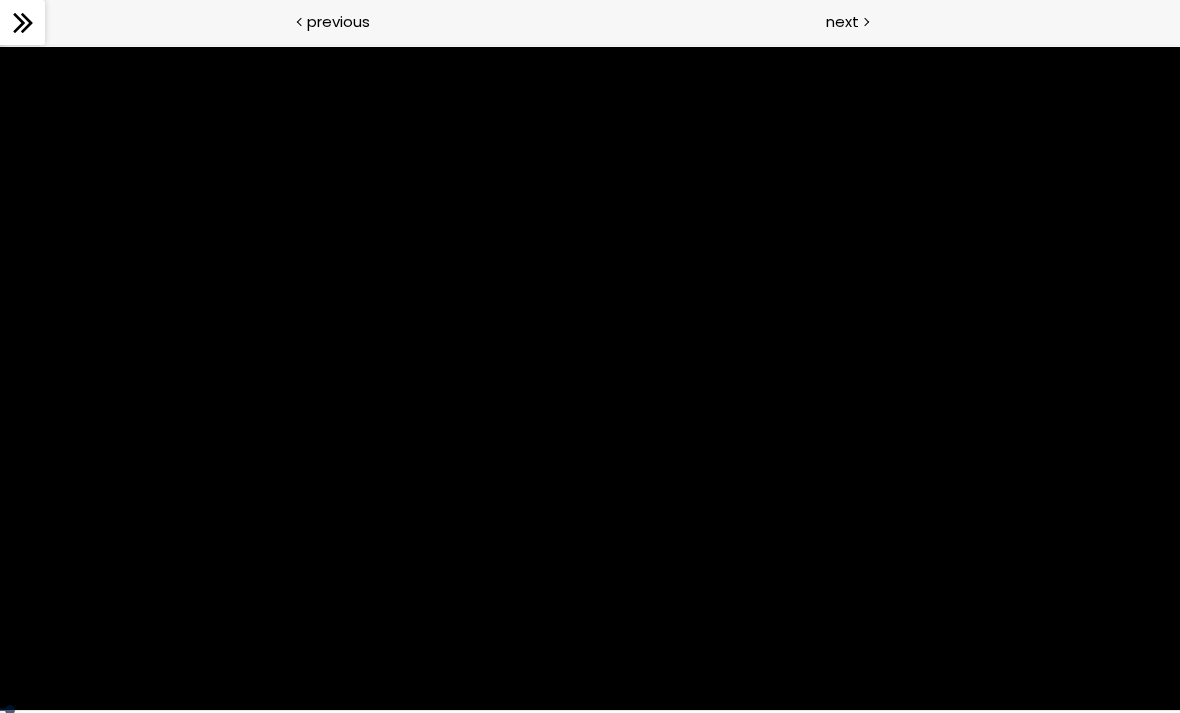click at bounding box center (590, 379) 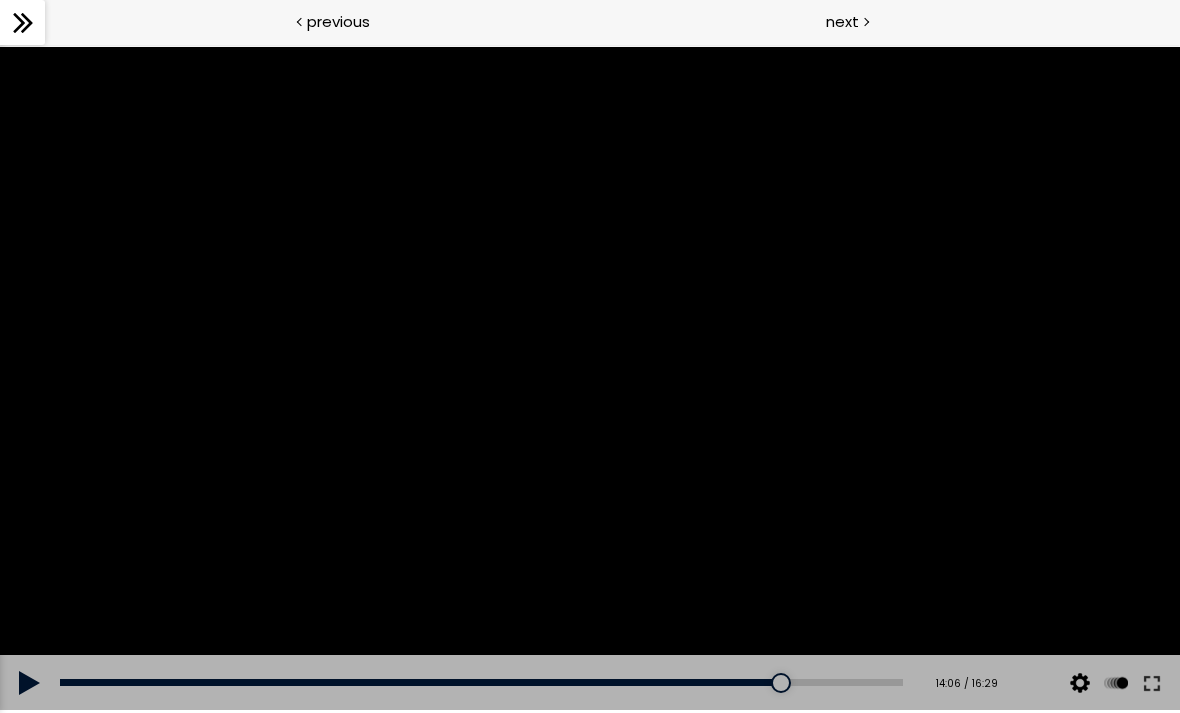 click at bounding box center [30, 683] 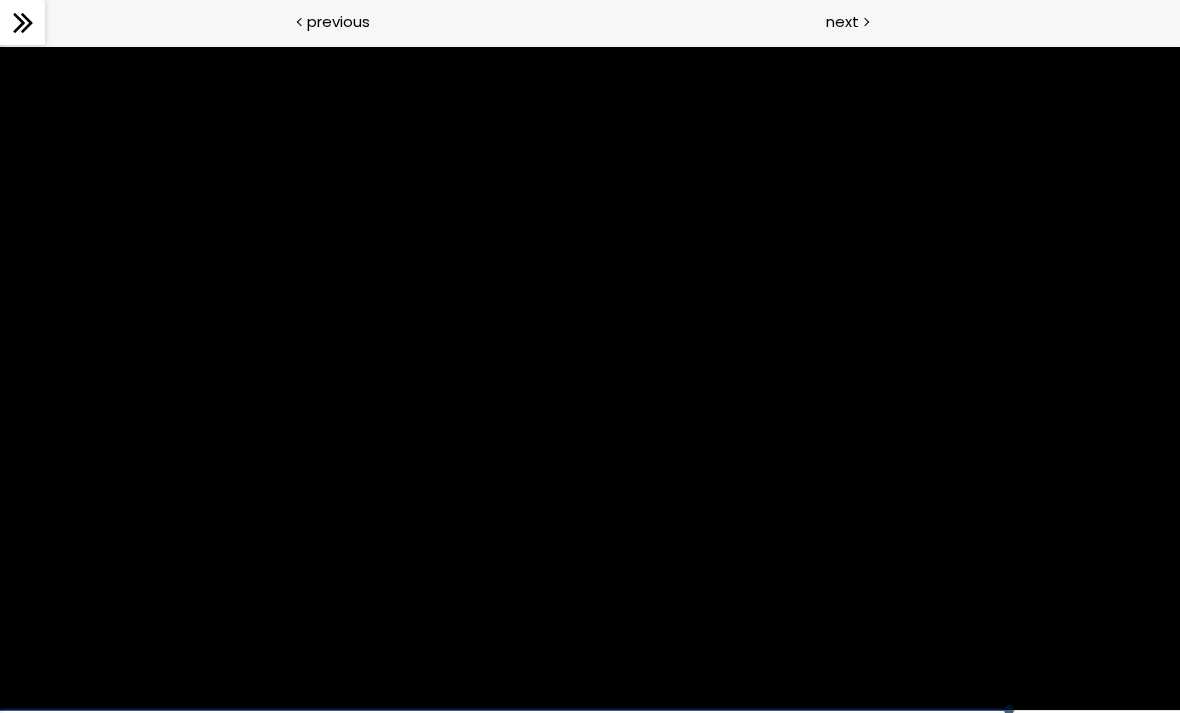 click at bounding box center (590, 379) 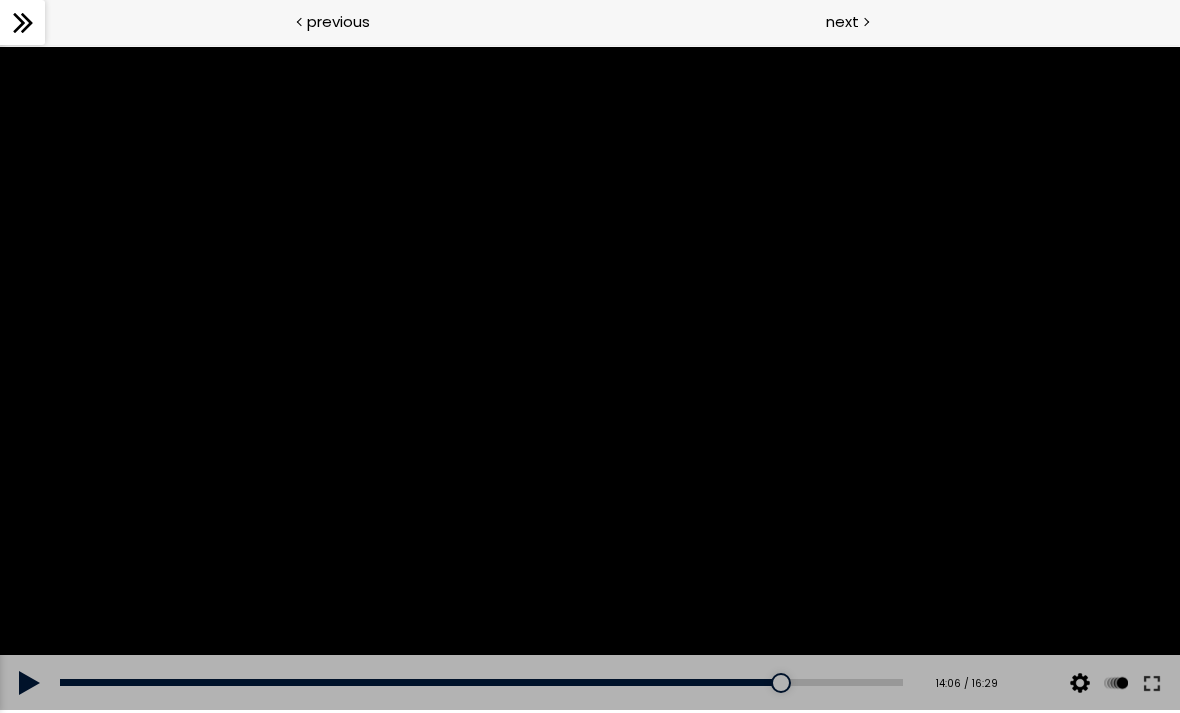 click at bounding box center (590, 379) 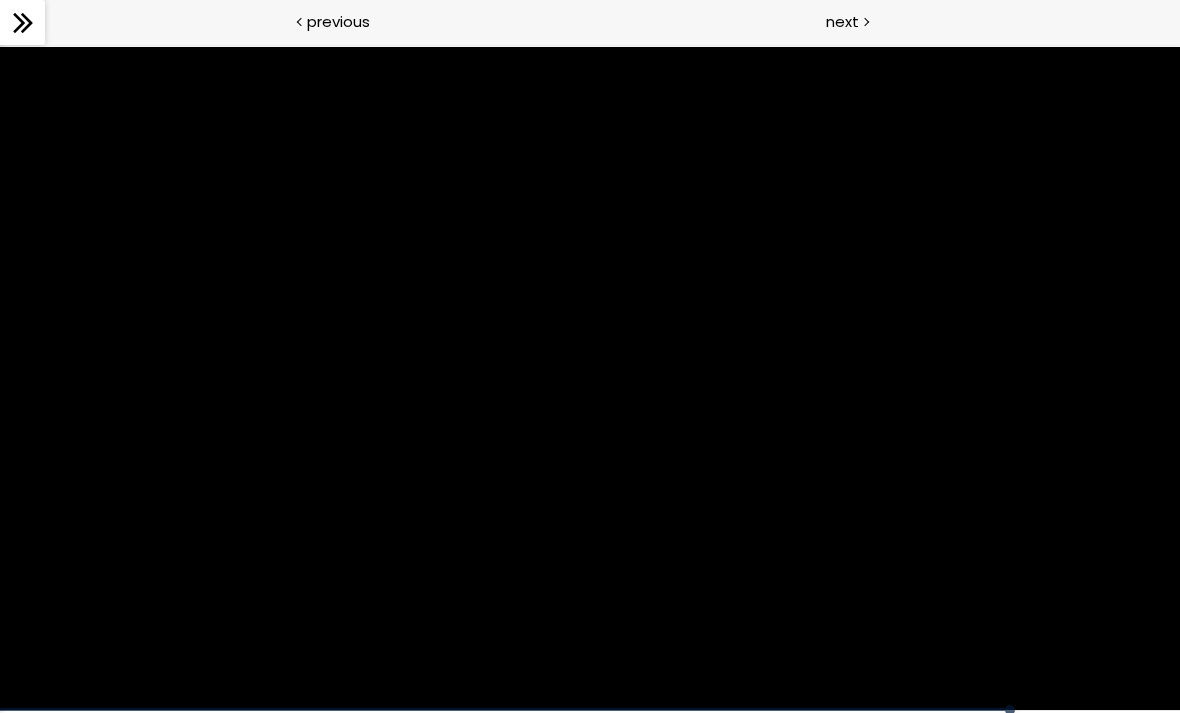 click at bounding box center (590, 379) 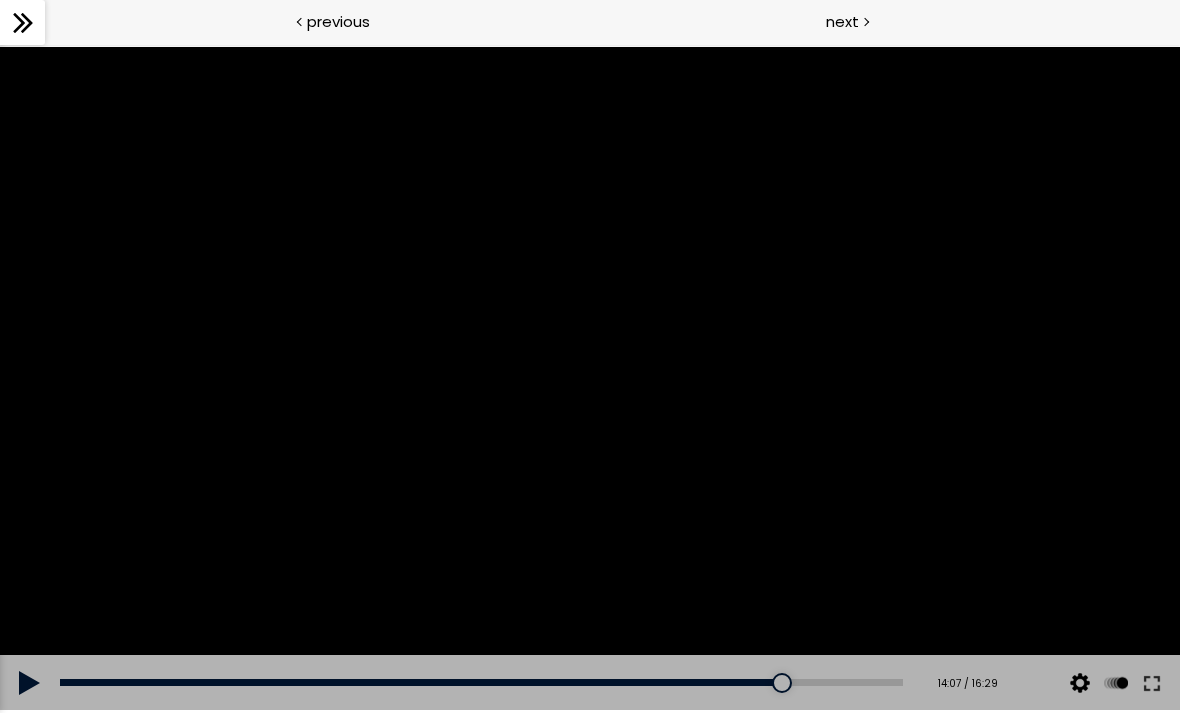 click at bounding box center (30, 683) 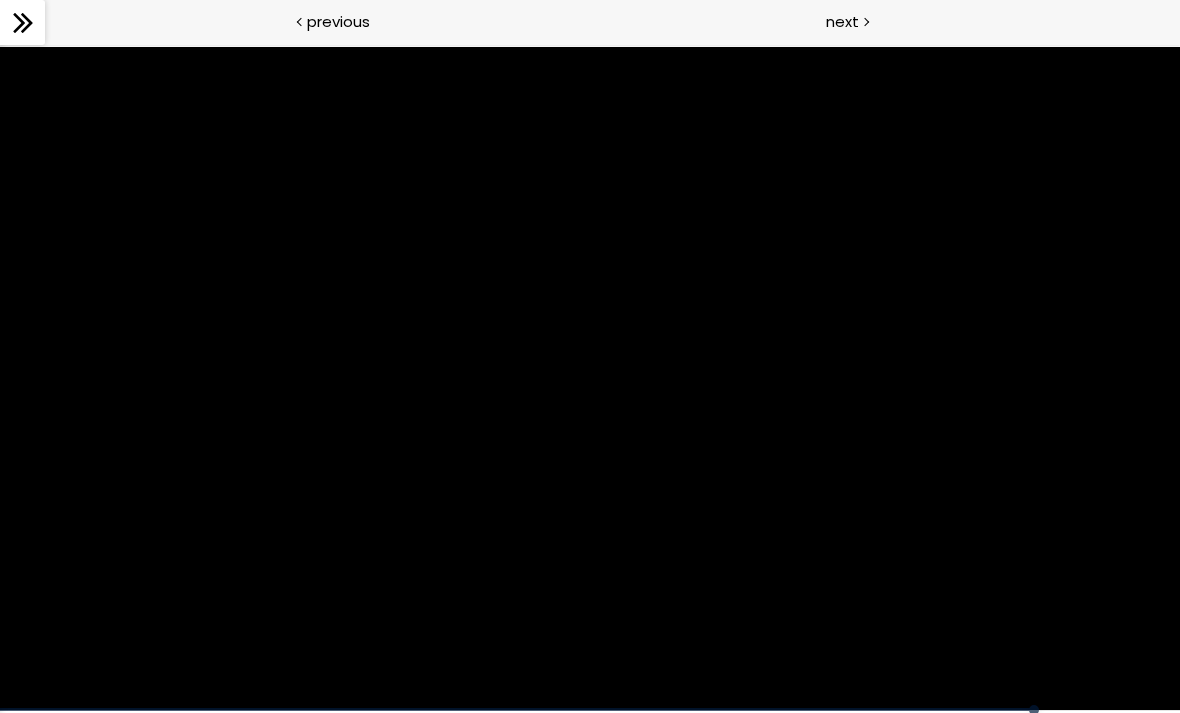 click at bounding box center [590, 379] 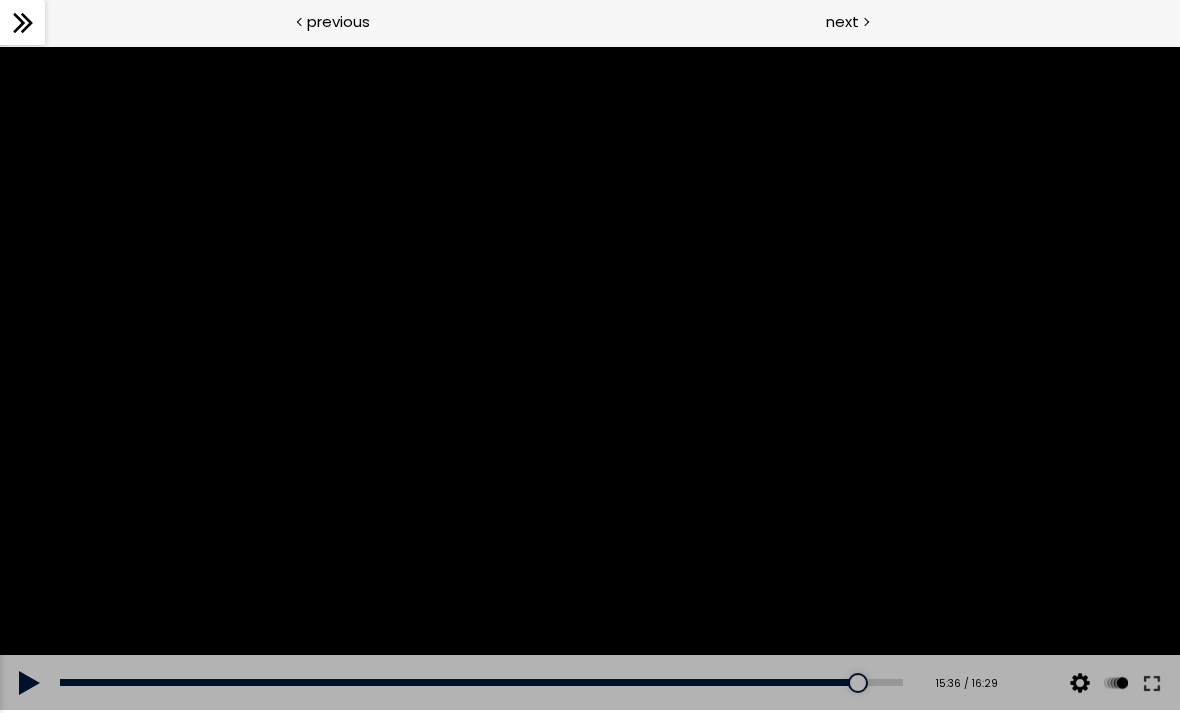 click at bounding box center (30, 683) 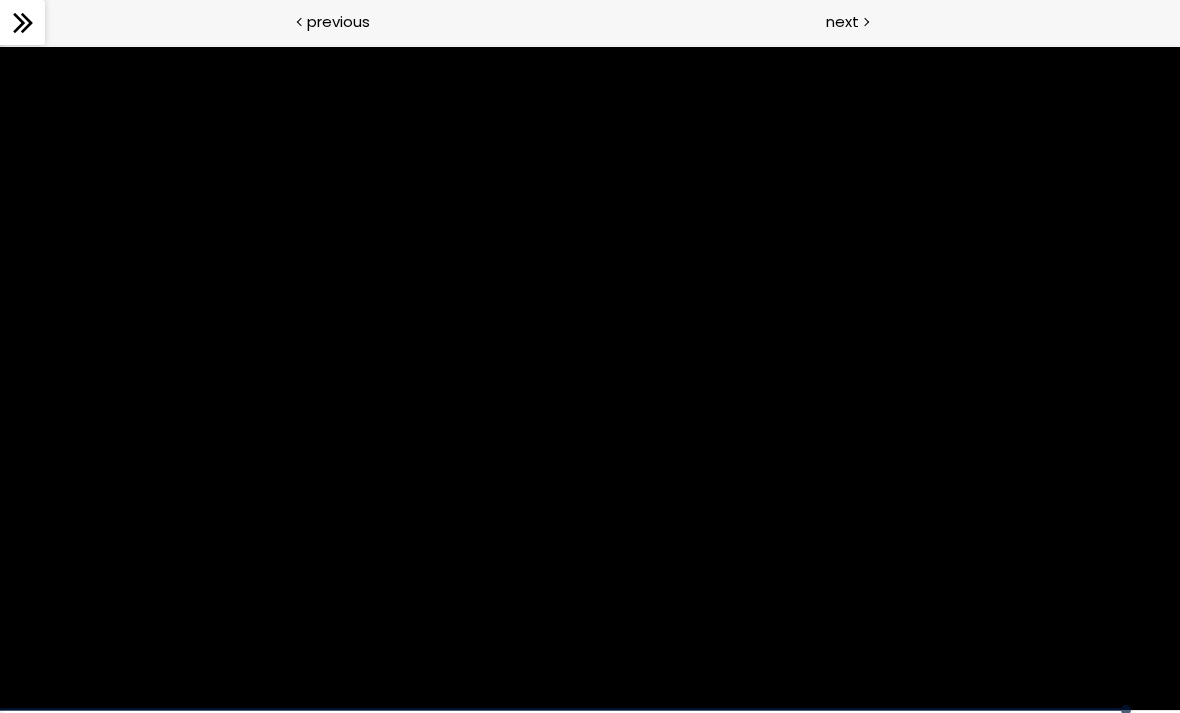click at bounding box center (590, 379) 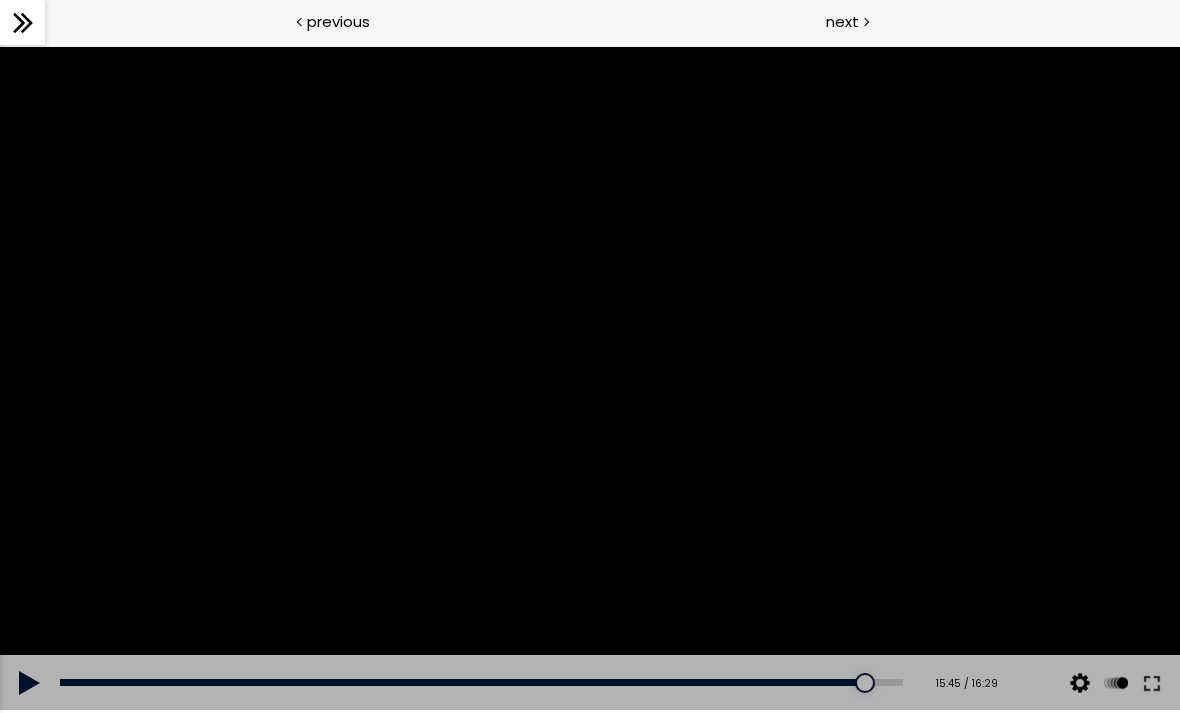 click at bounding box center (30, 683) 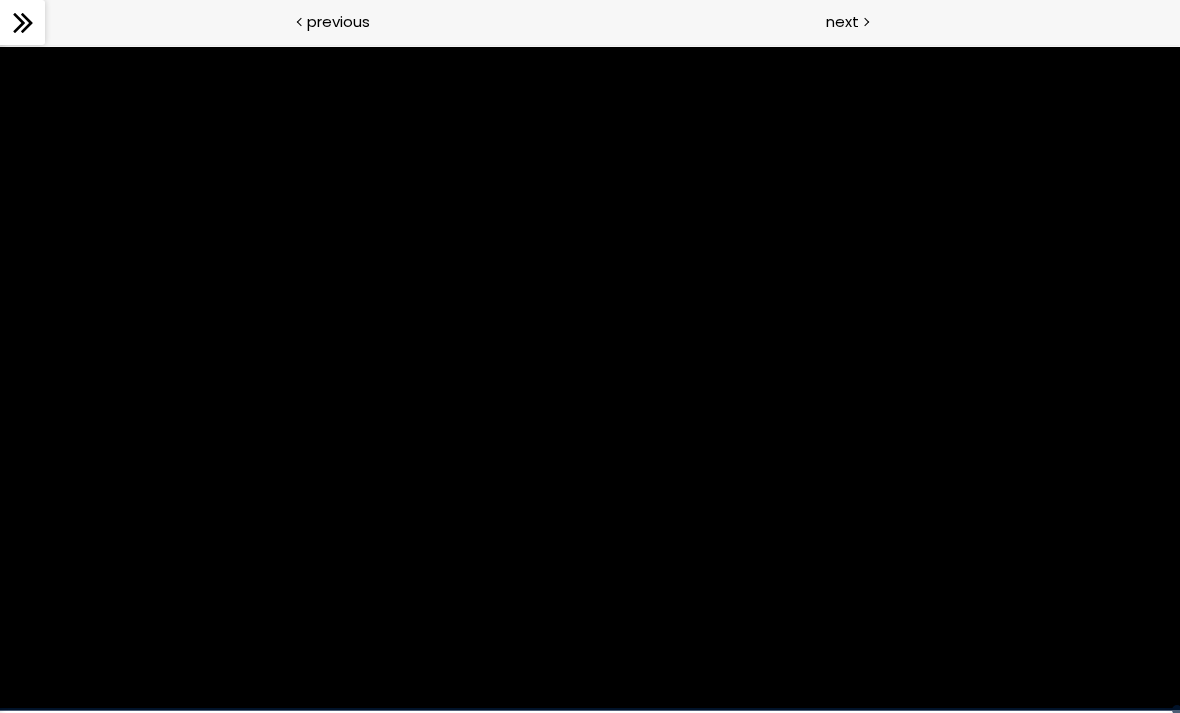 click on "next" at bounding box center [842, 21] 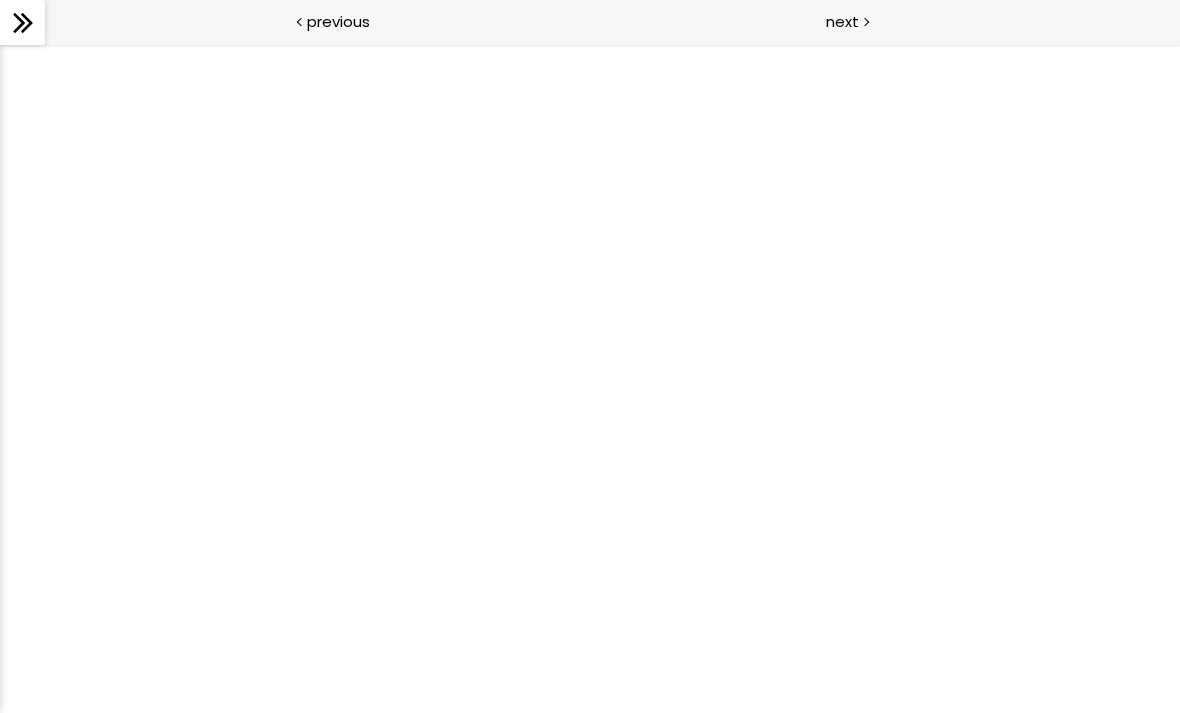 scroll, scrollTop: 0, scrollLeft: 0, axis: both 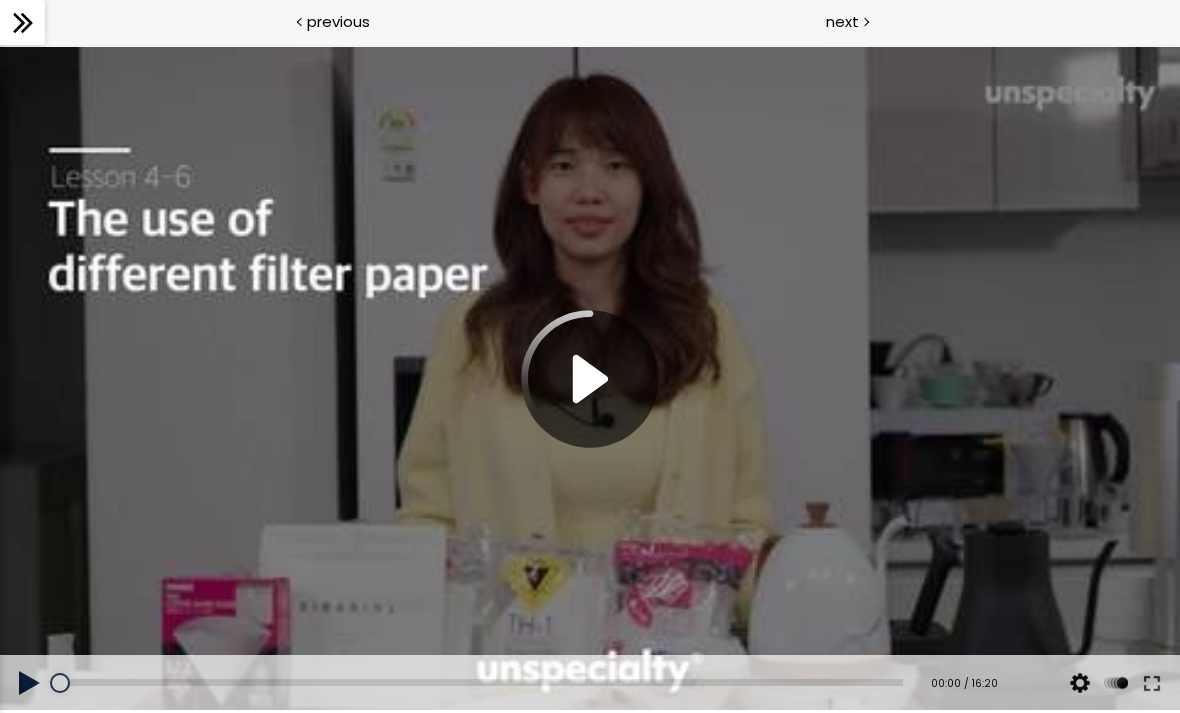 click at bounding box center [30, 683] 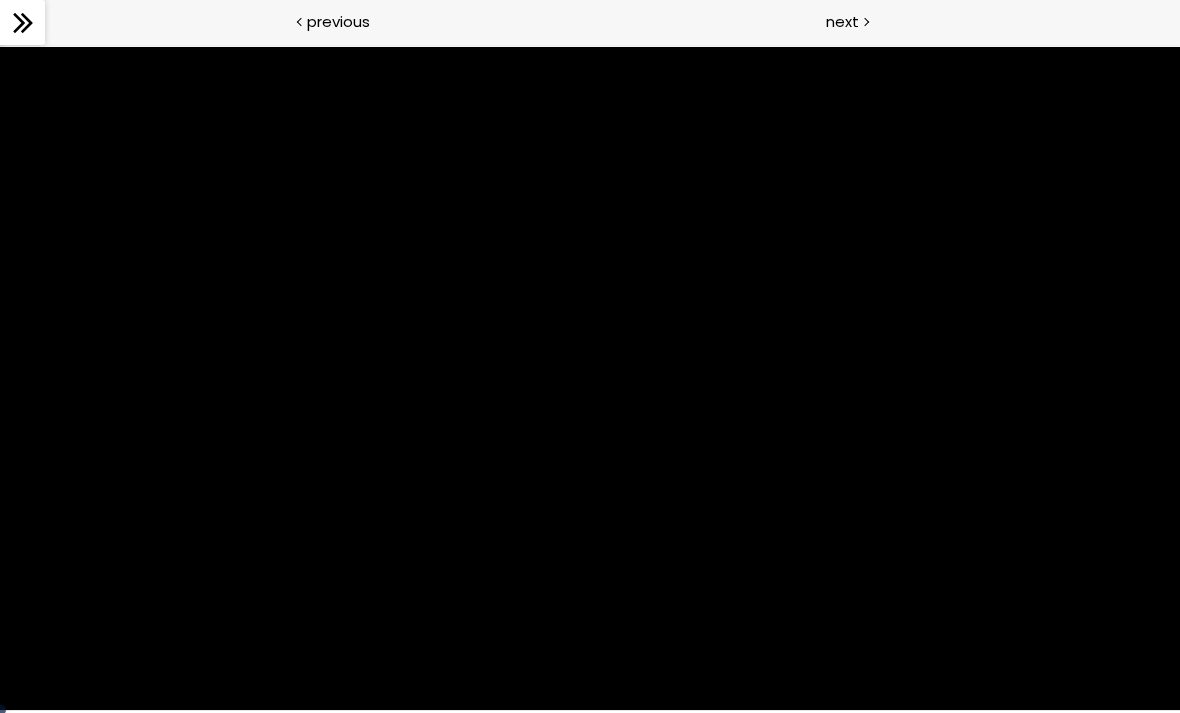 click at bounding box center (590, 379) 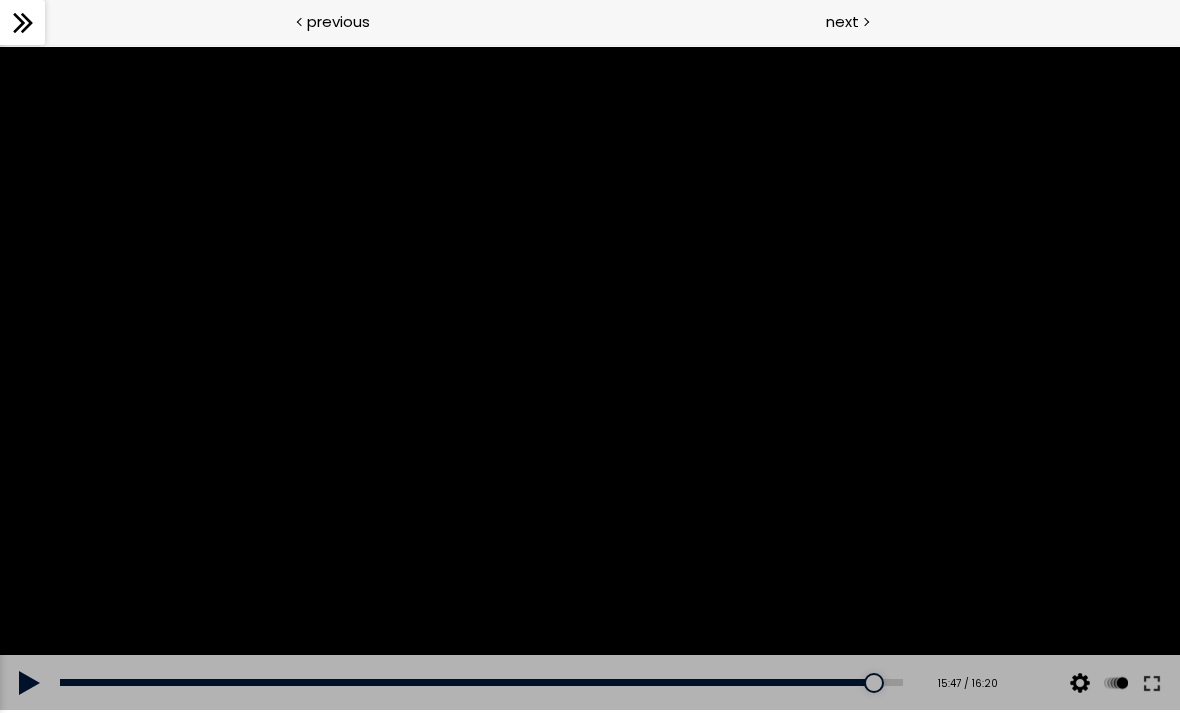 click at bounding box center (30, 683) 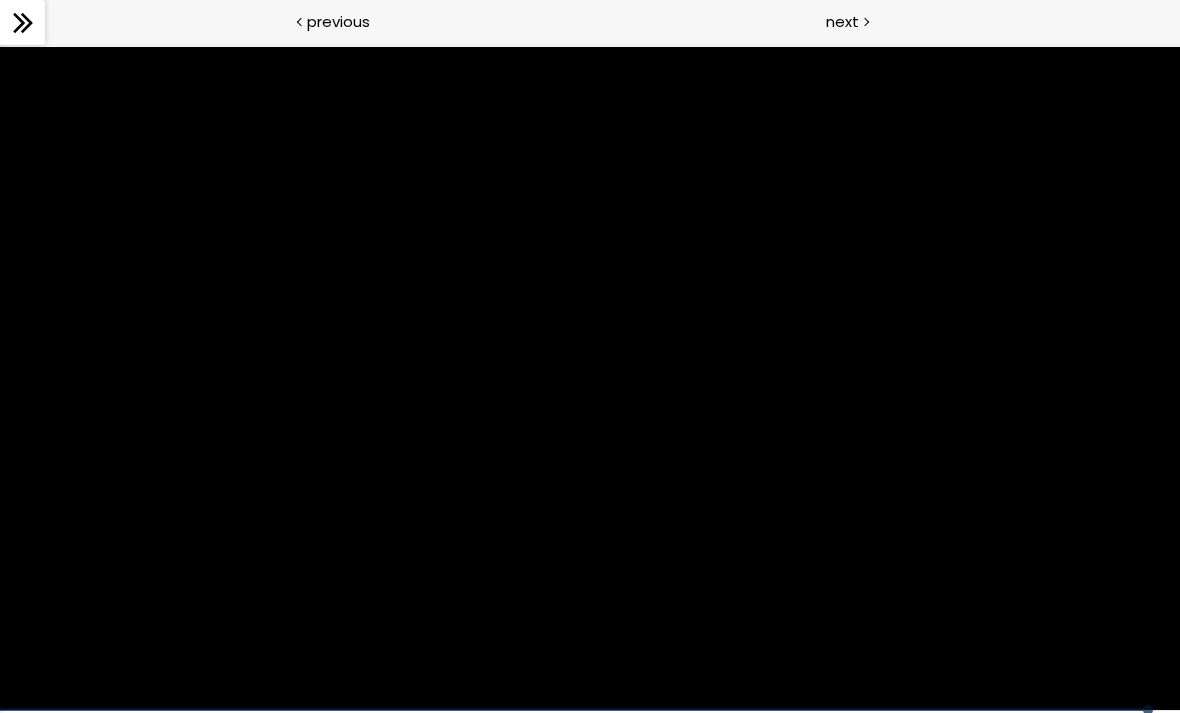 click at bounding box center (590, 379) 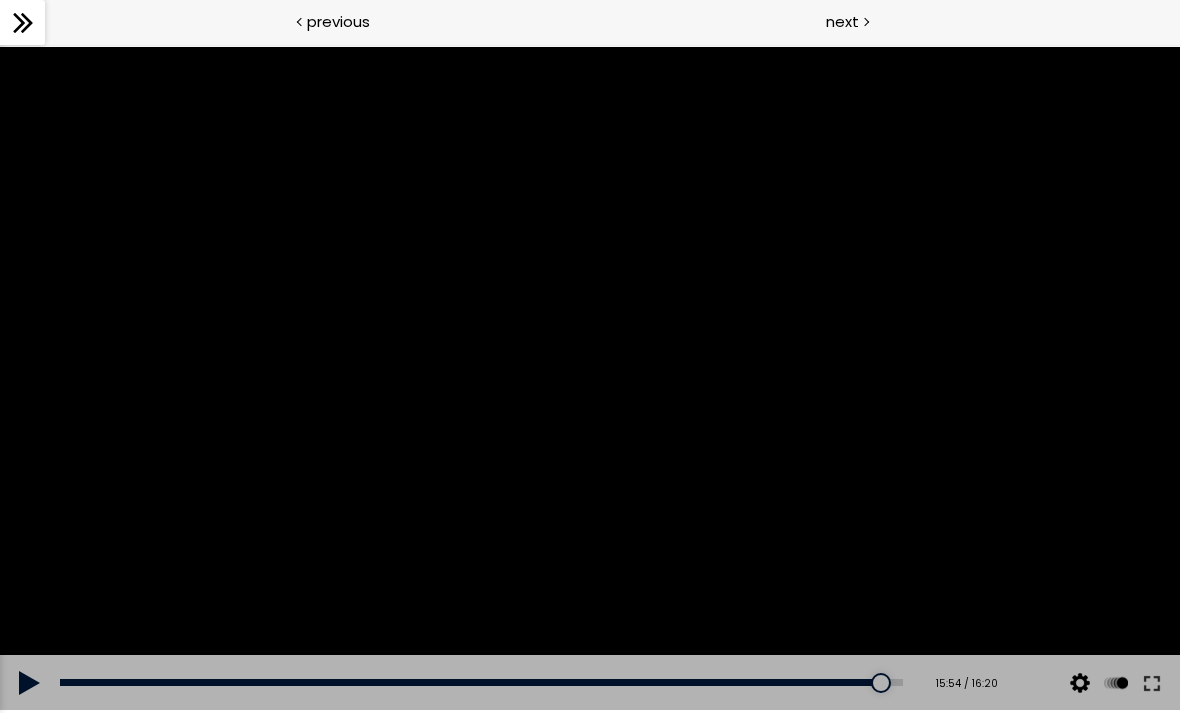 click at bounding box center (30, 683) 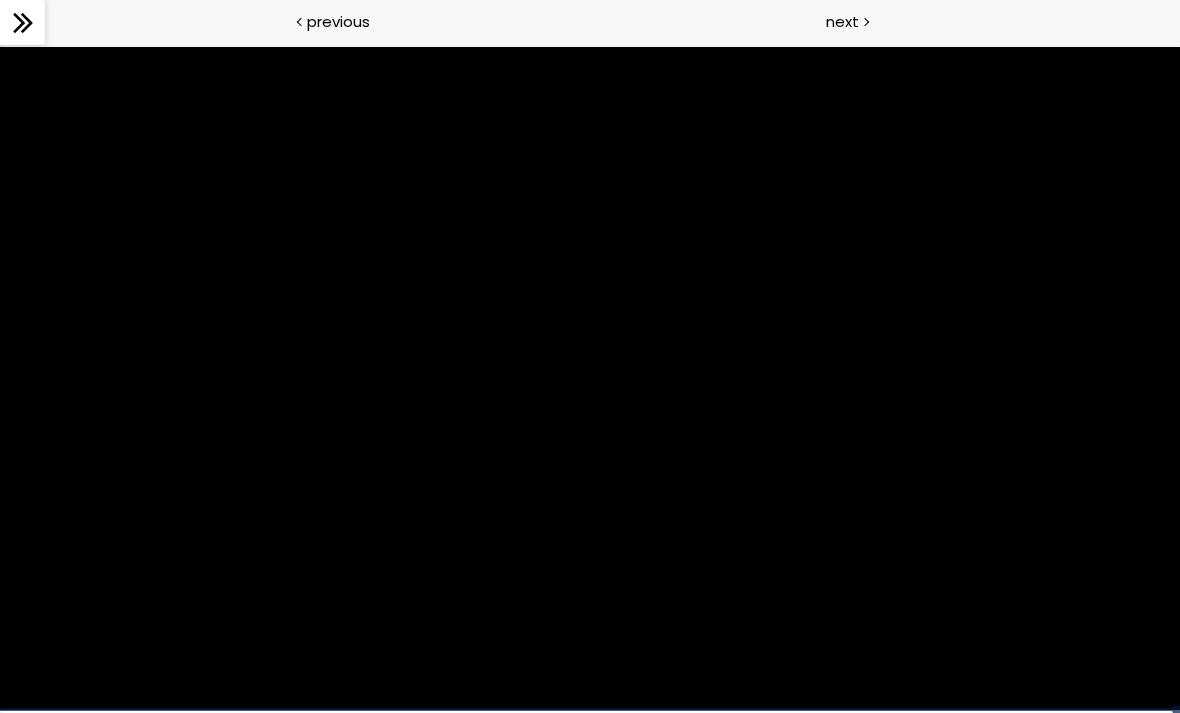 click on "next" at bounding box center (842, 21) 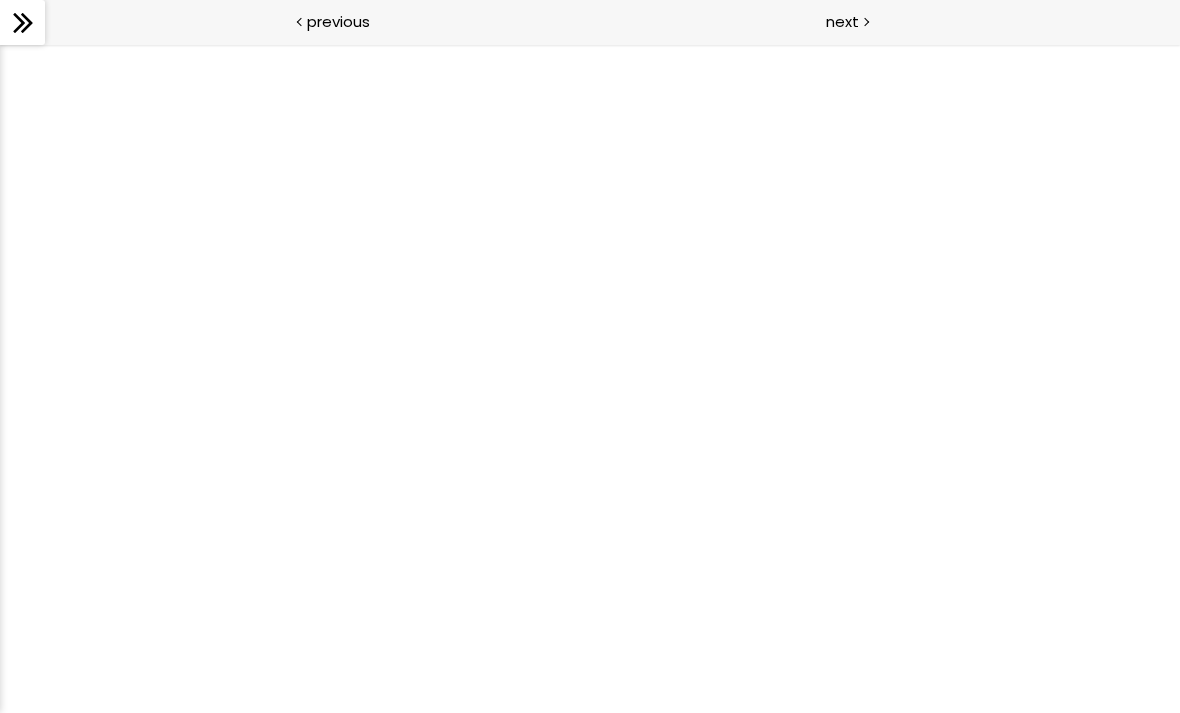 scroll, scrollTop: 0, scrollLeft: 0, axis: both 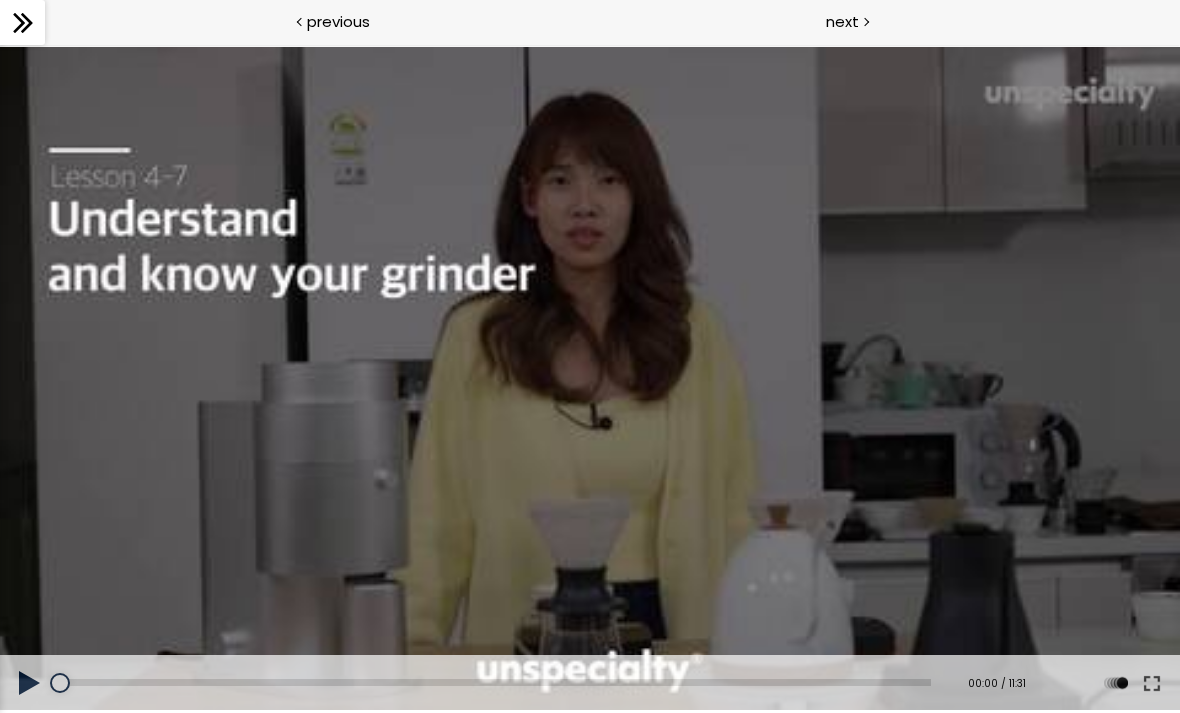 click at bounding box center [30, 683] 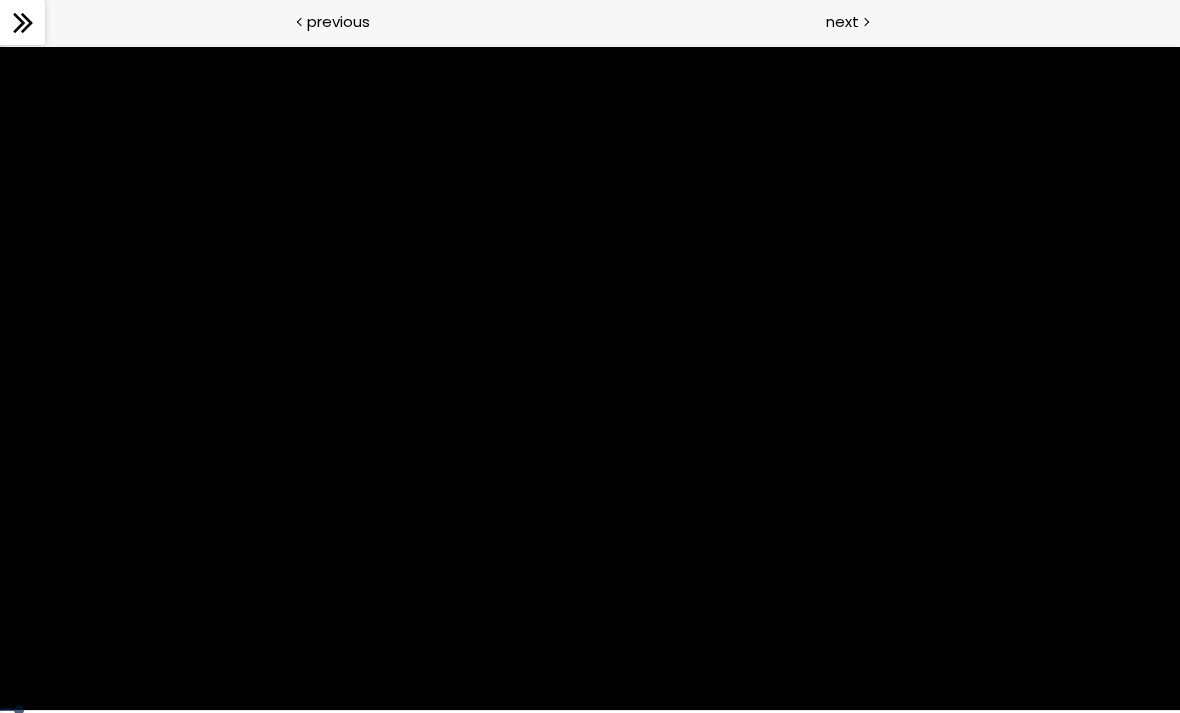 click at bounding box center (590, 379) 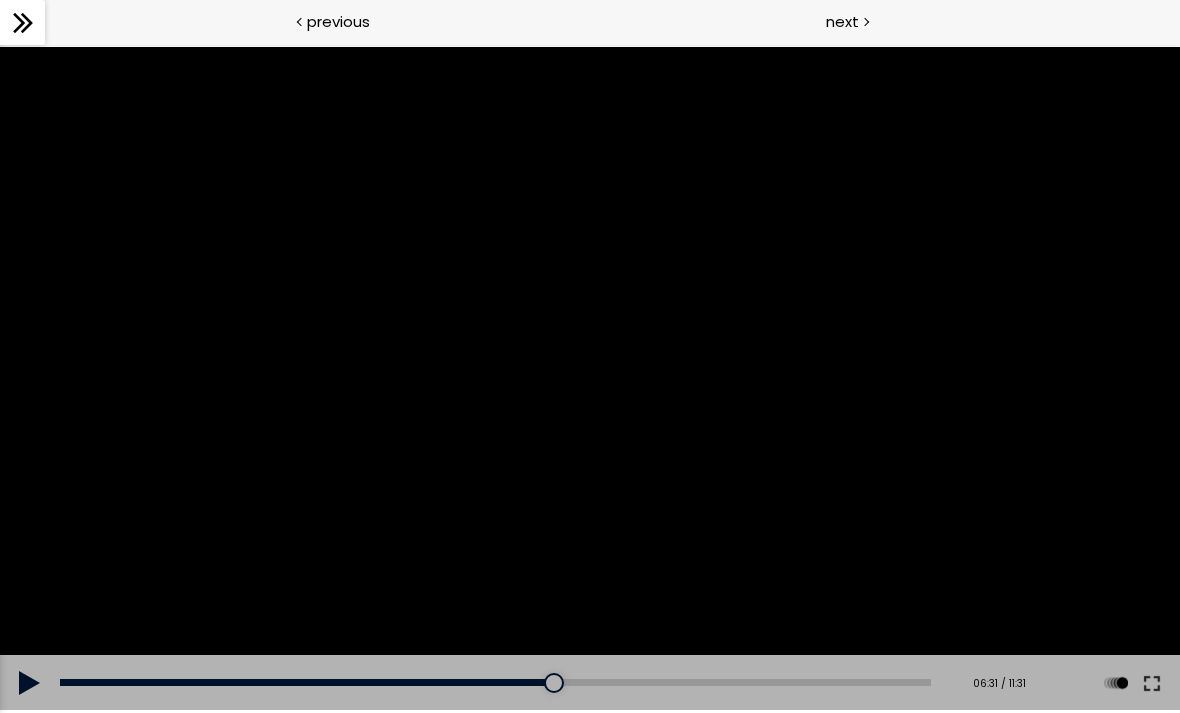 click at bounding box center (30, 683) 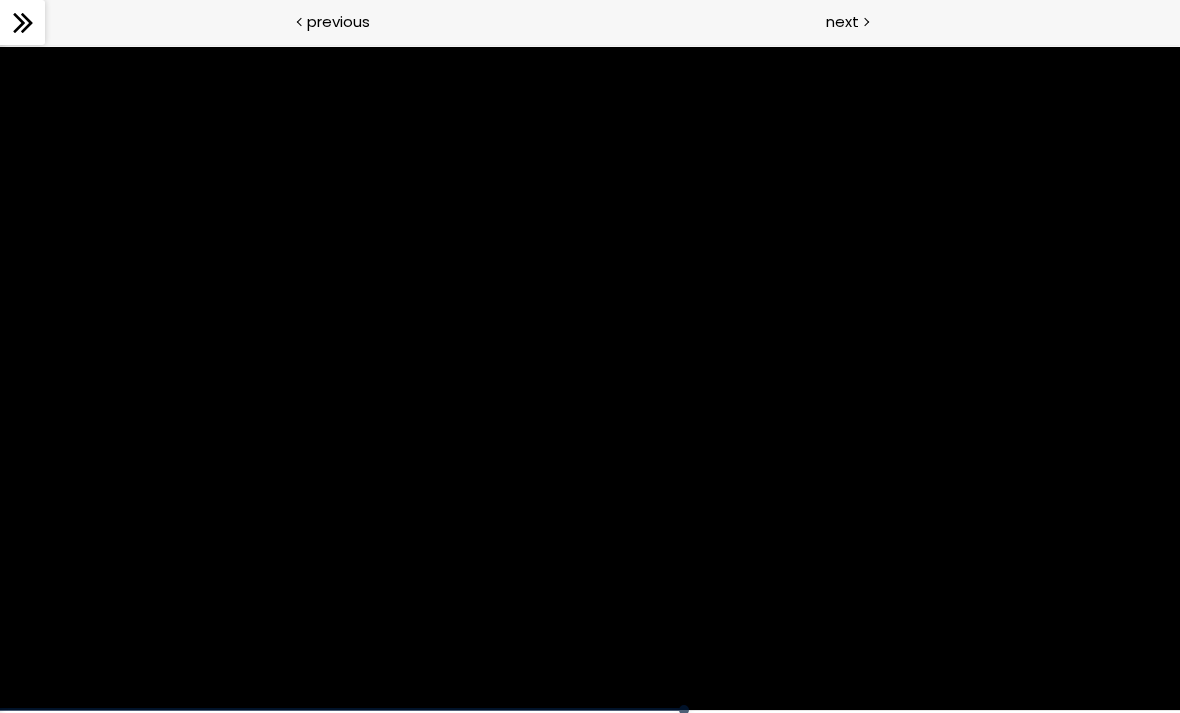 click at bounding box center [590, 379] 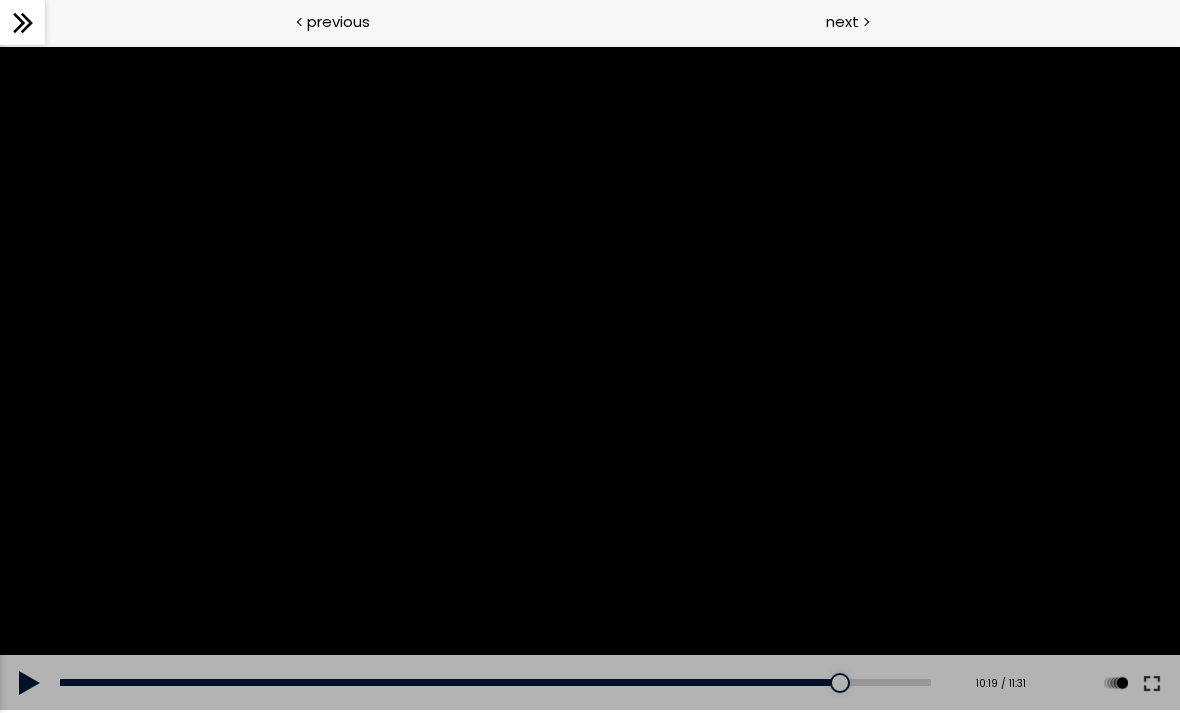 click at bounding box center [30, 683] 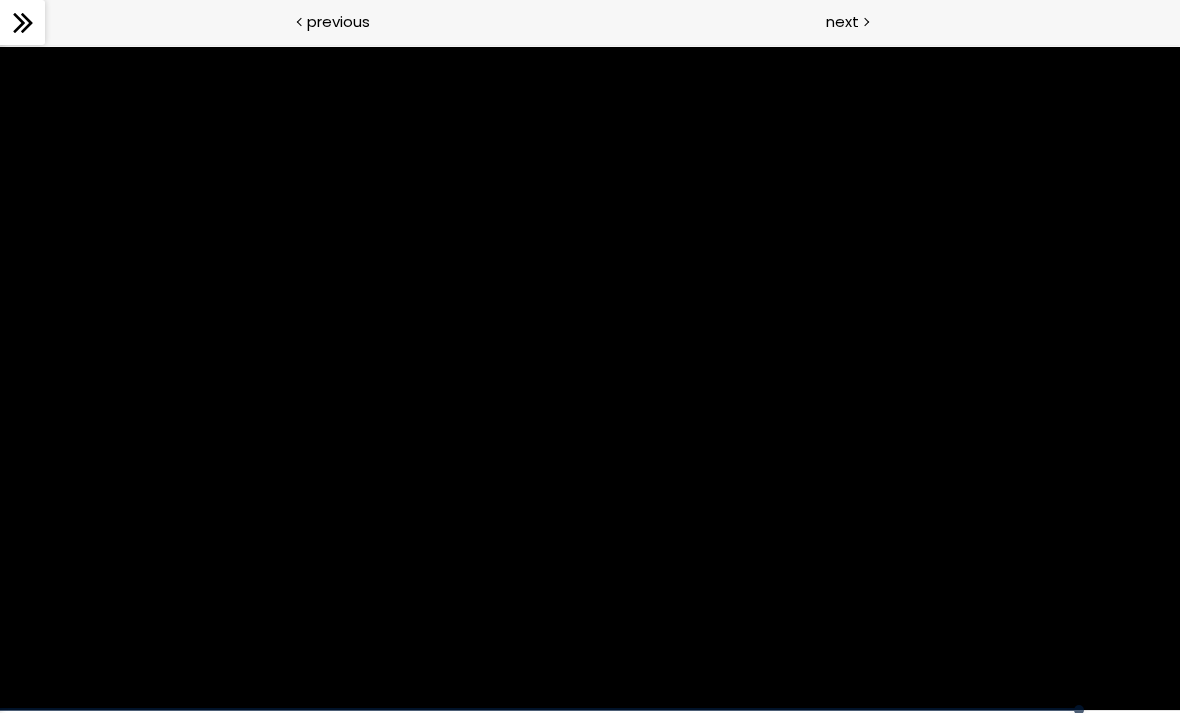 click at bounding box center (590, 379) 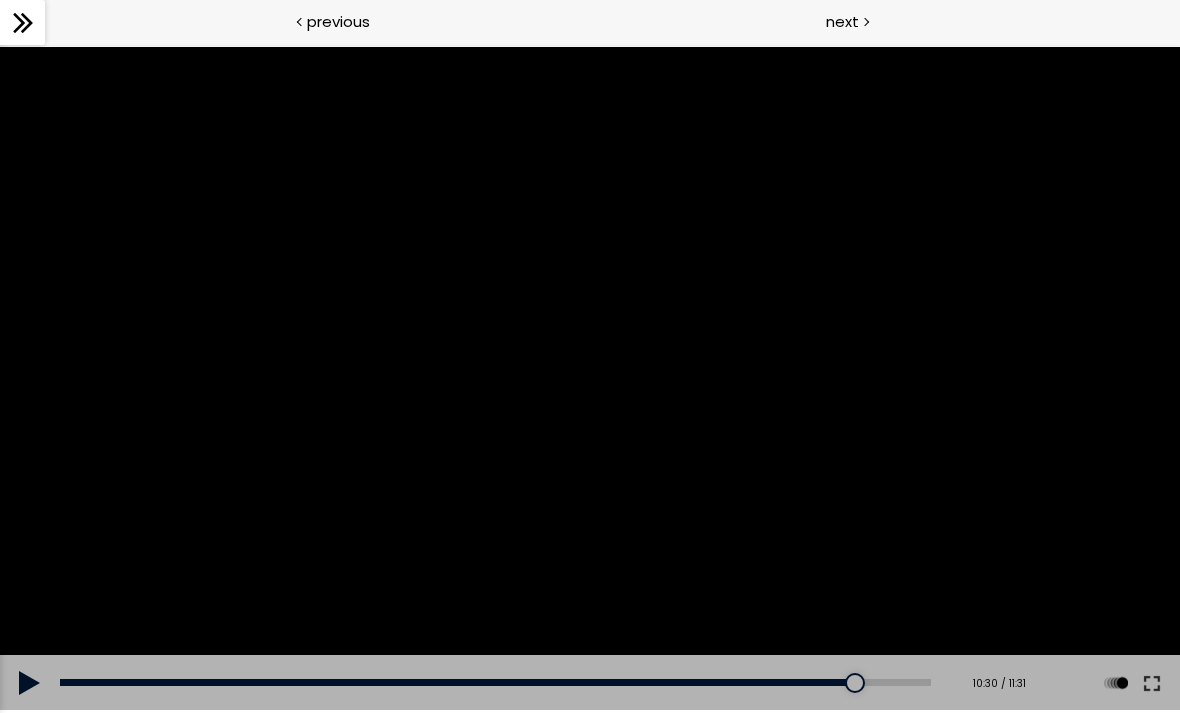 click at bounding box center (30, 683) 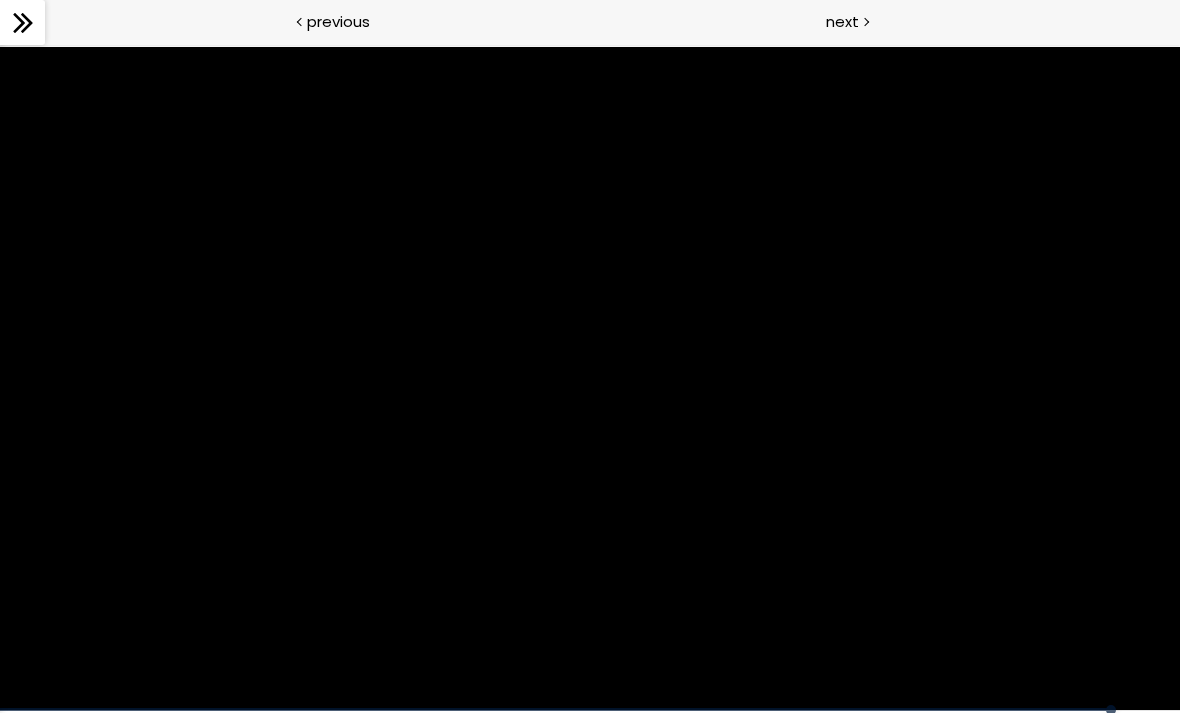 click at bounding box center (590, 379) 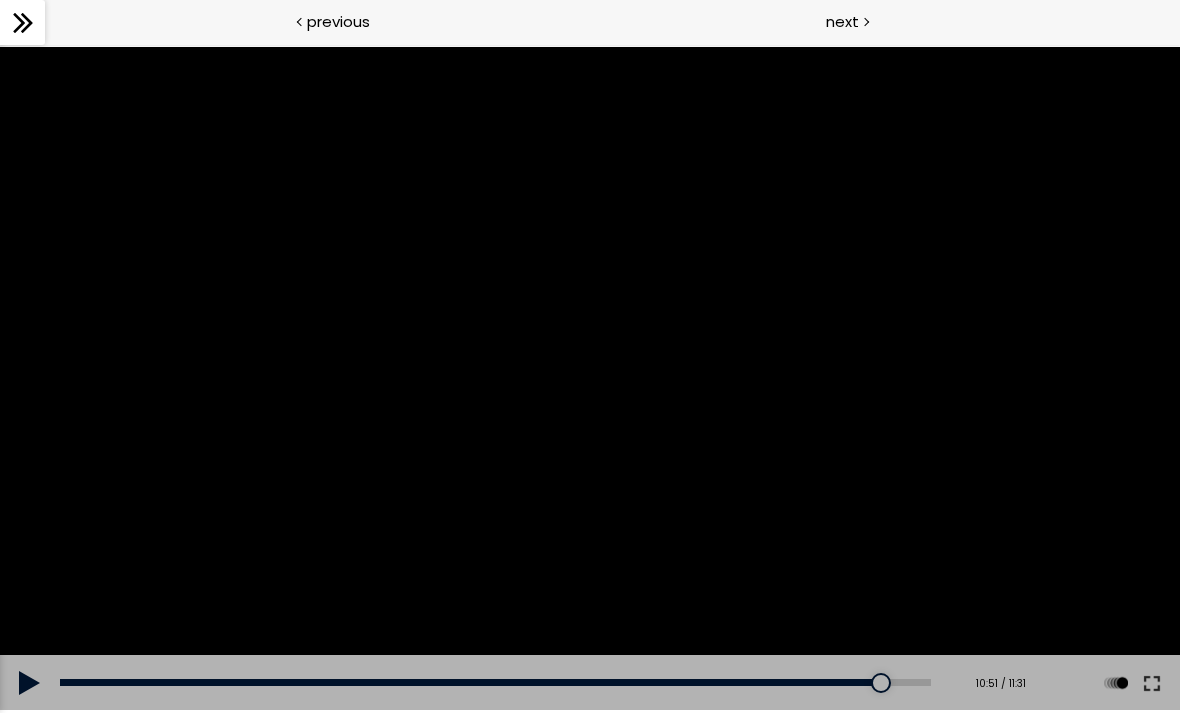 click at bounding box center (30, 683) 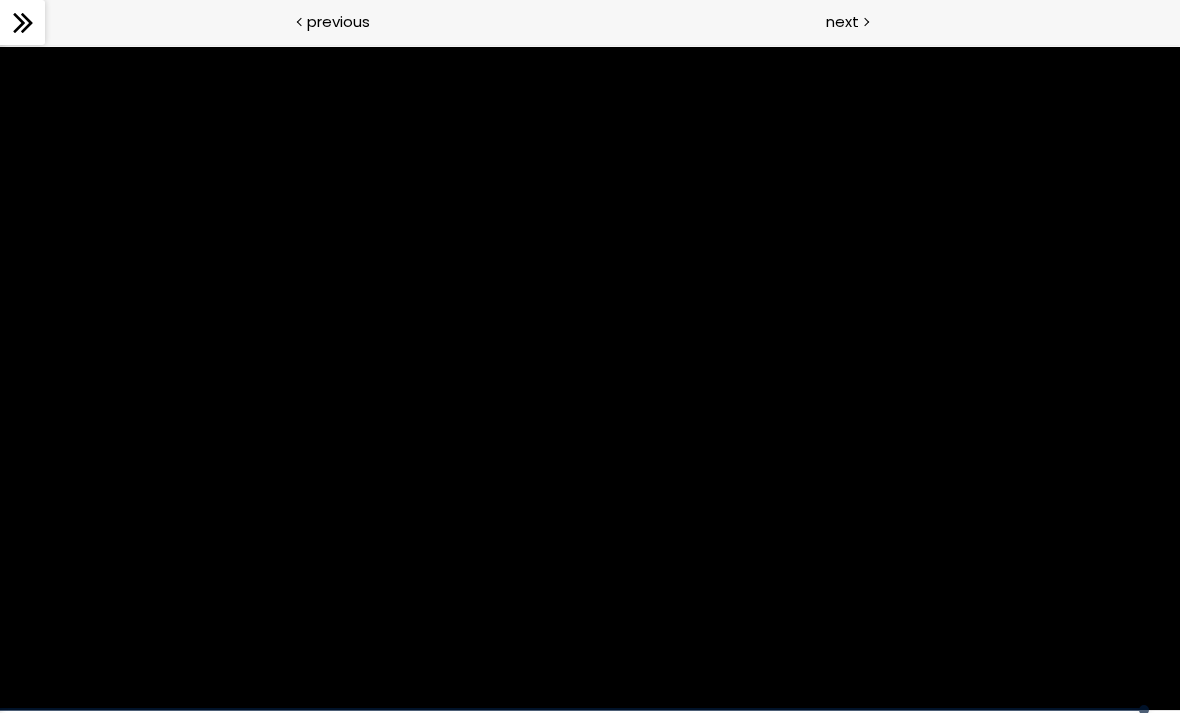 click at bounding box center [590, 379] 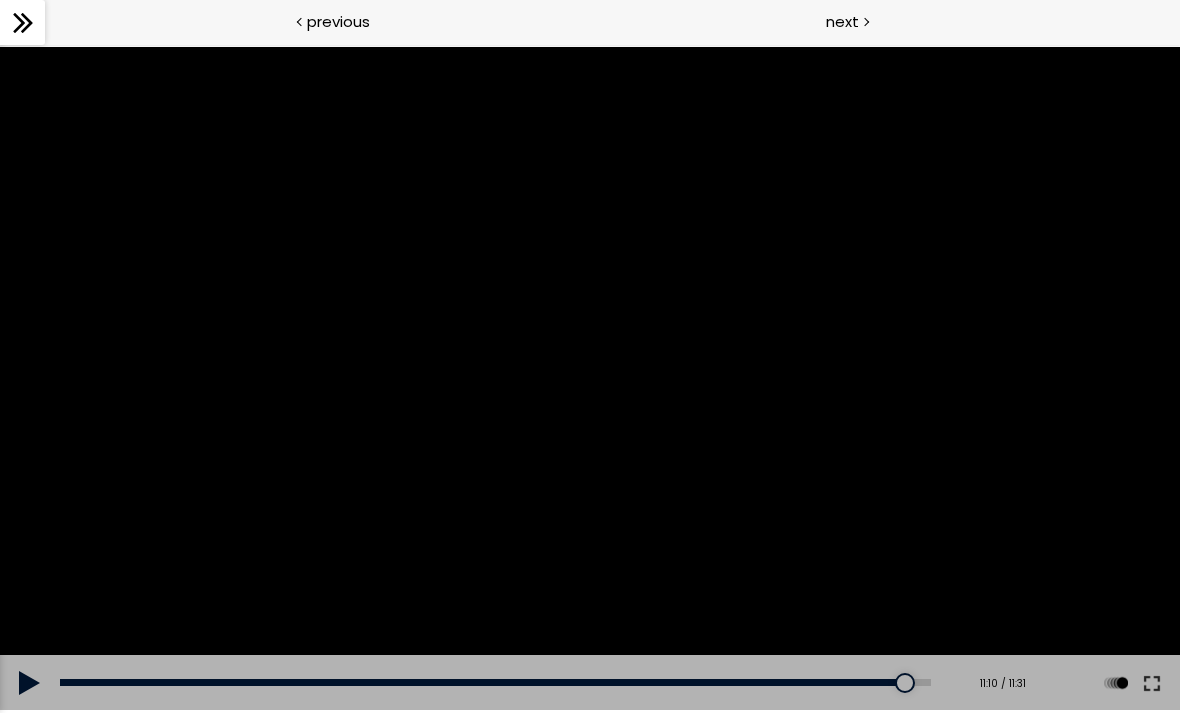click at bounding box center (30, 683) 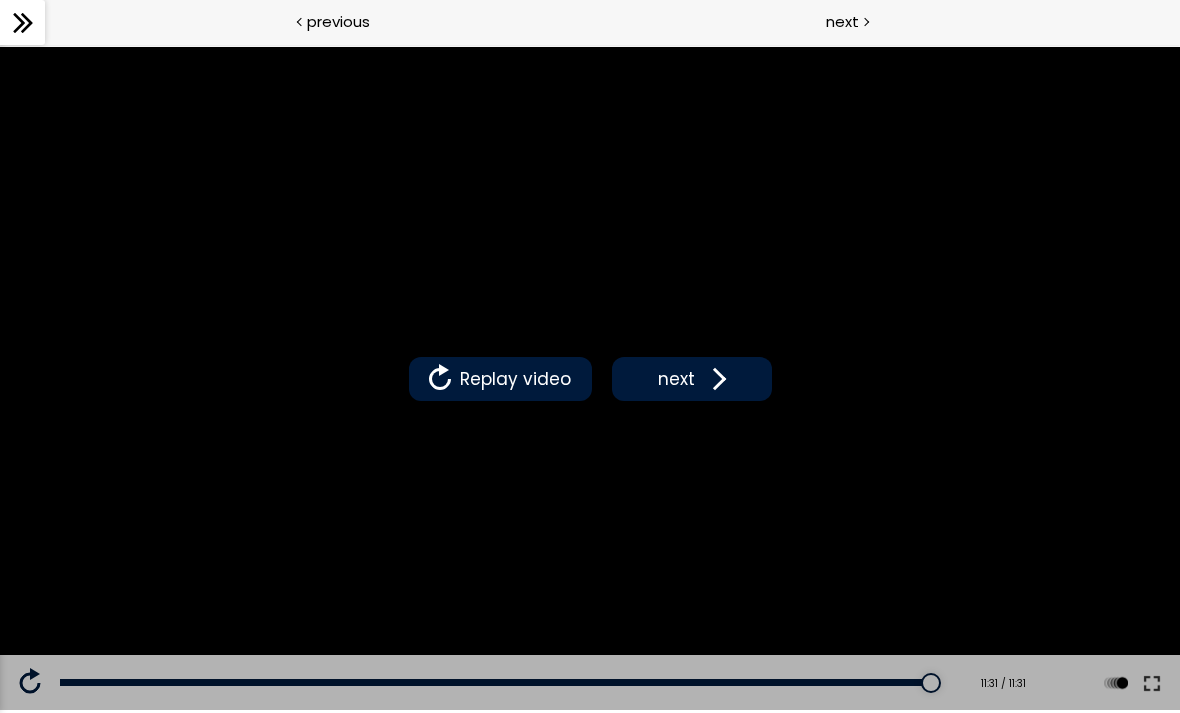 click on "next" at bounding box center [676, 379] 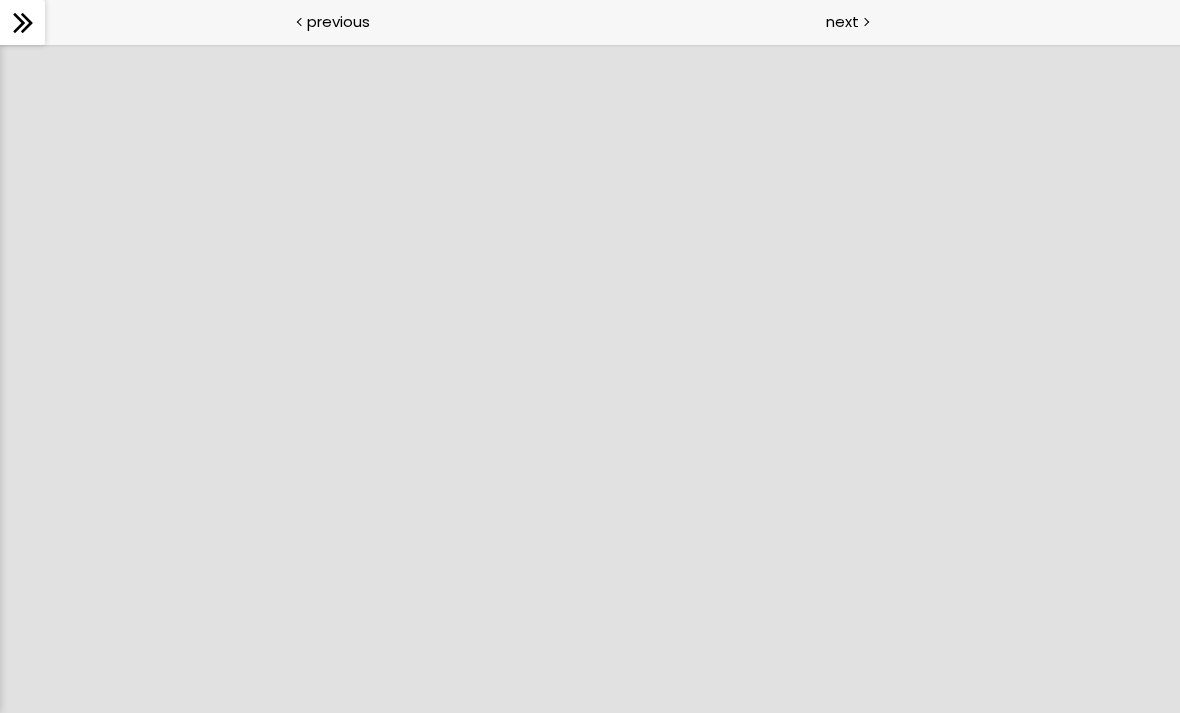 scroll, scrollTop: 0, scrollLeft: 0, axis: both 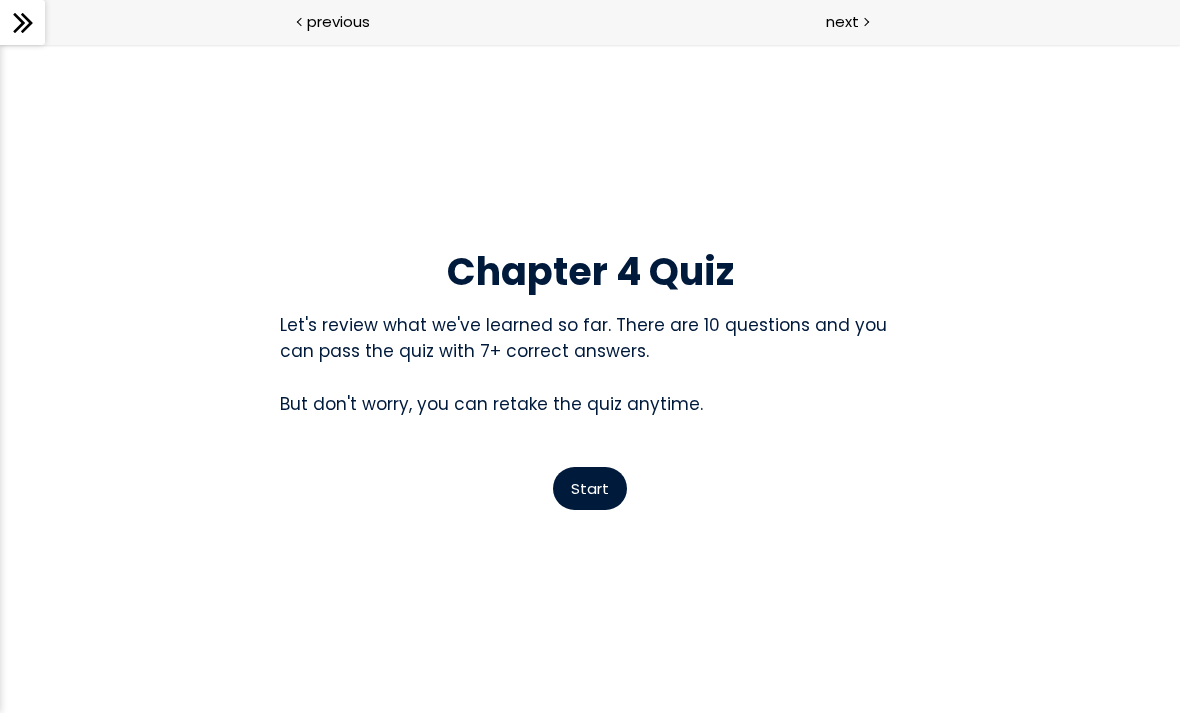 click on "Start" at bounding box center [590, 488] 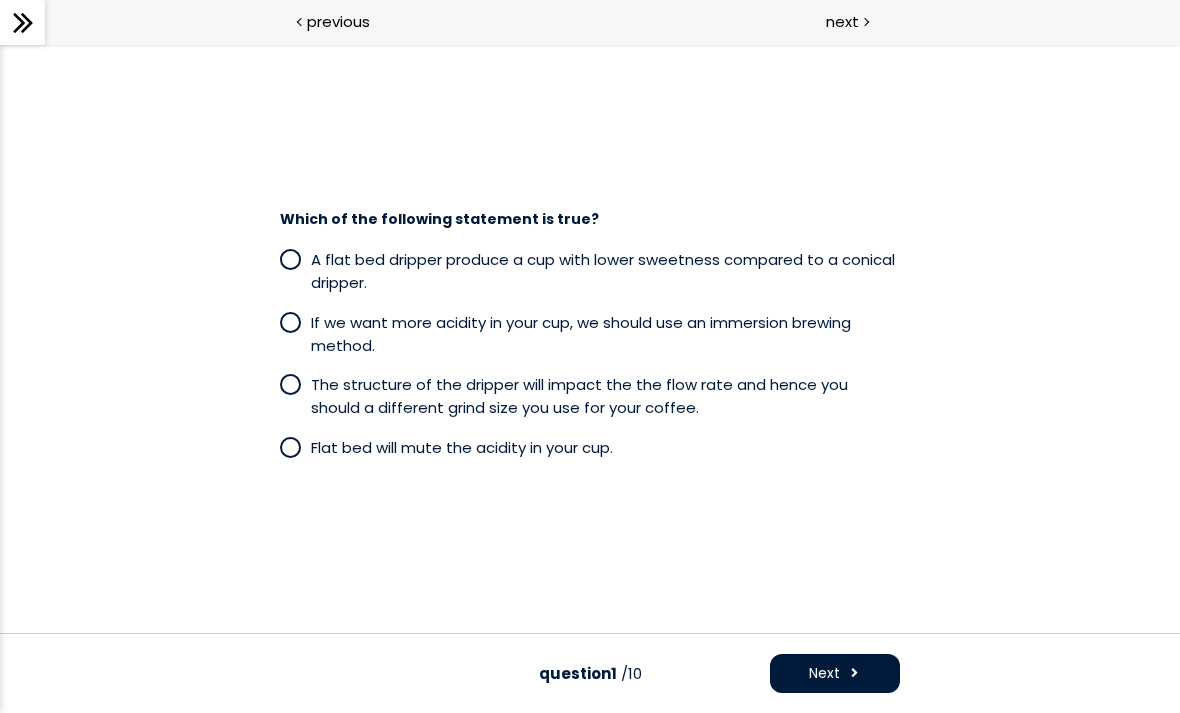 click at bounding box center [290, 384] 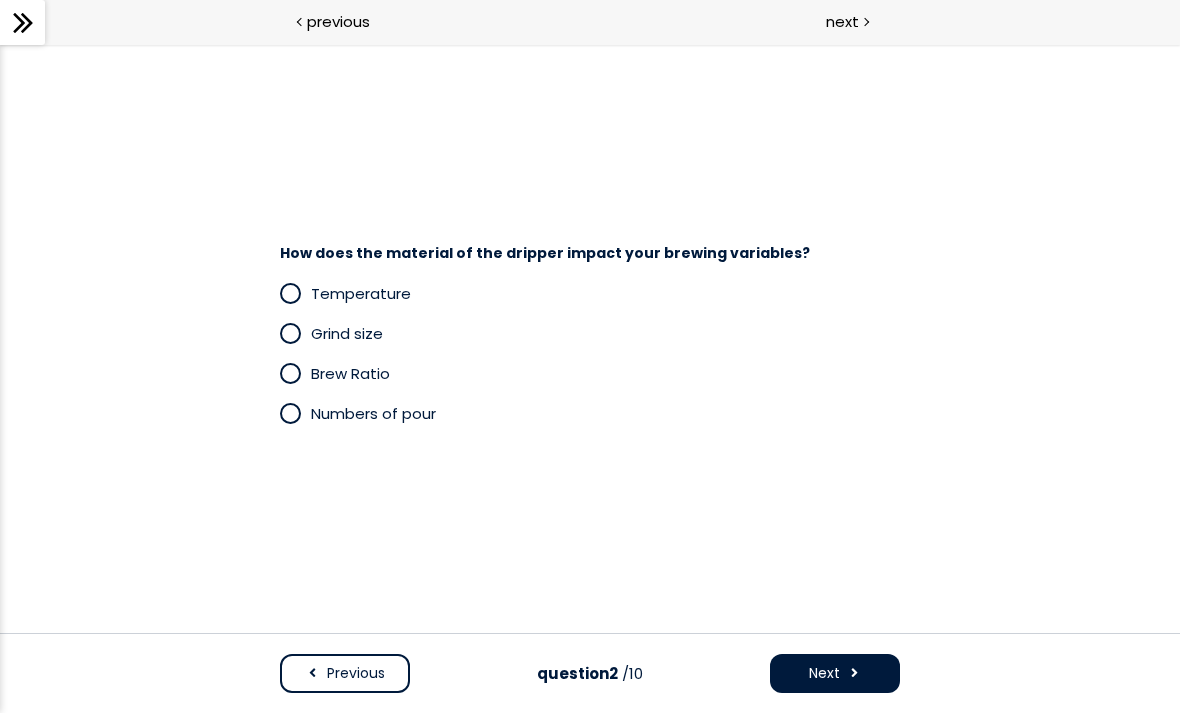 click at bounding box center (295, 293) 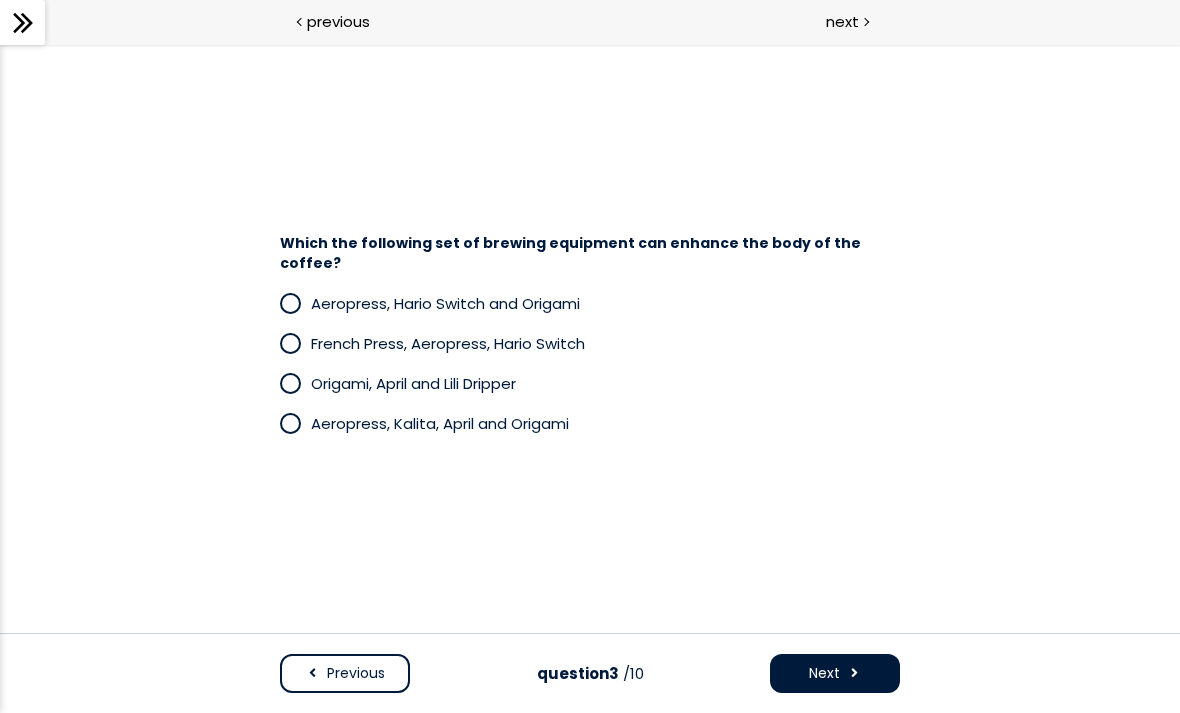 click at bounding box center (290, 423) 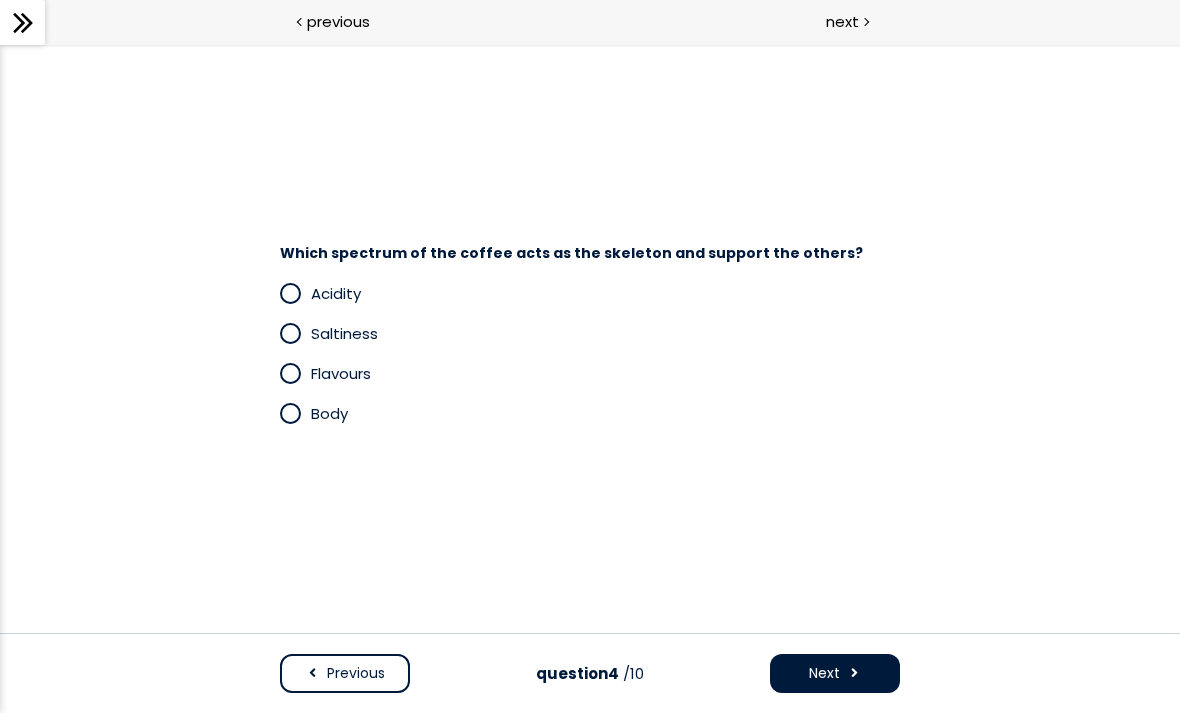 click on "Acidity" at bounding box center [336, 293] 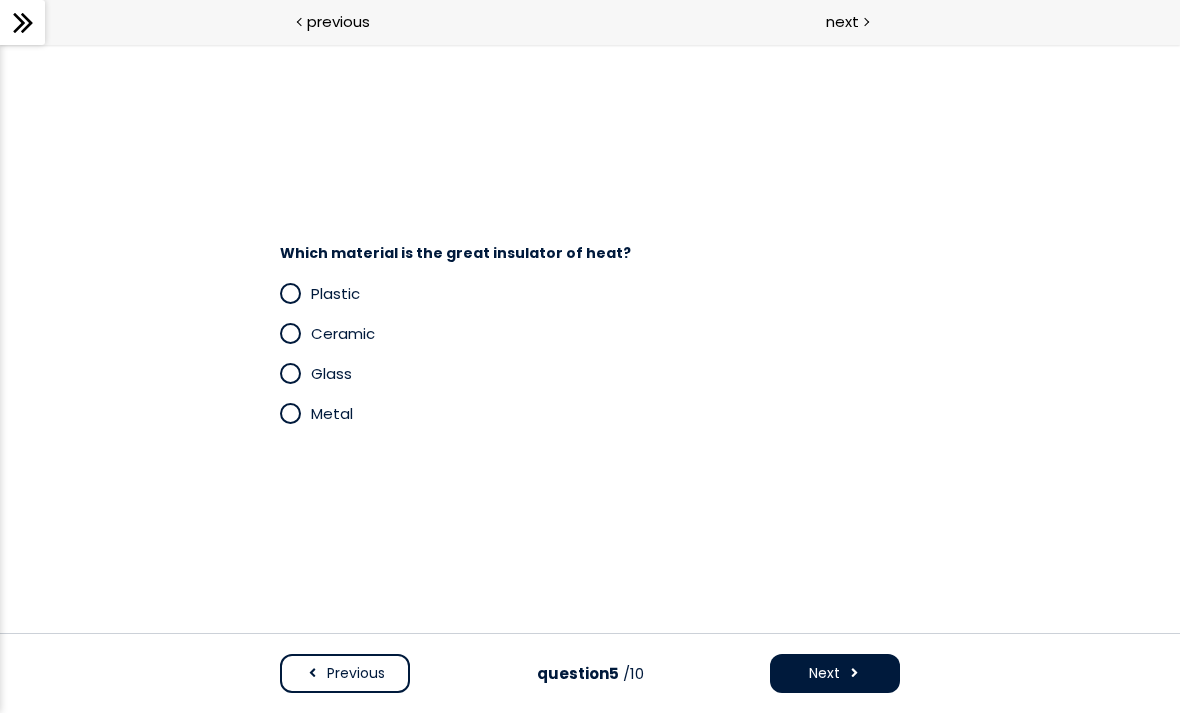 click at bounding box center (290, 293) 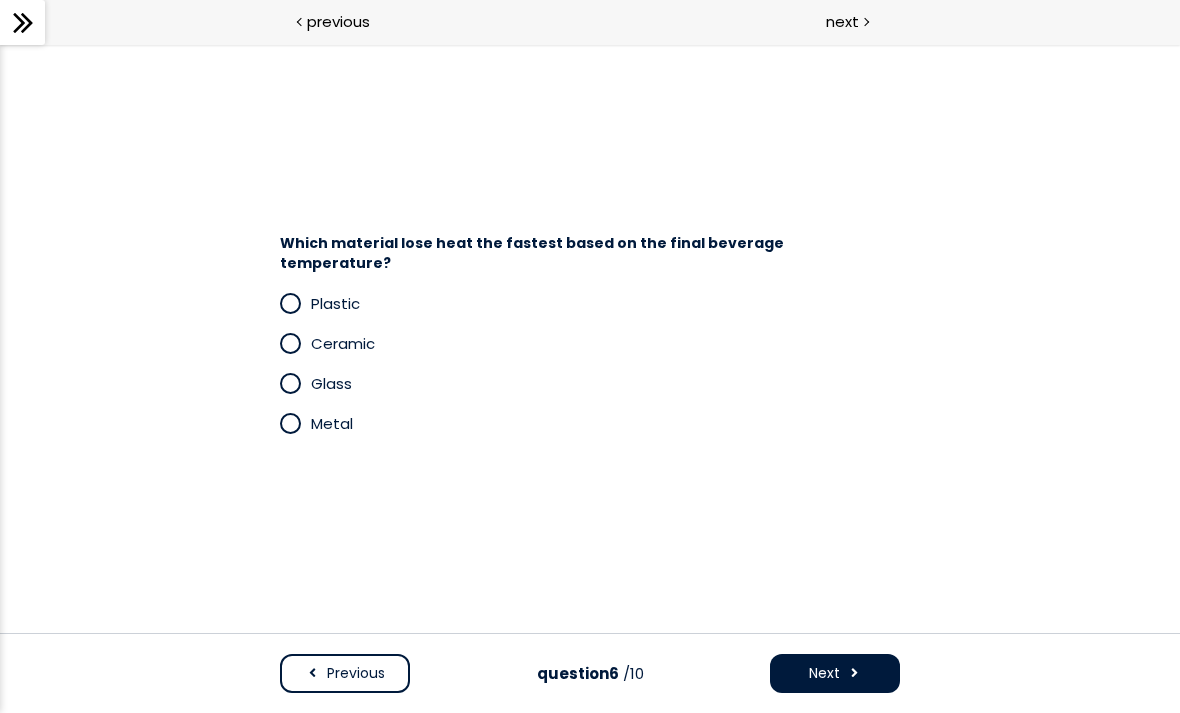 click at bounding box center [290, 423] 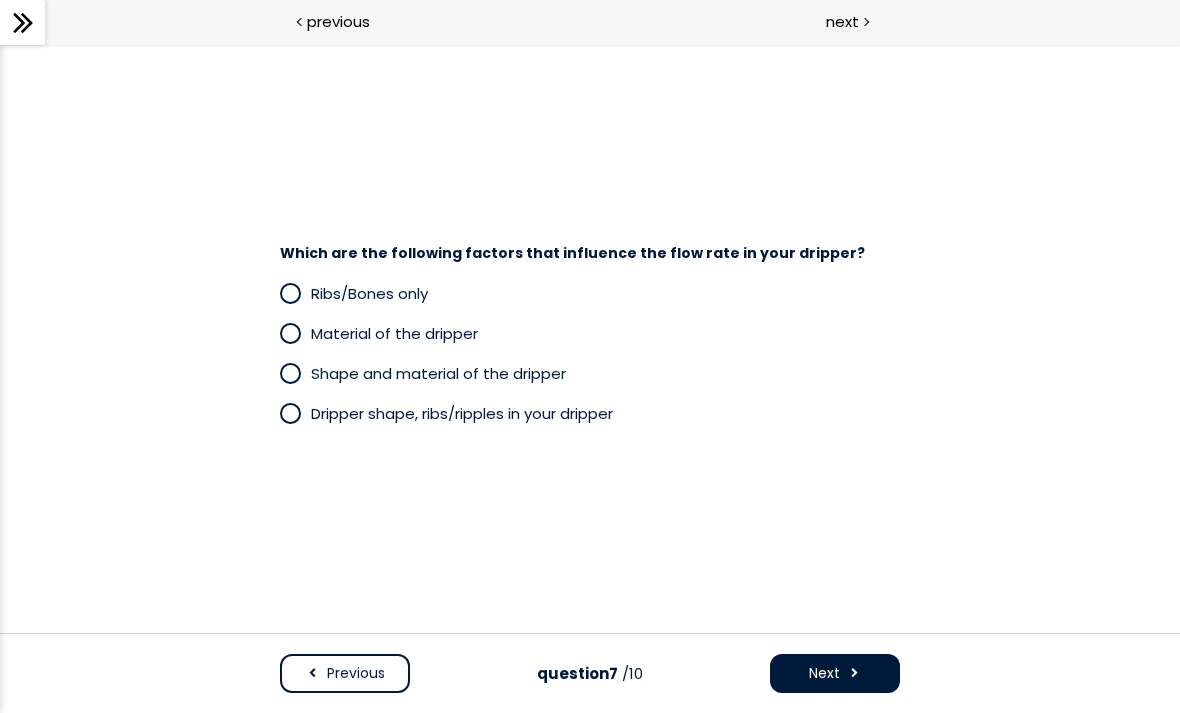 click at bounding box center (290, 413) 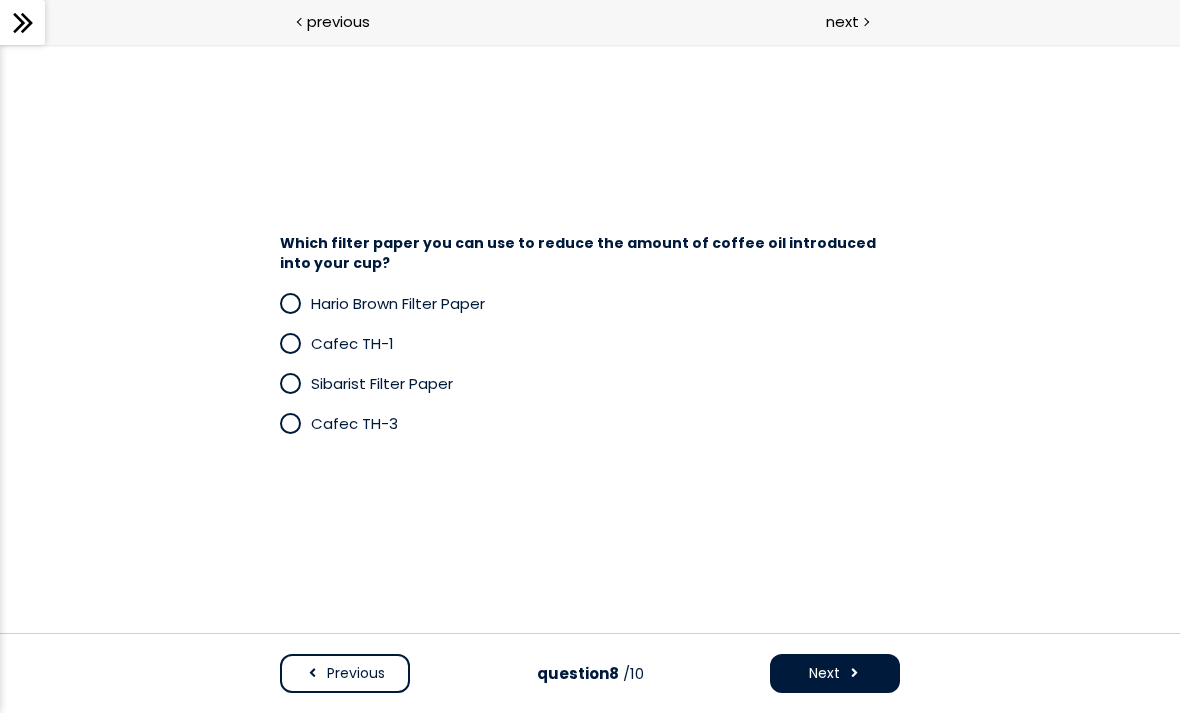 click at bounding box center (290, 343) 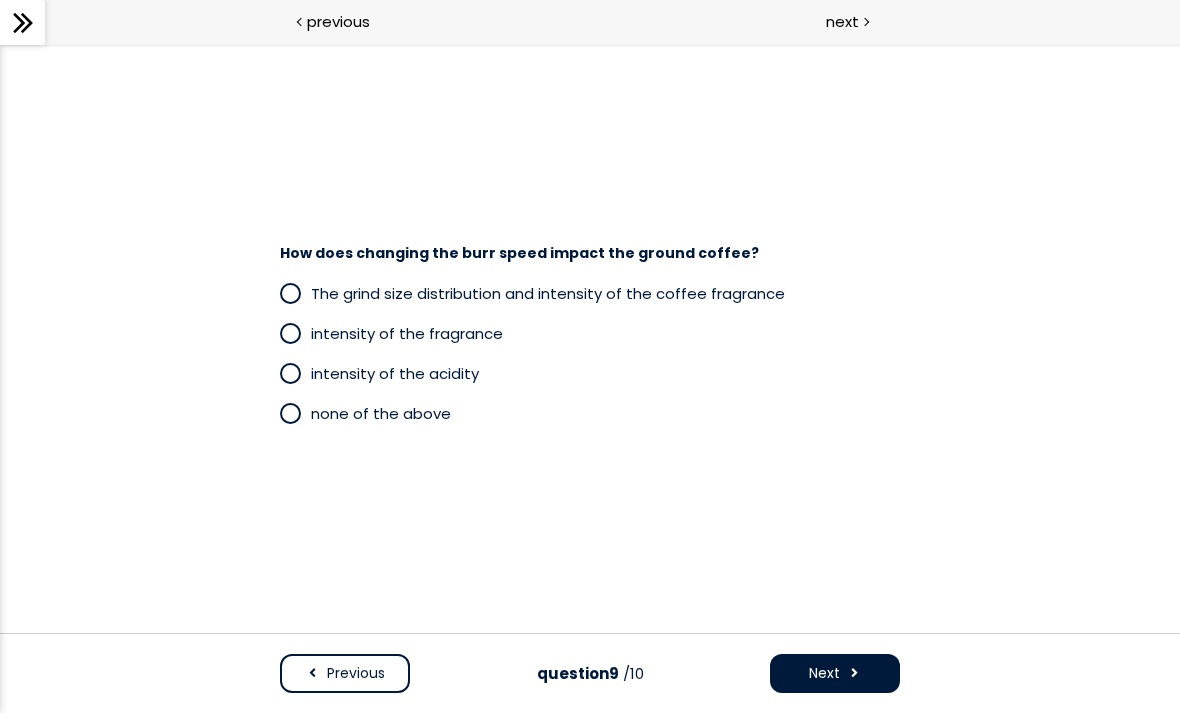 click at bounding box center [290, 413] 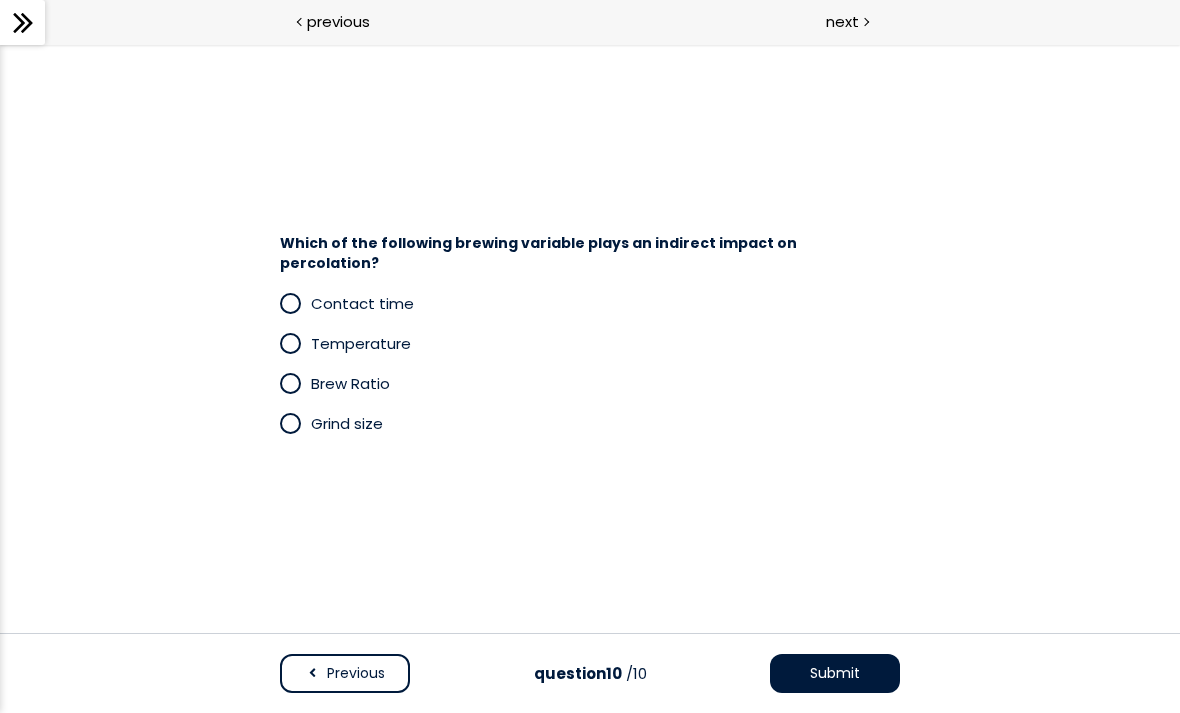 click at bounding box center (290, 303) 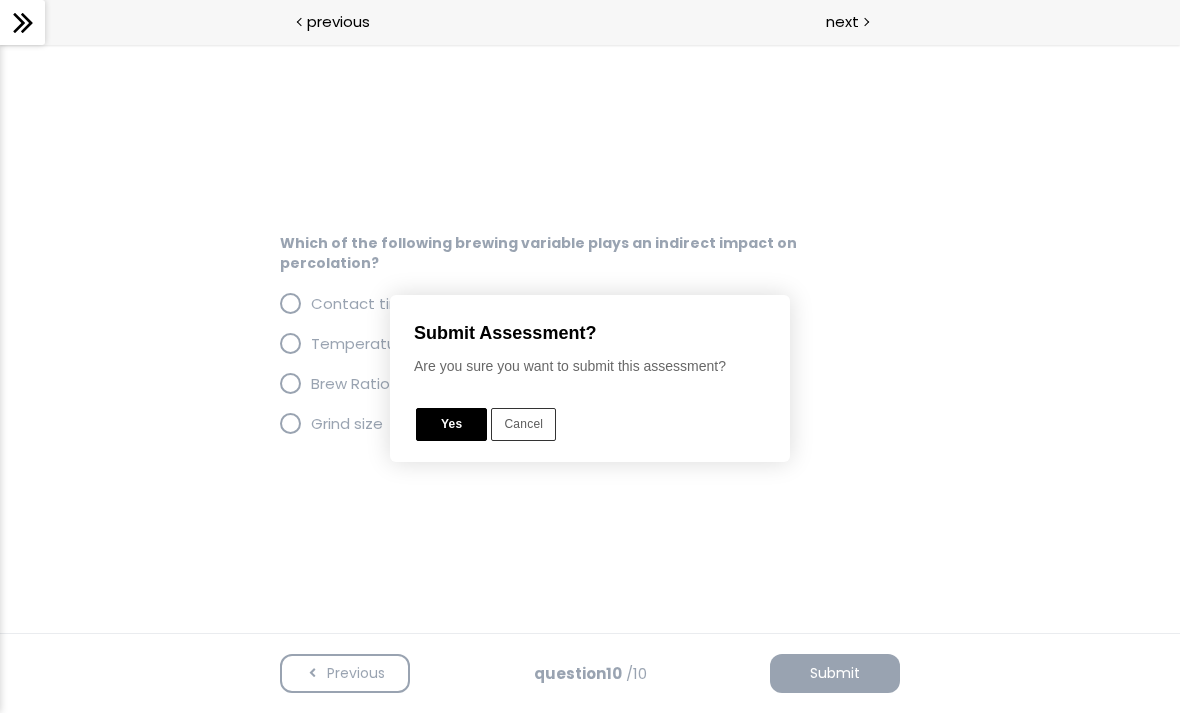 click on "Yes" at bounding box center [451, 424] 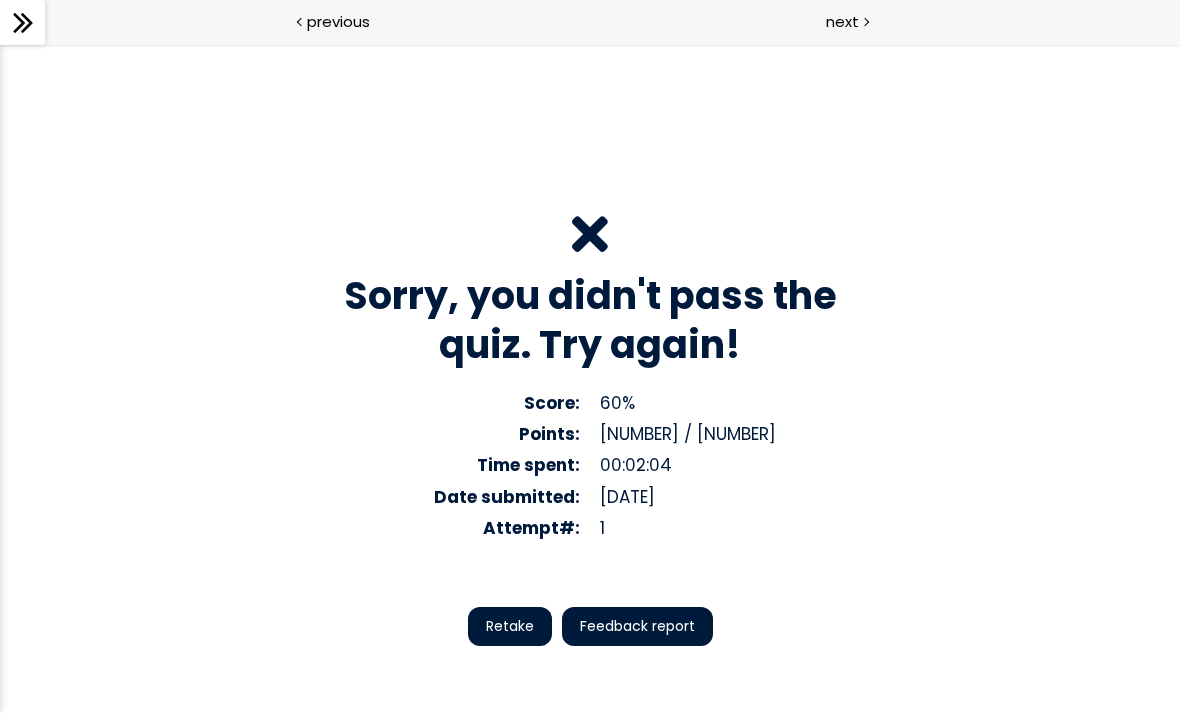 scroll, scrollTop: 86, scrollLeft: 0, axis: vertical 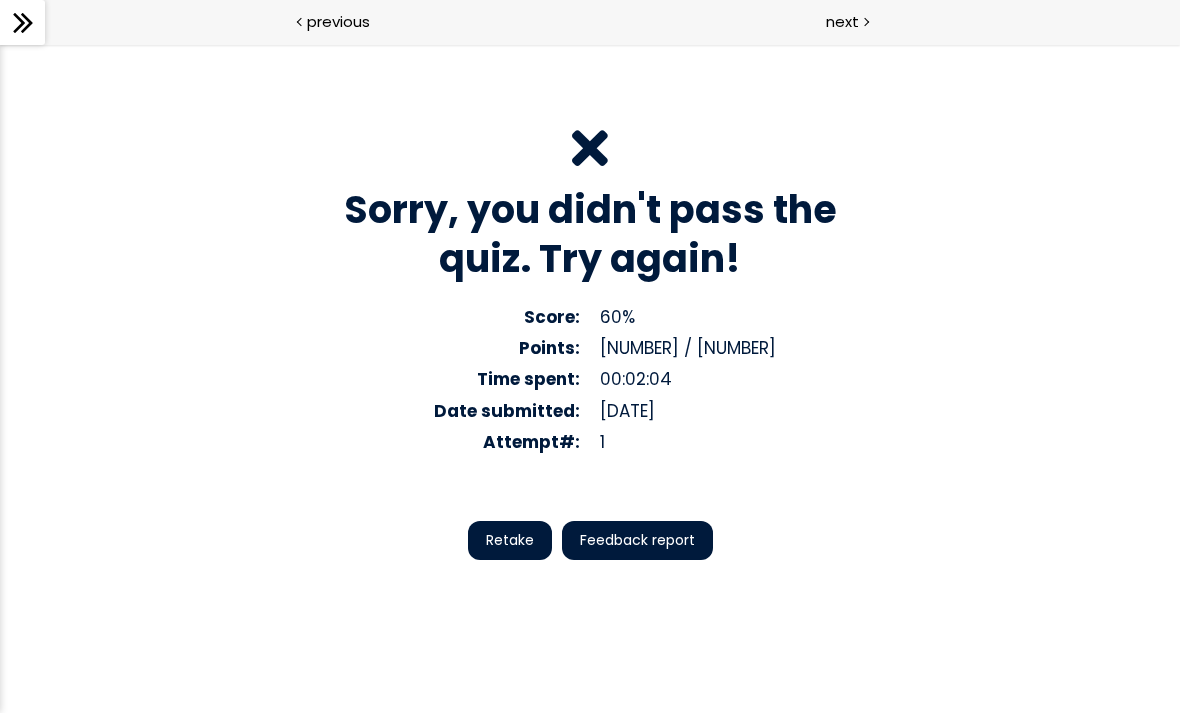 click on "Retake" at bounding box center [510, 540] 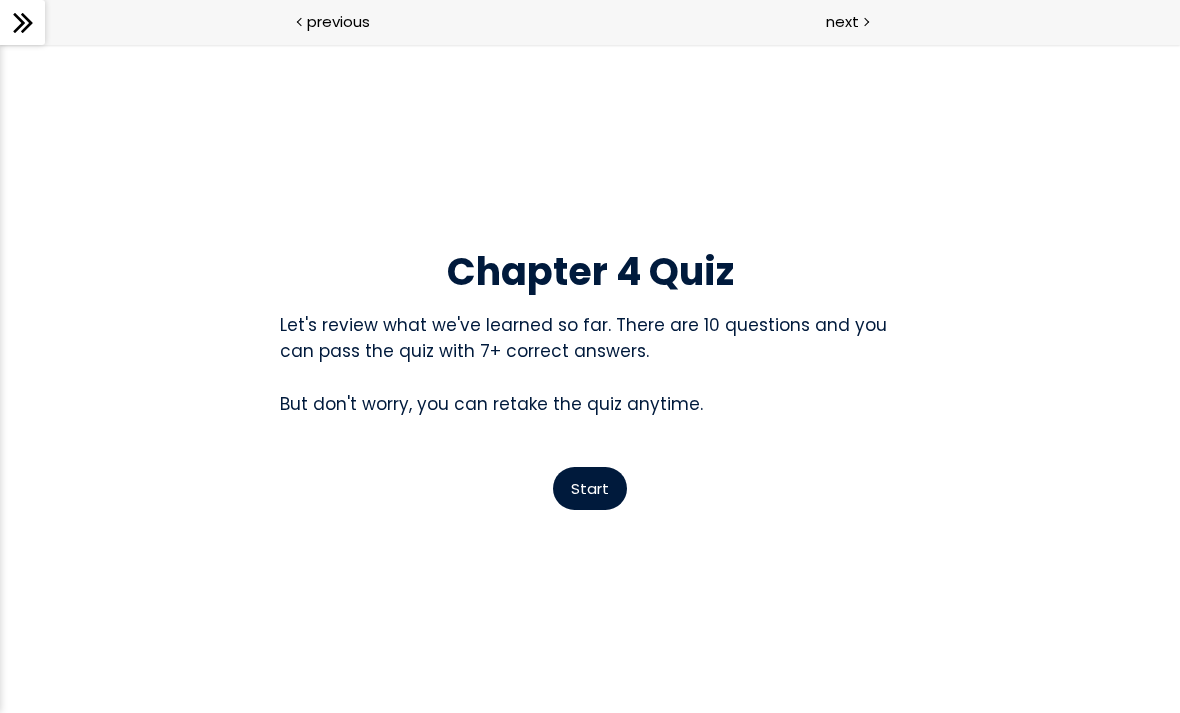 click on "Start" at bounding box center (590, 488) 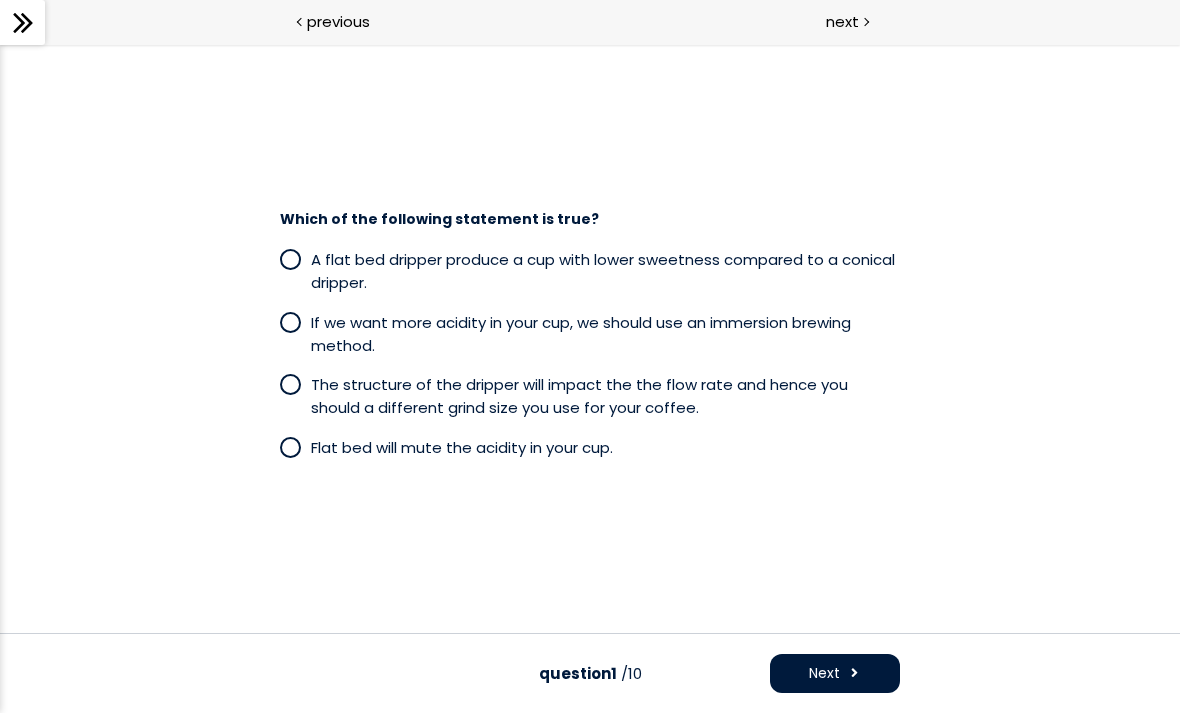click at bounding box center (290, 384) 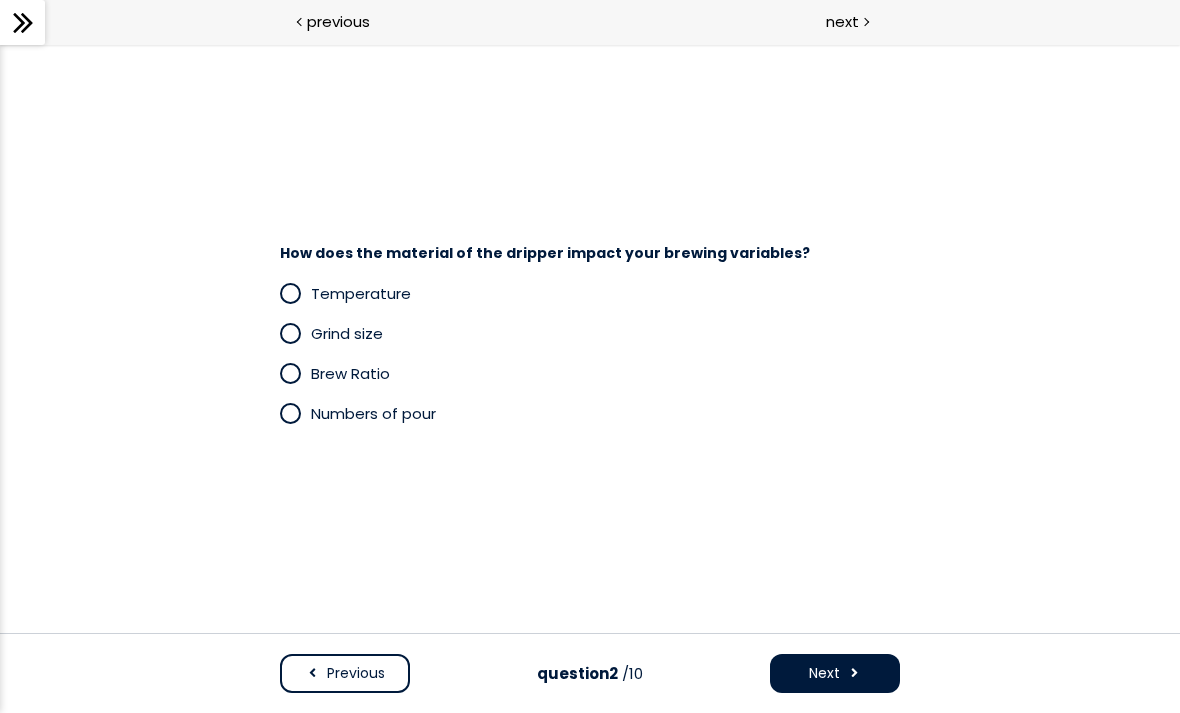 click at bounding box center [295, 293] 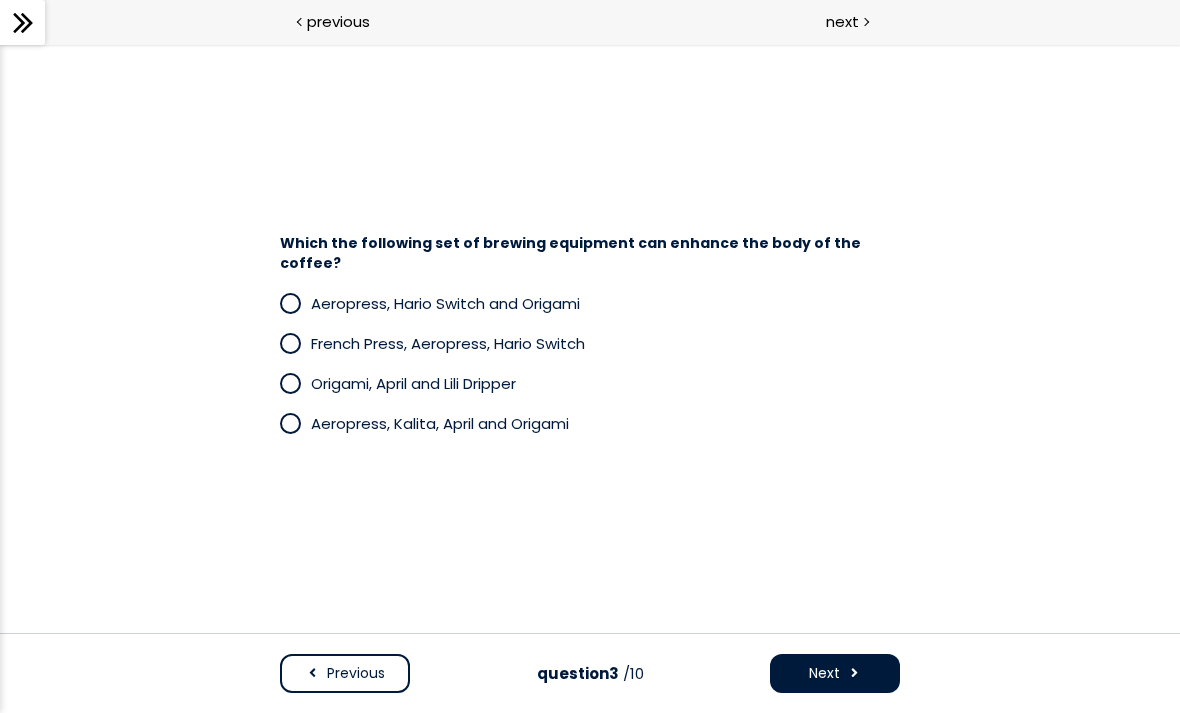 click at bounding box center (290, 423) 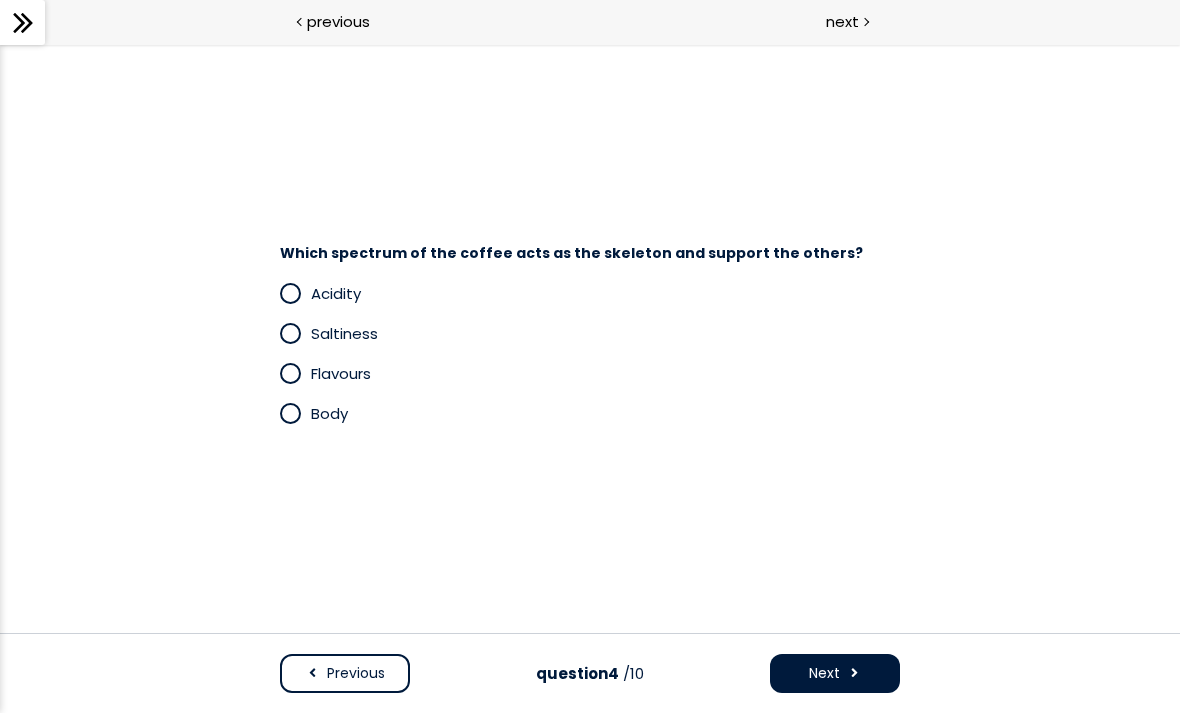 click at bounding box center [290, 413] 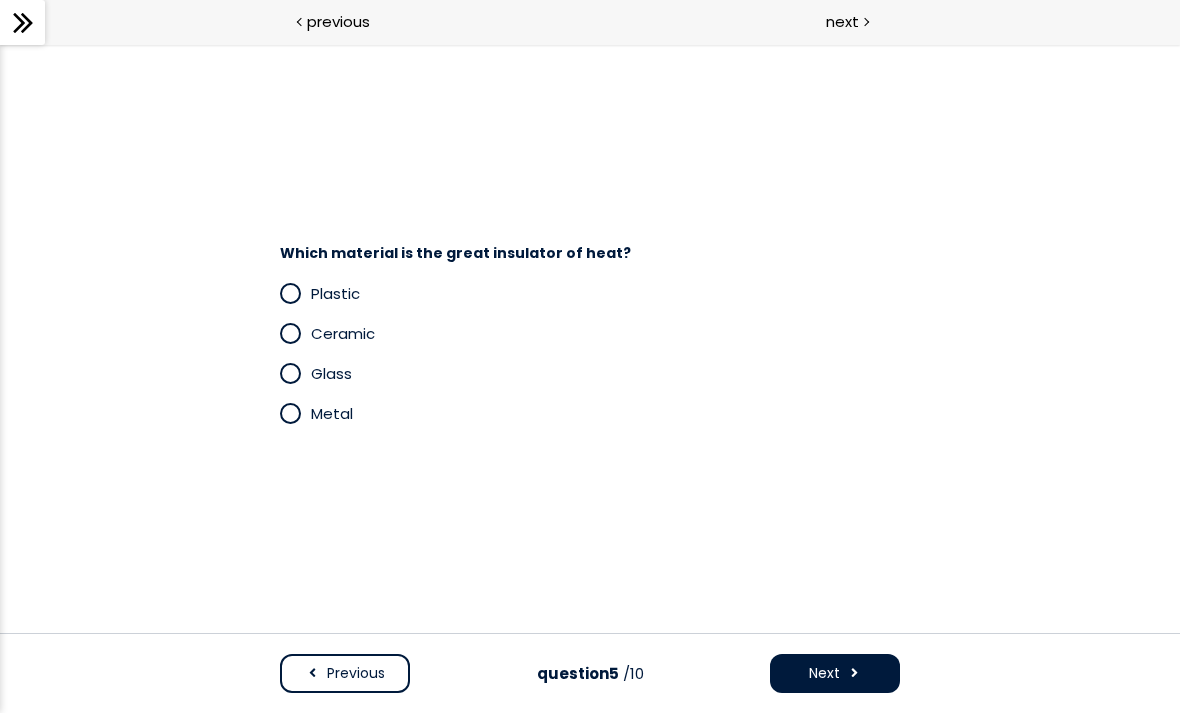 click at bounding box center (295, 293) 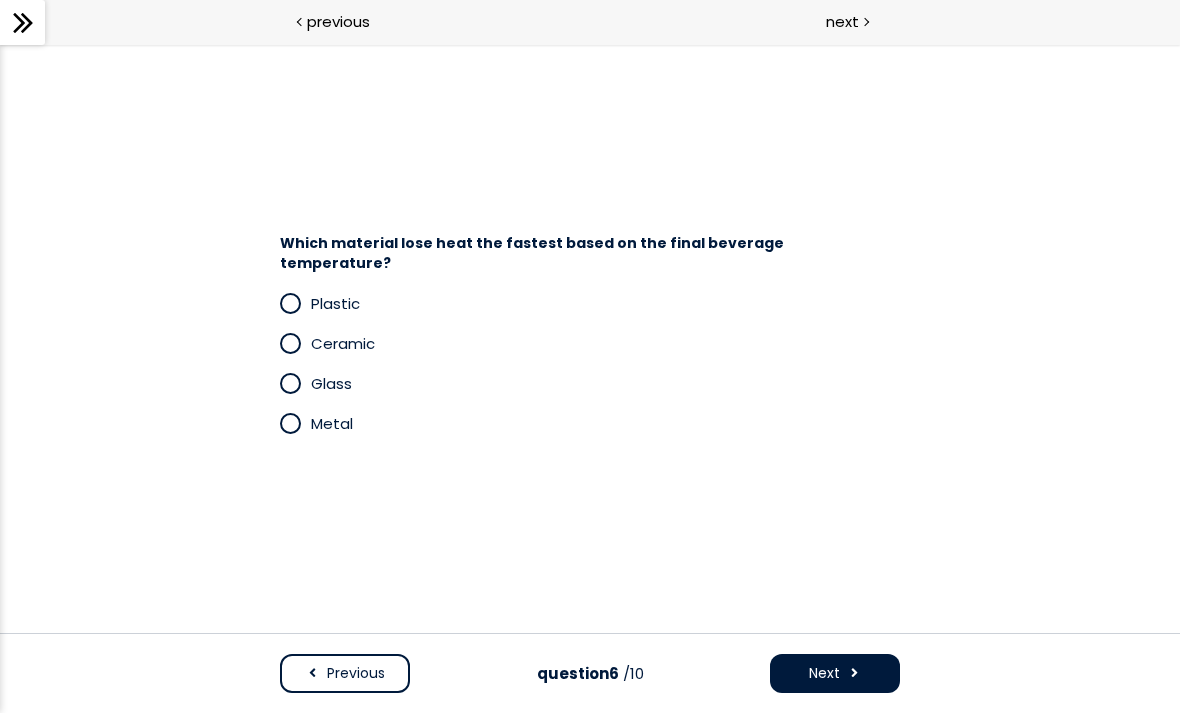 click at bounding box center [295, 423] 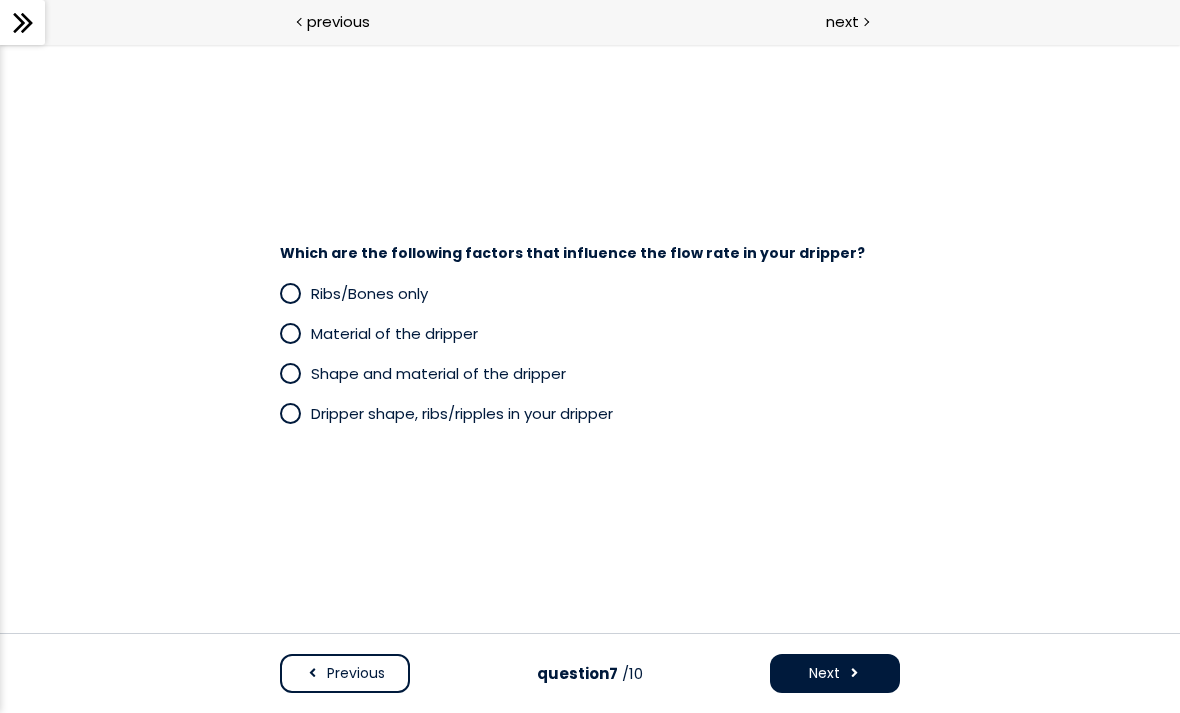 click at bounding box center [290, 413] 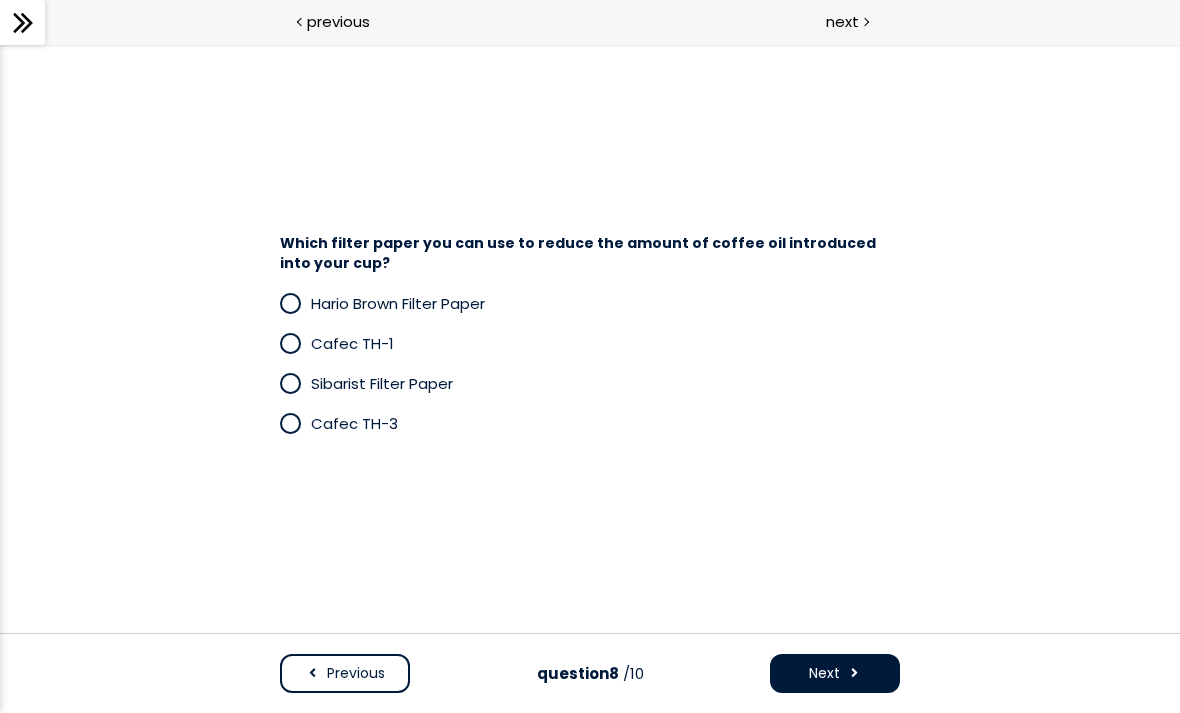 click at bounding box center [290, 343] 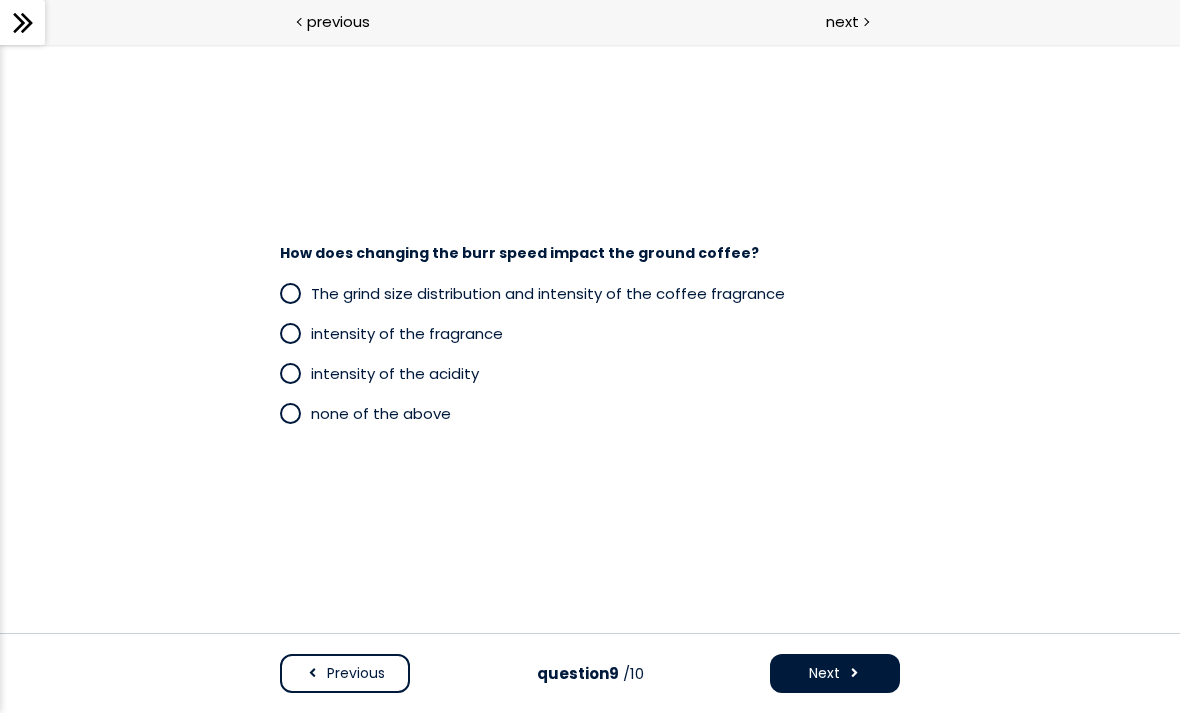 click at bounding box center (295, 413) 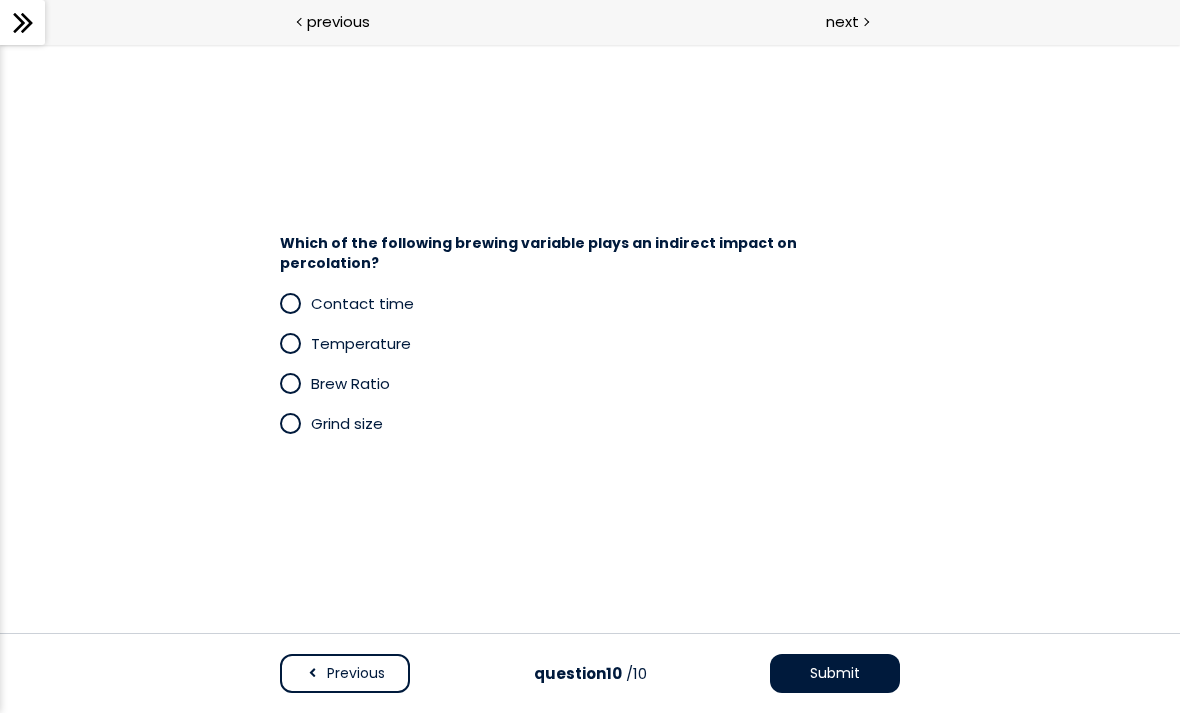 click at bounding box center [290, 303] 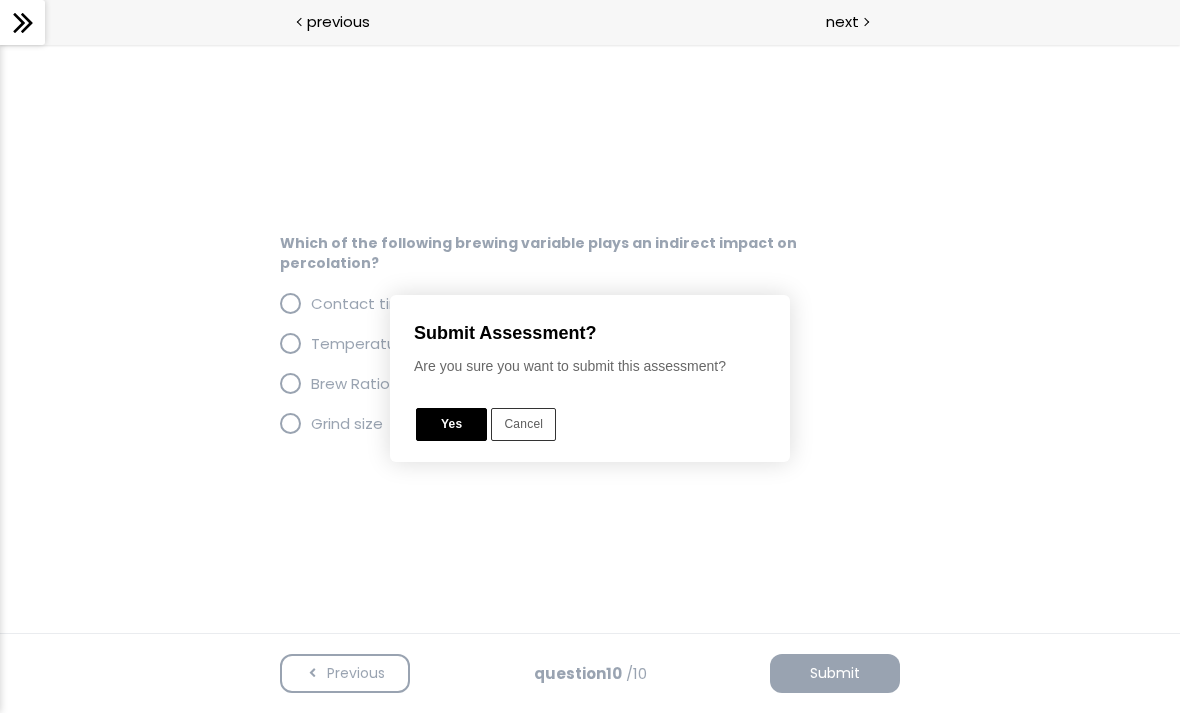 click on "Yes" at bounding box center (451, 424) 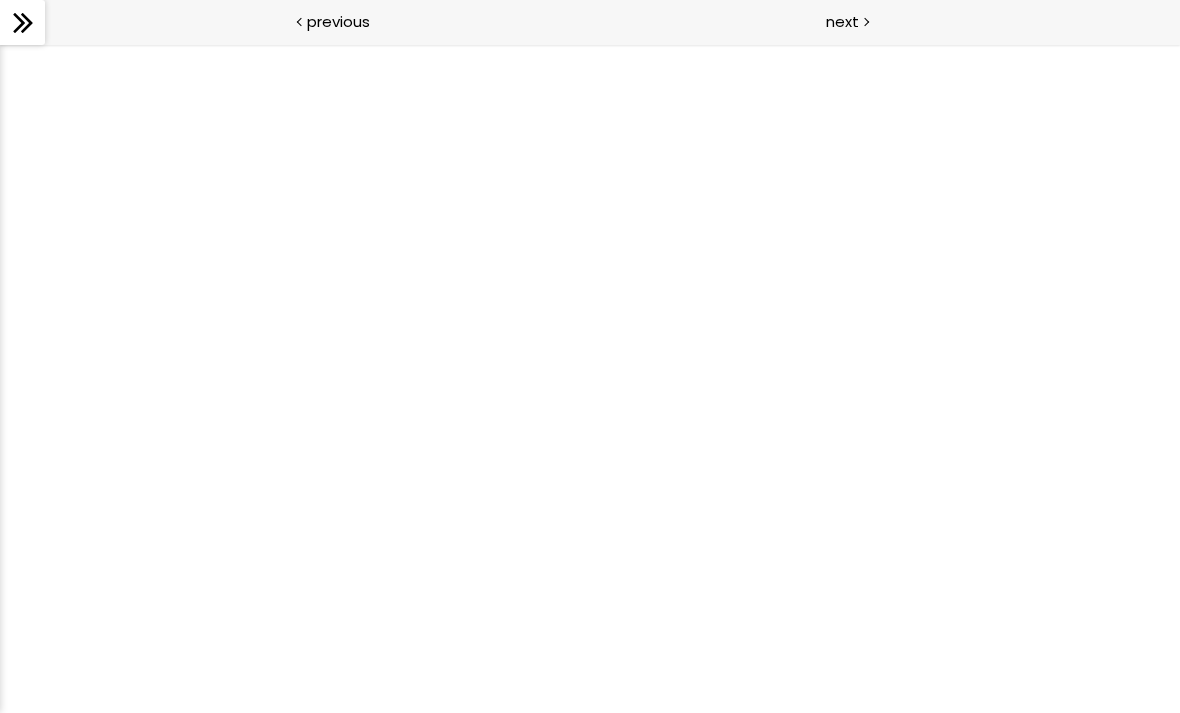 scroll, scrollTop: 86, scrollLeft: 0, axis: vertical 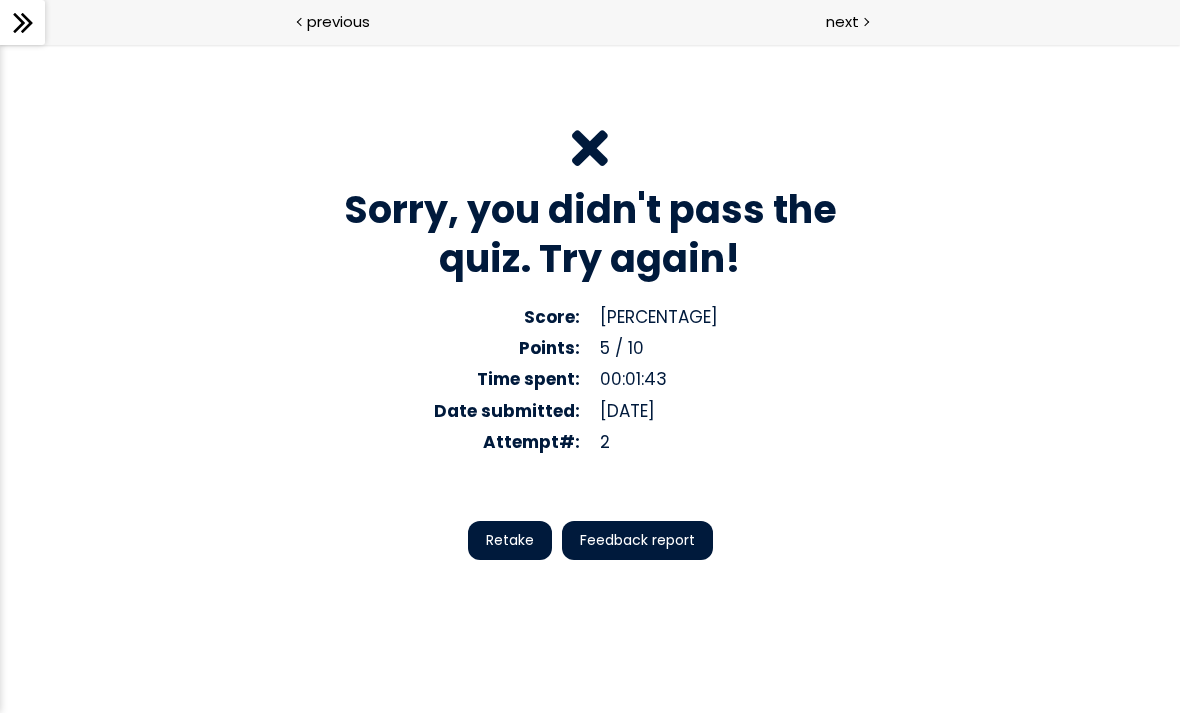 click on "Retake" at bounding box center (510, 540) 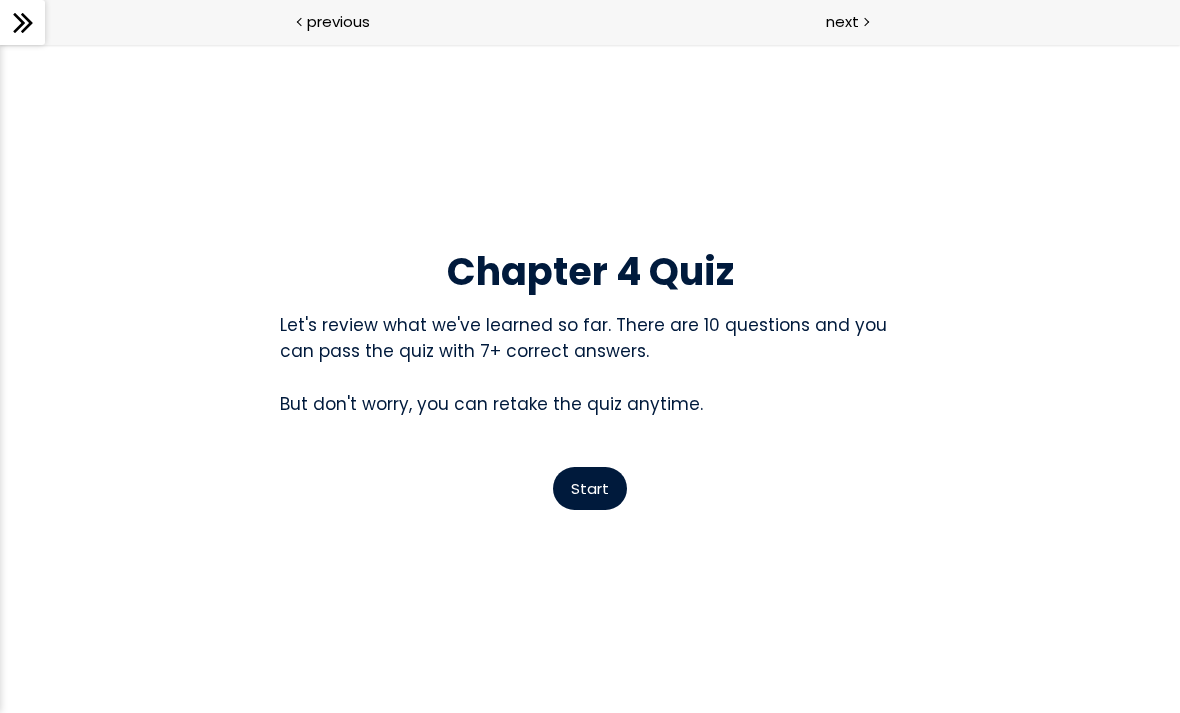 click on "Start" at bounding box center (590, 488) 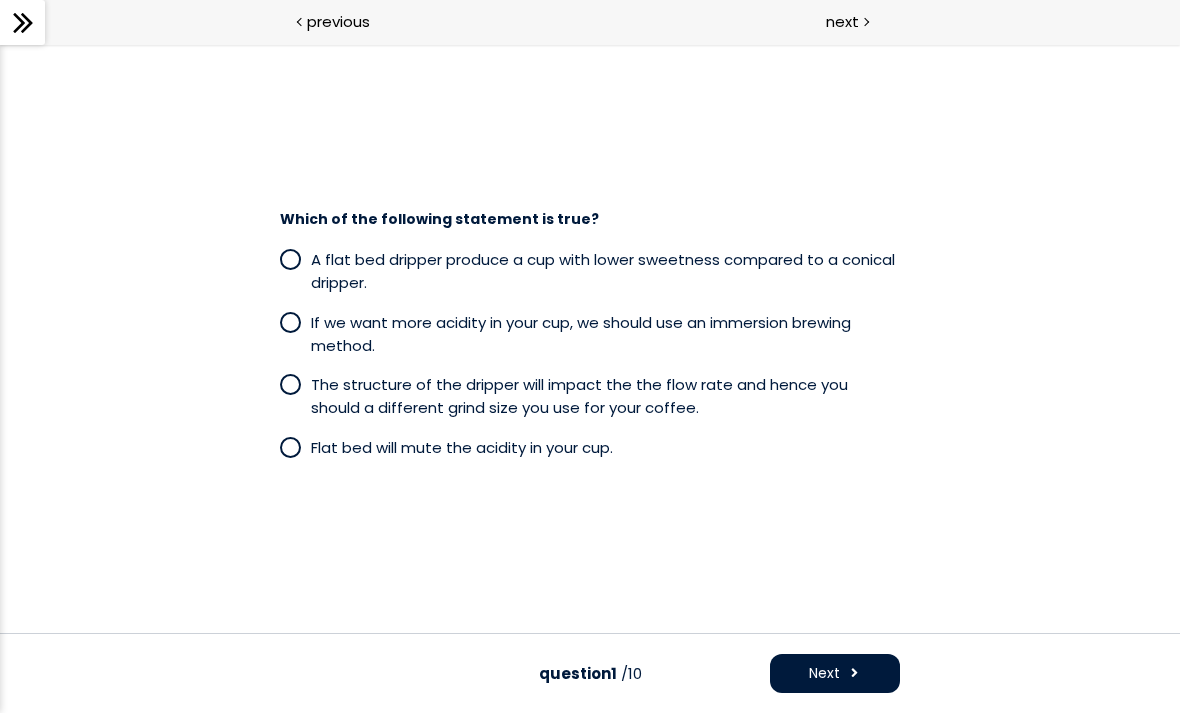 click at bounding box center [280, 259] 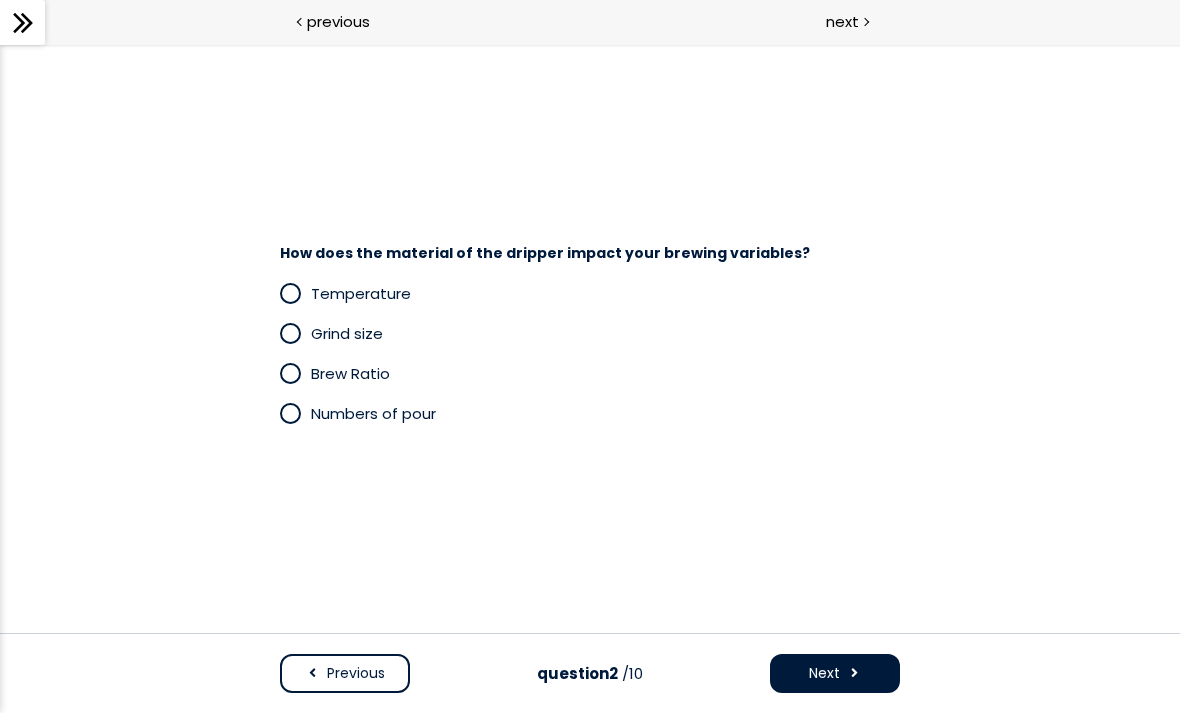 click at bounding box center (290, 293) 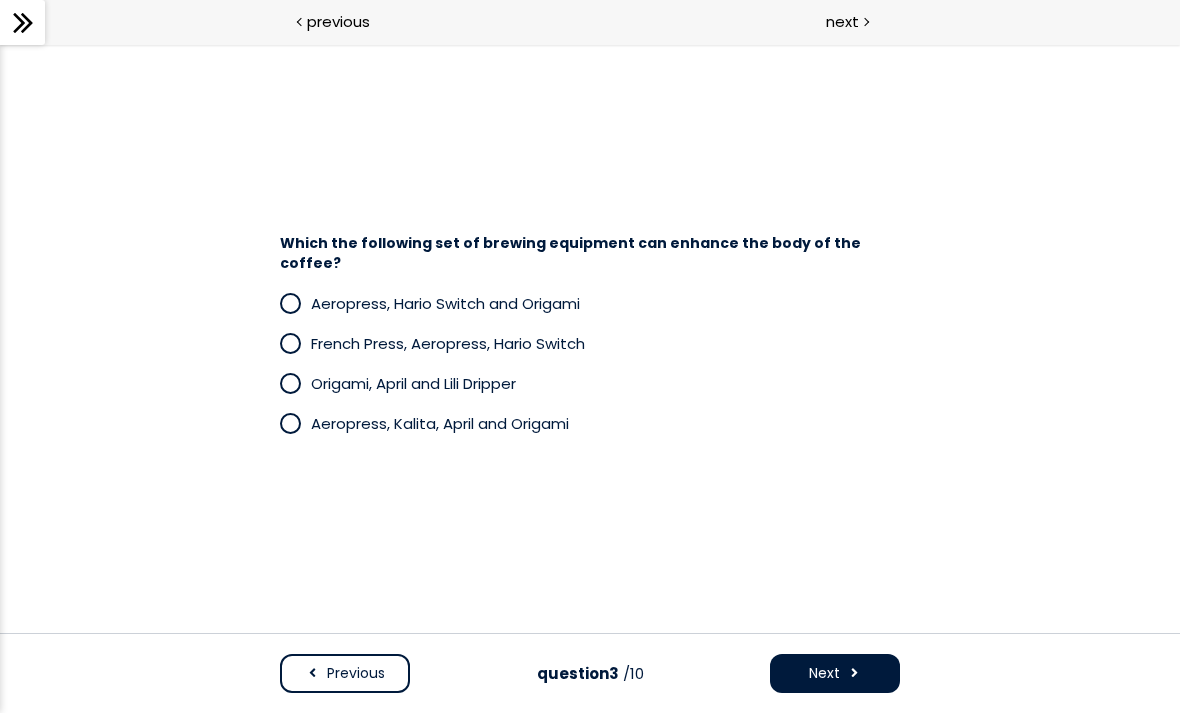 click at bounding box center (290, 383) 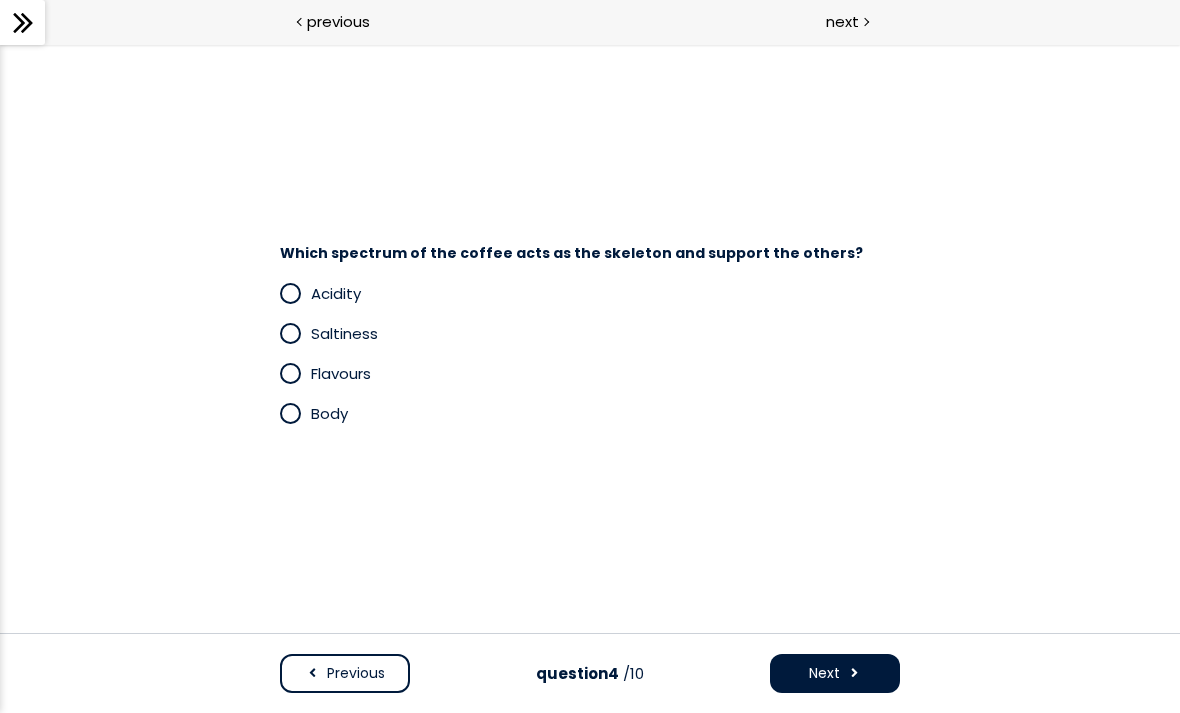 click at bounding box center (290, 293) 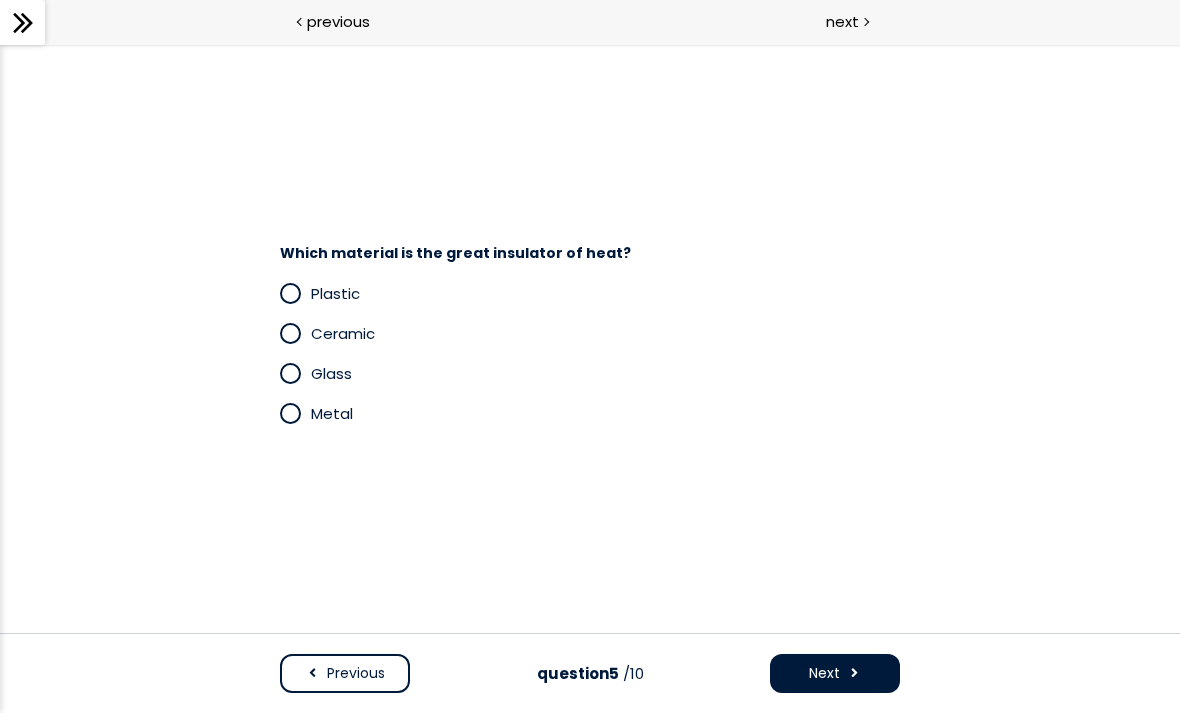 click at bounding box center [290, 293] 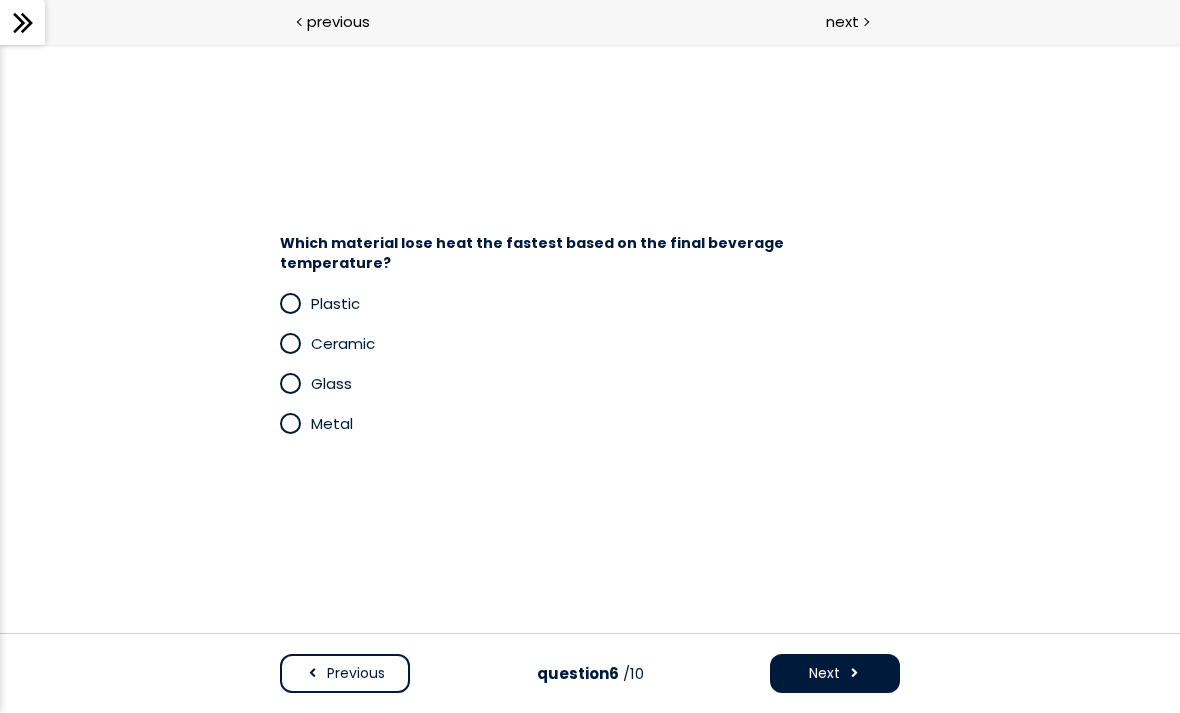 click at bounding box center [290, 423] 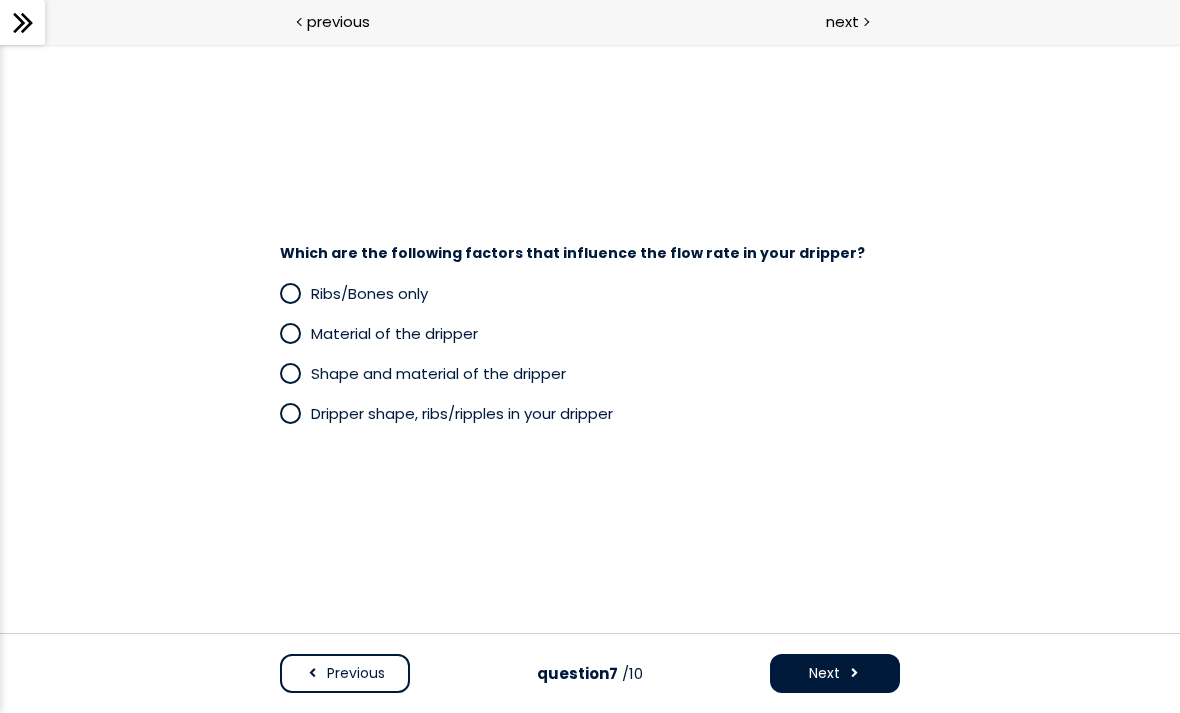 click on "Which are the following factors that influence the flow rate in your dripper?
Ribs/Bones only
Material of the dripper
Shape and material of the dripper
Dripper shape, ribs/ripples in your dripper" at bounding box center [590, 338] 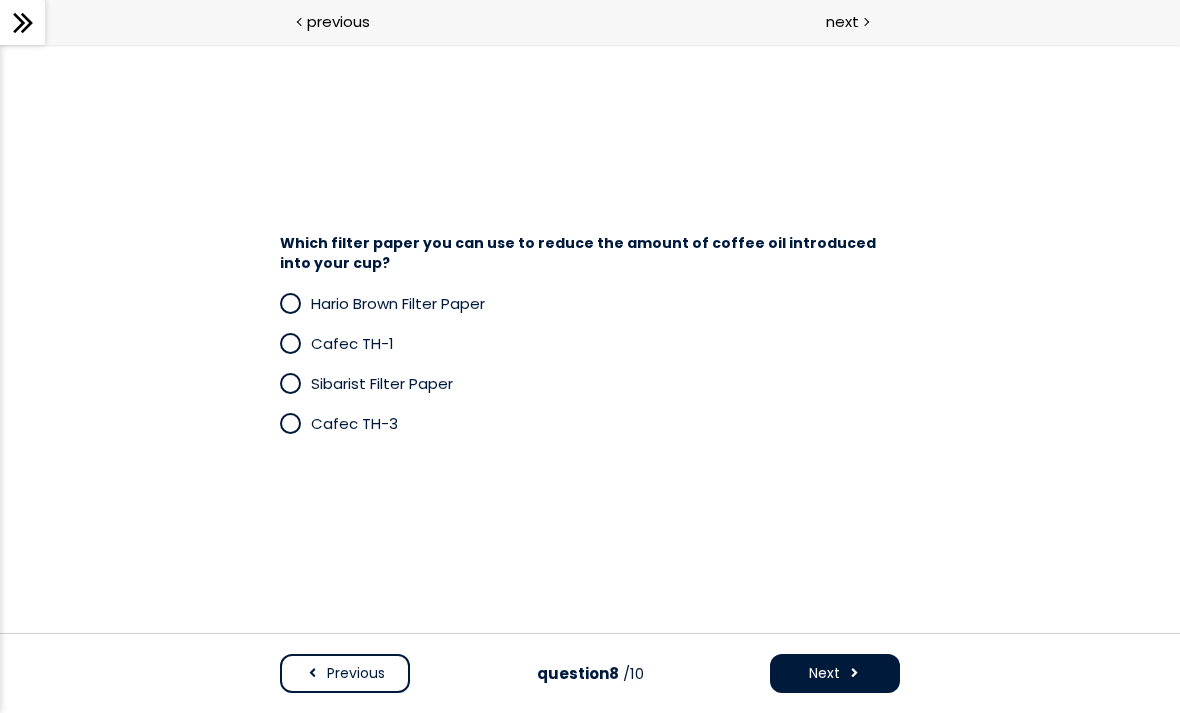 click at bounding box center [290, 343] 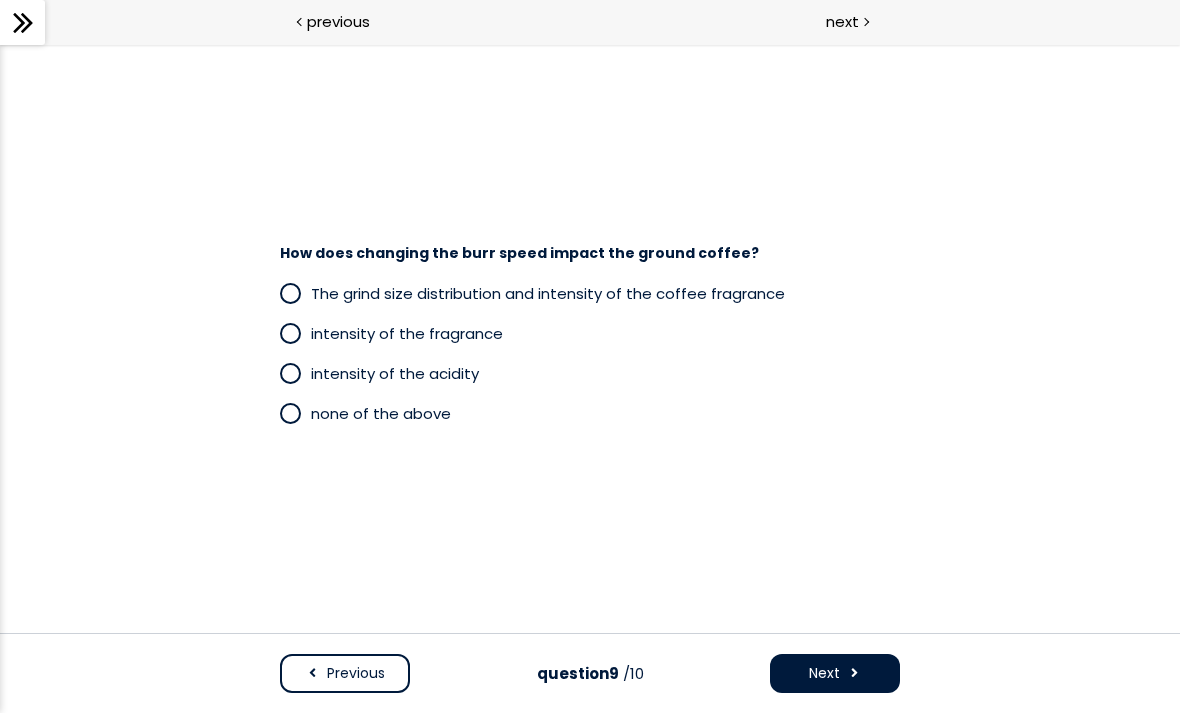 click at bounding box center [290, 413] 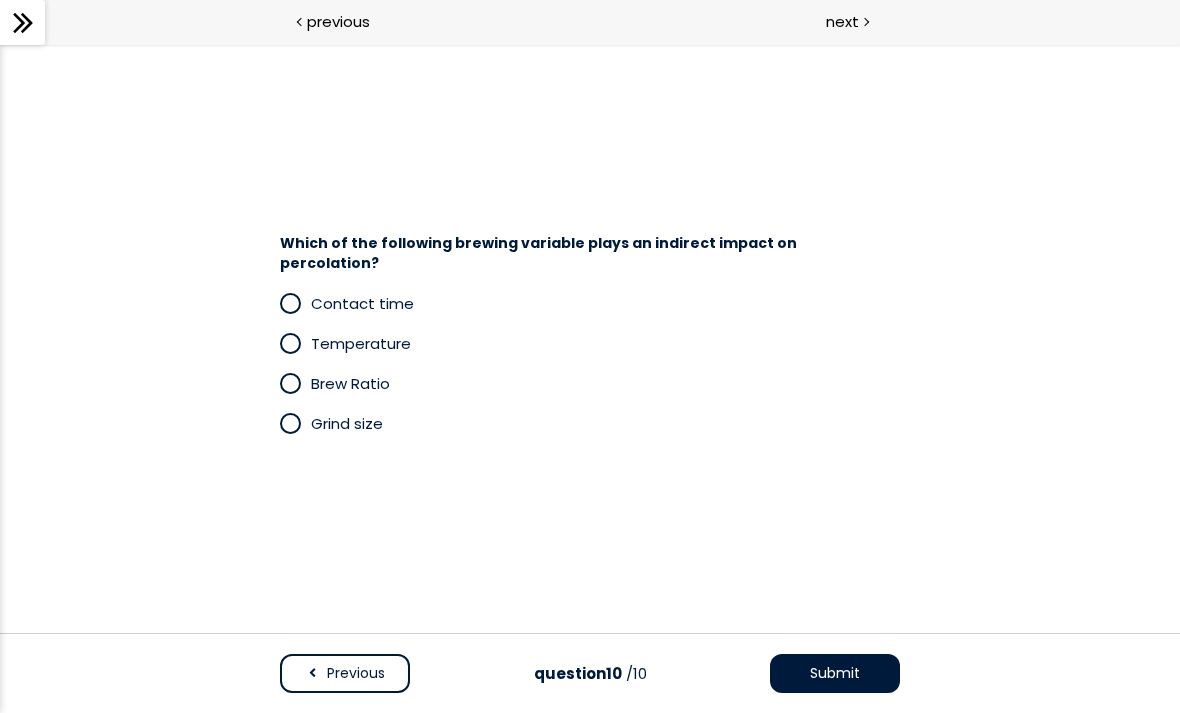click at bounding box center (295, 303) 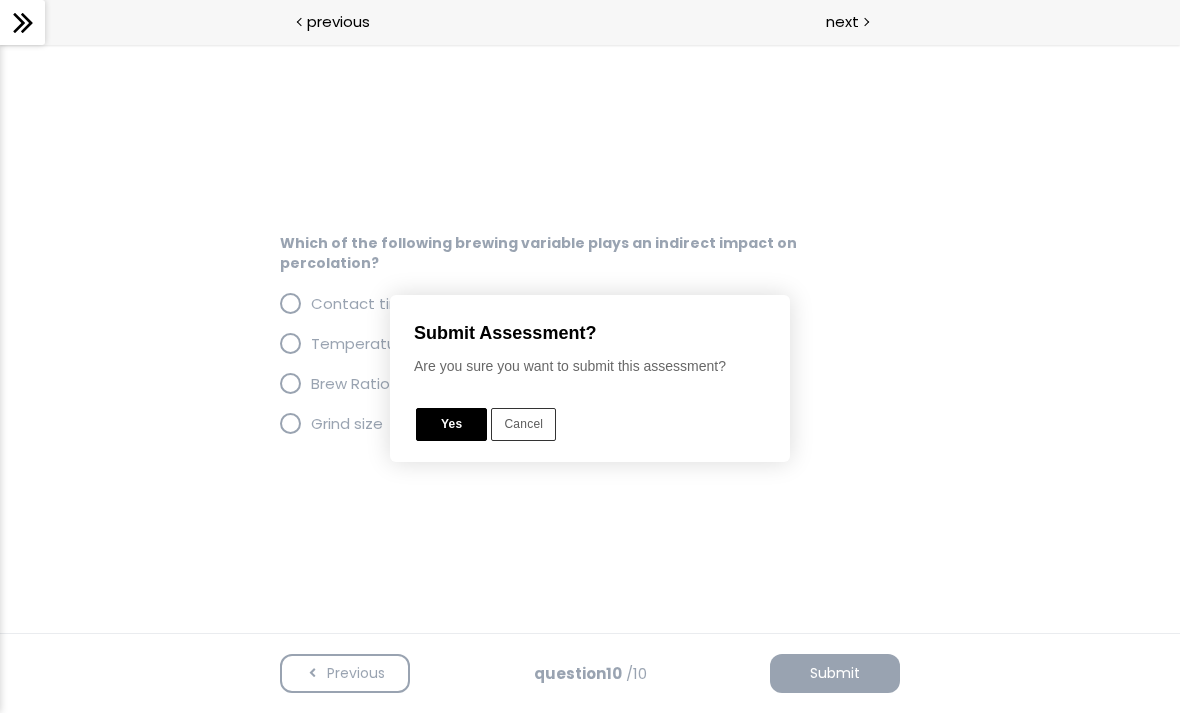 click on "Yes" at bounding box center [451, 424] 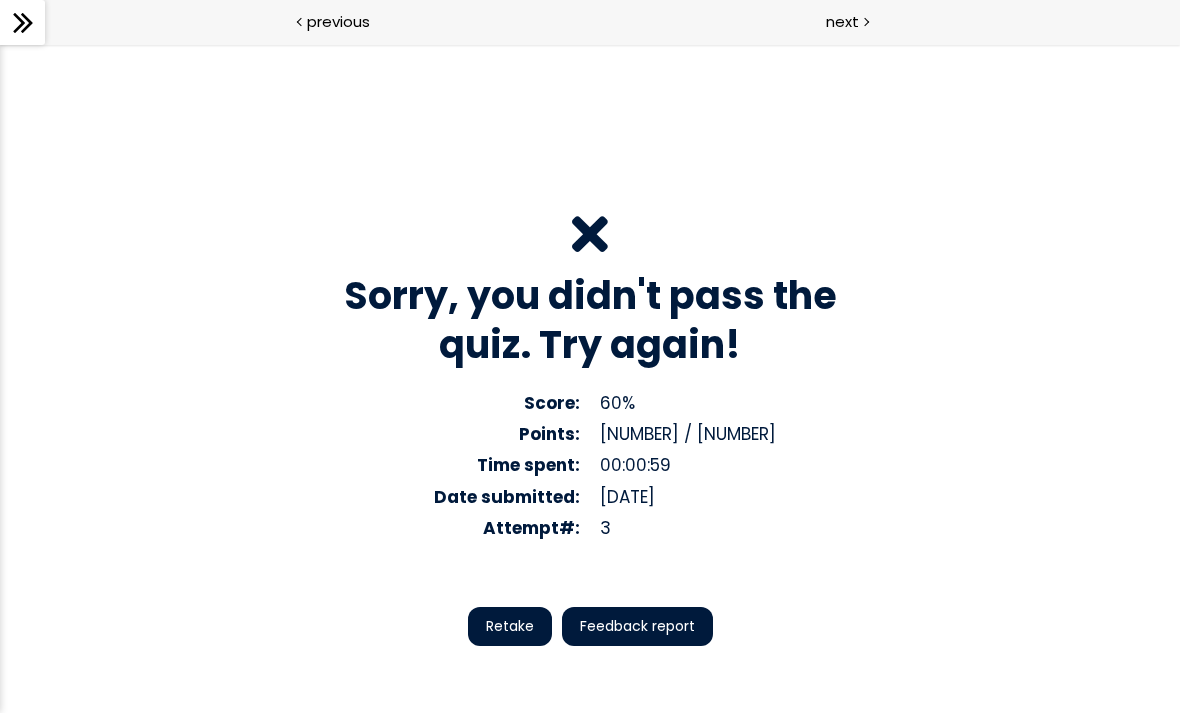 scroll, scrollTop: 86, scrollLeft: 0, axis: vertical 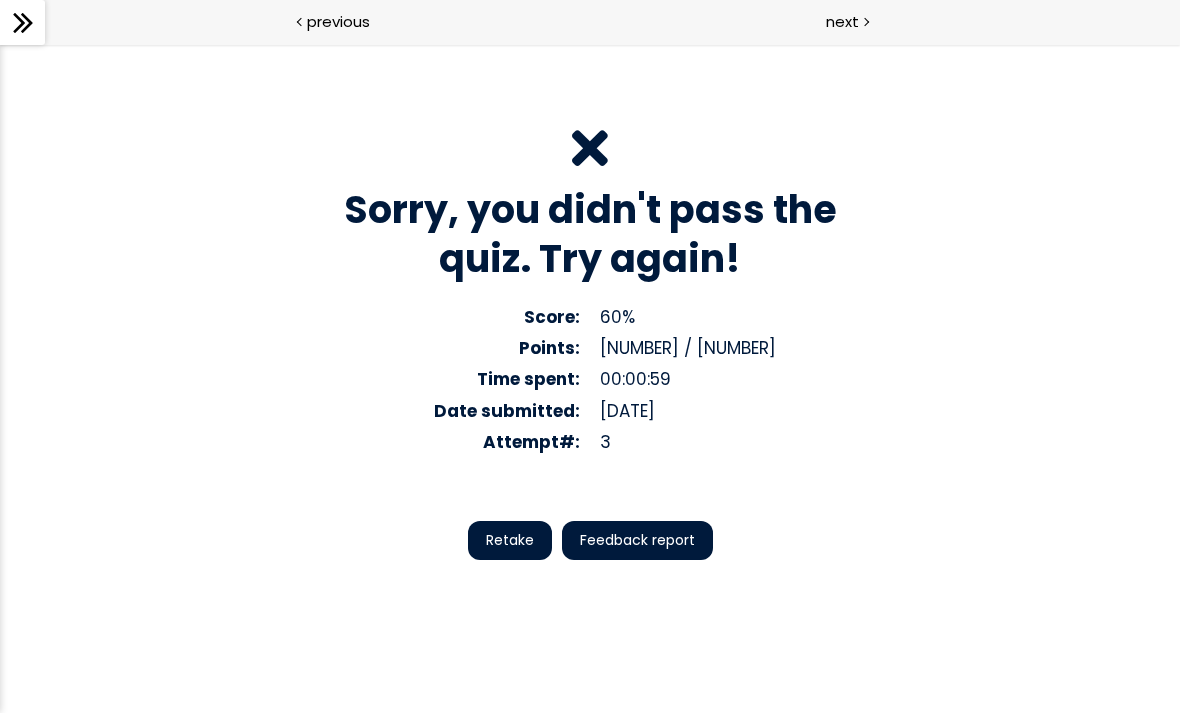 click on "Retake" at bounding box center [510, 540] 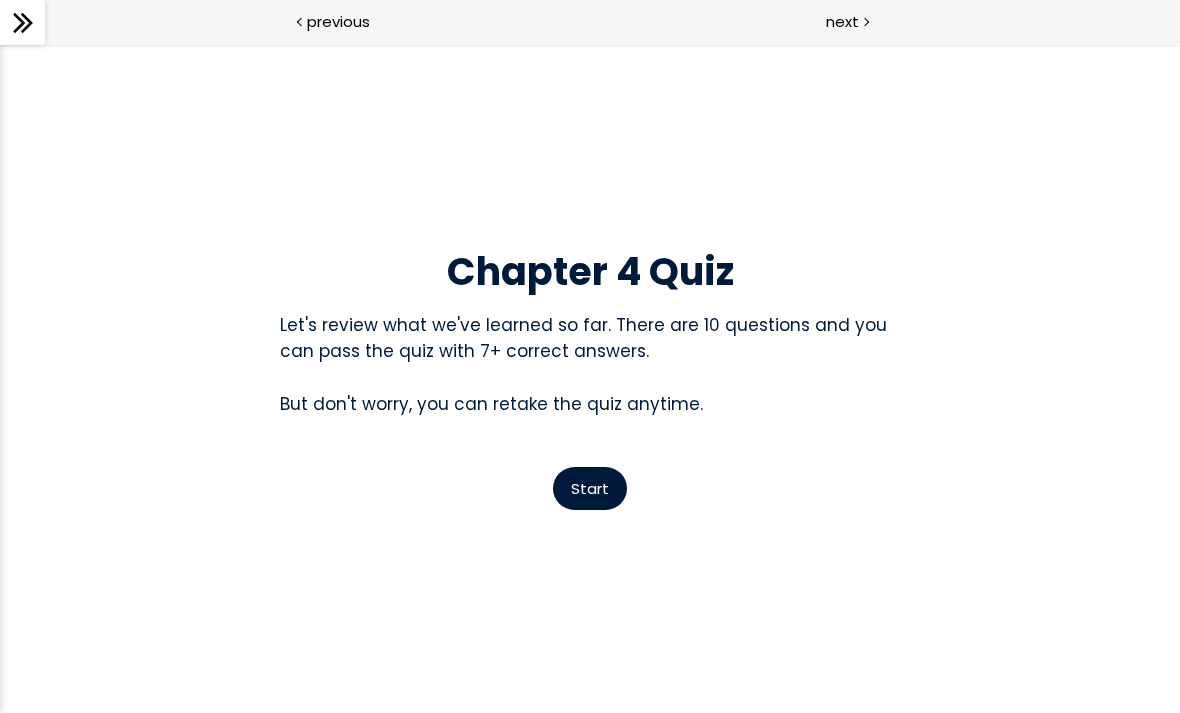 click on "Start" at bounding box center (590, 488) 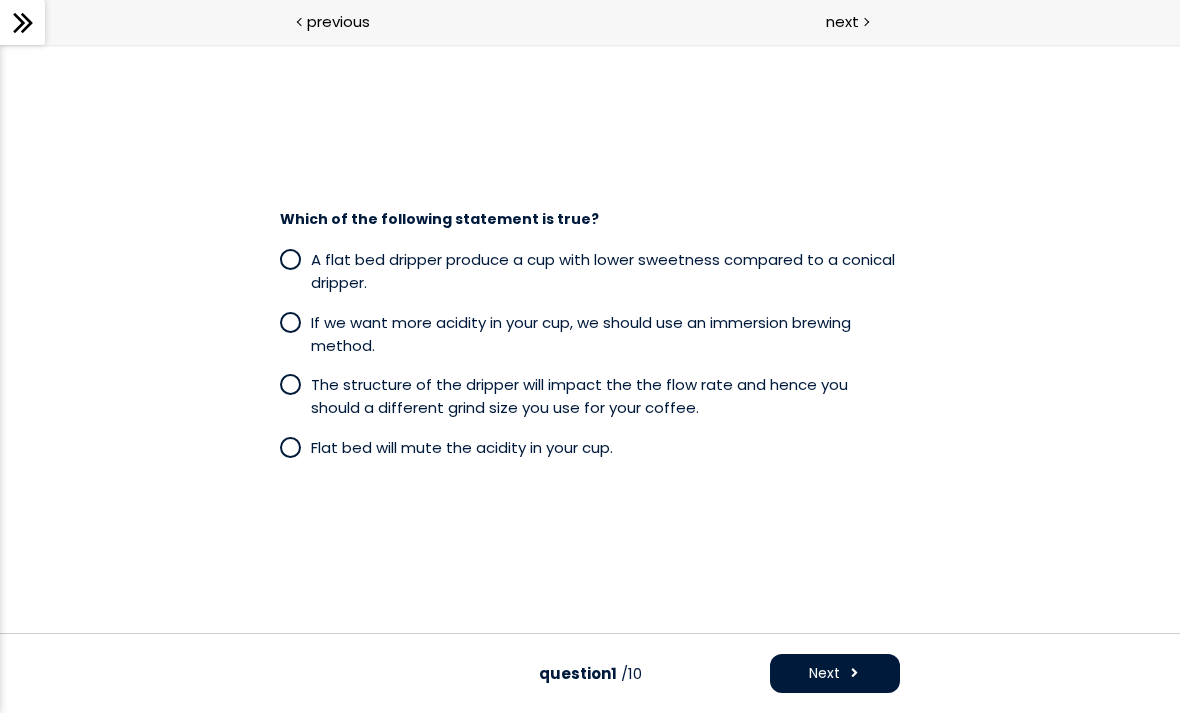 click at bounding box center [295, 384] 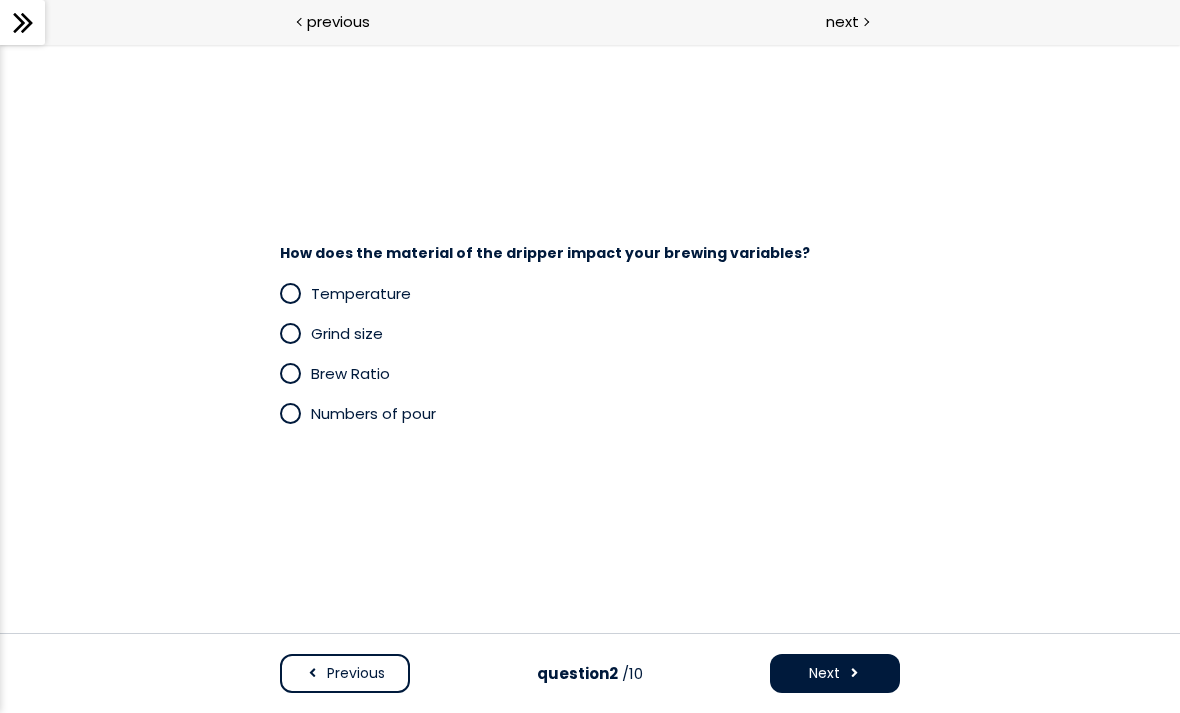 click on "How does the material of the dripper impact your brewing variables?
Temperature
Grind size
Brew Ratio
Numbers of pour" at bounding box center [590, 339] 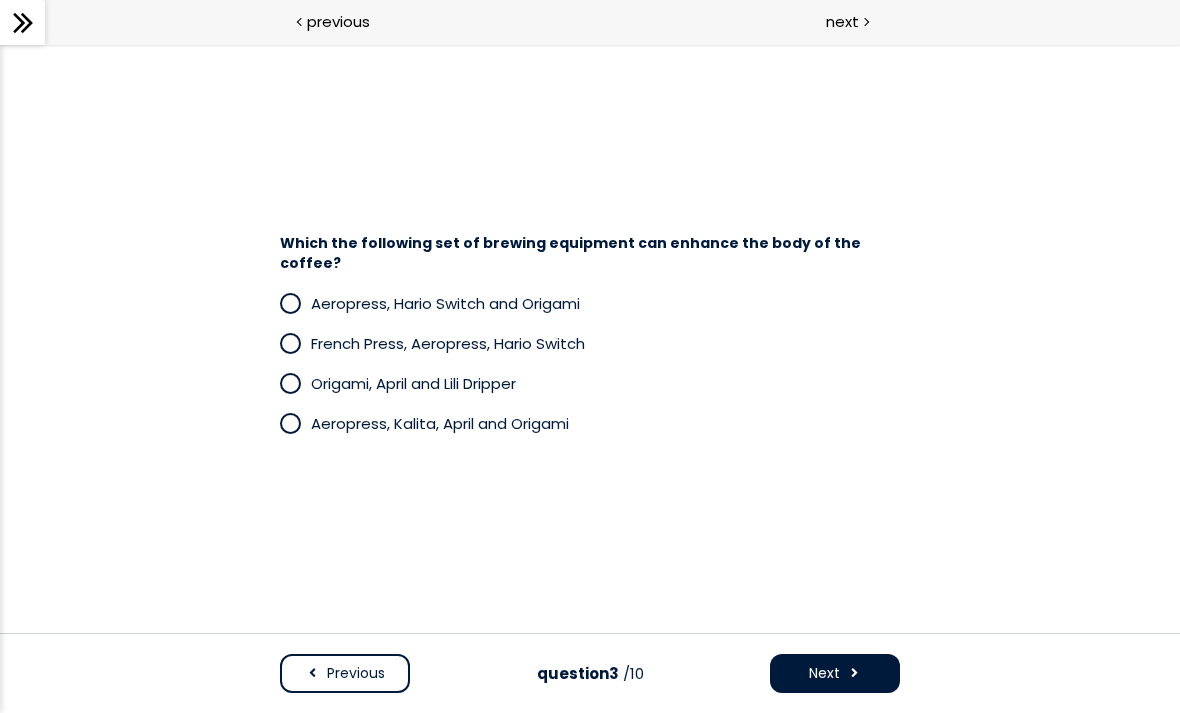 click at bounding box center [290, 423] 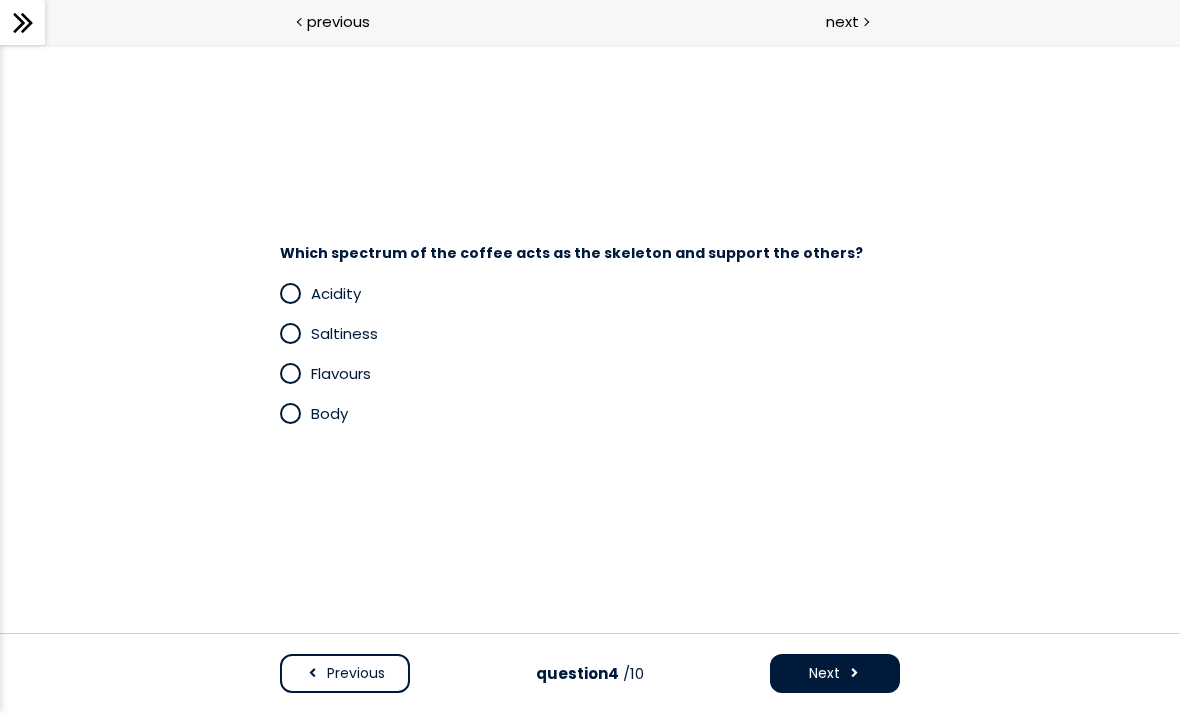 click at bounding box center (290, 293) 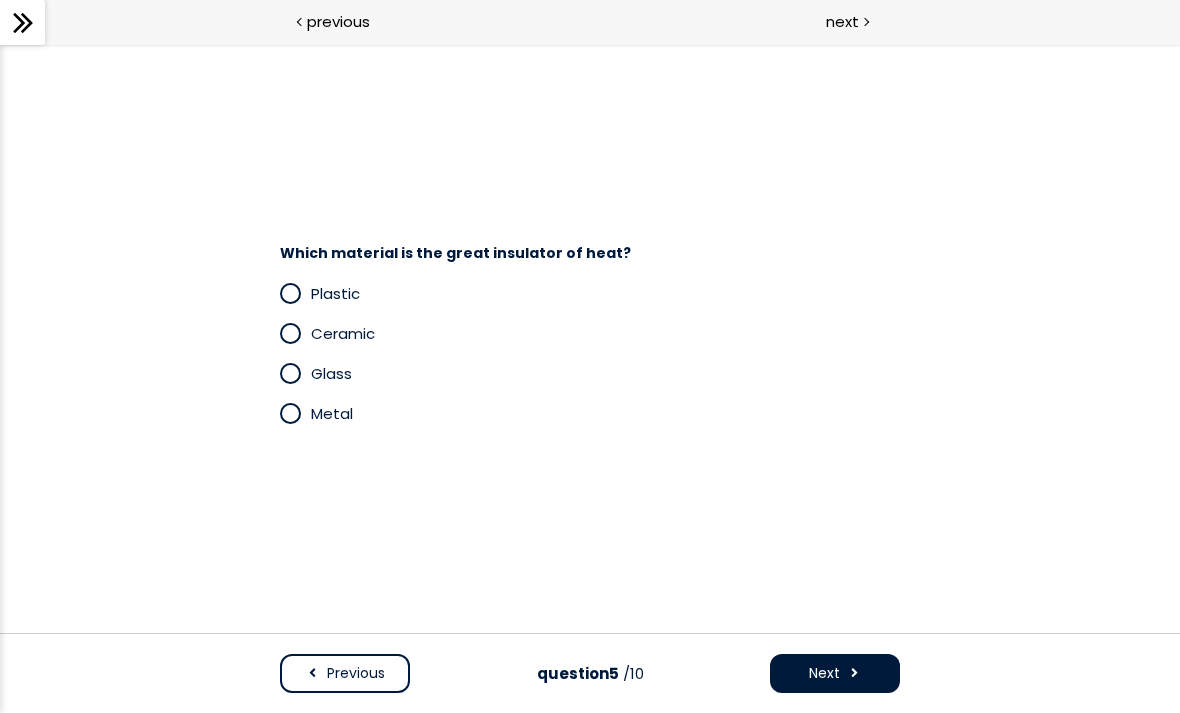 click at bounding box center (290, 293) 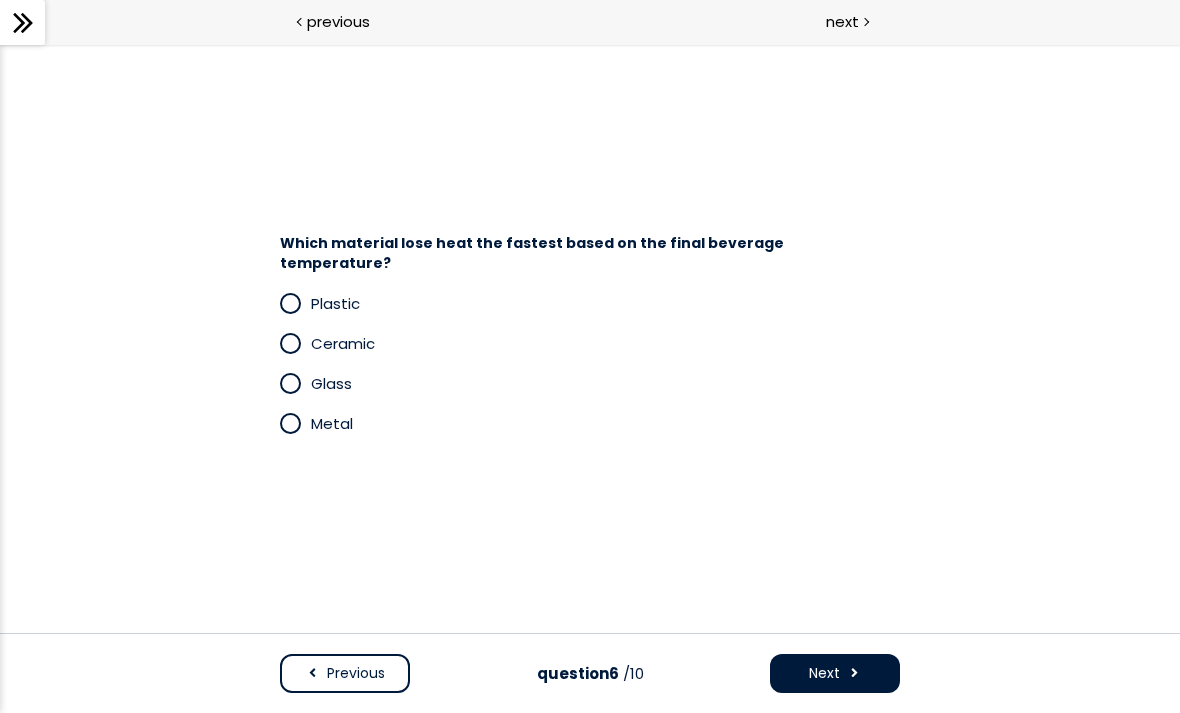 click at bounding box center (290, 423) 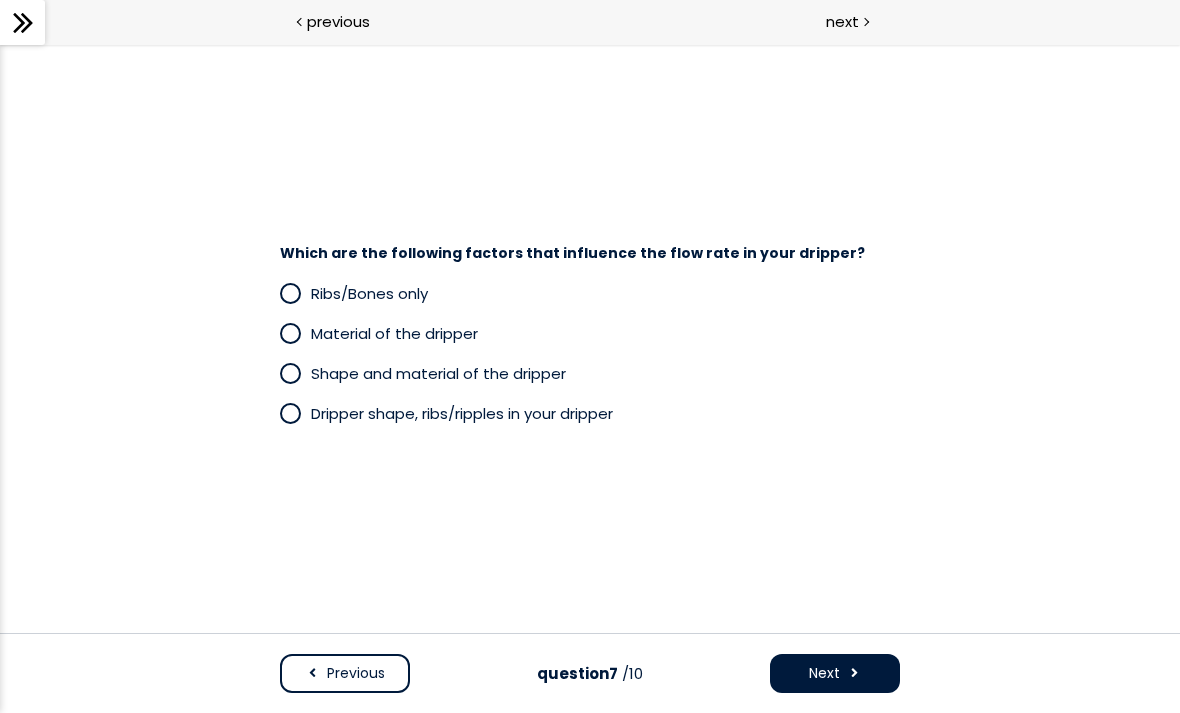 click at bounding box center [290, 413] 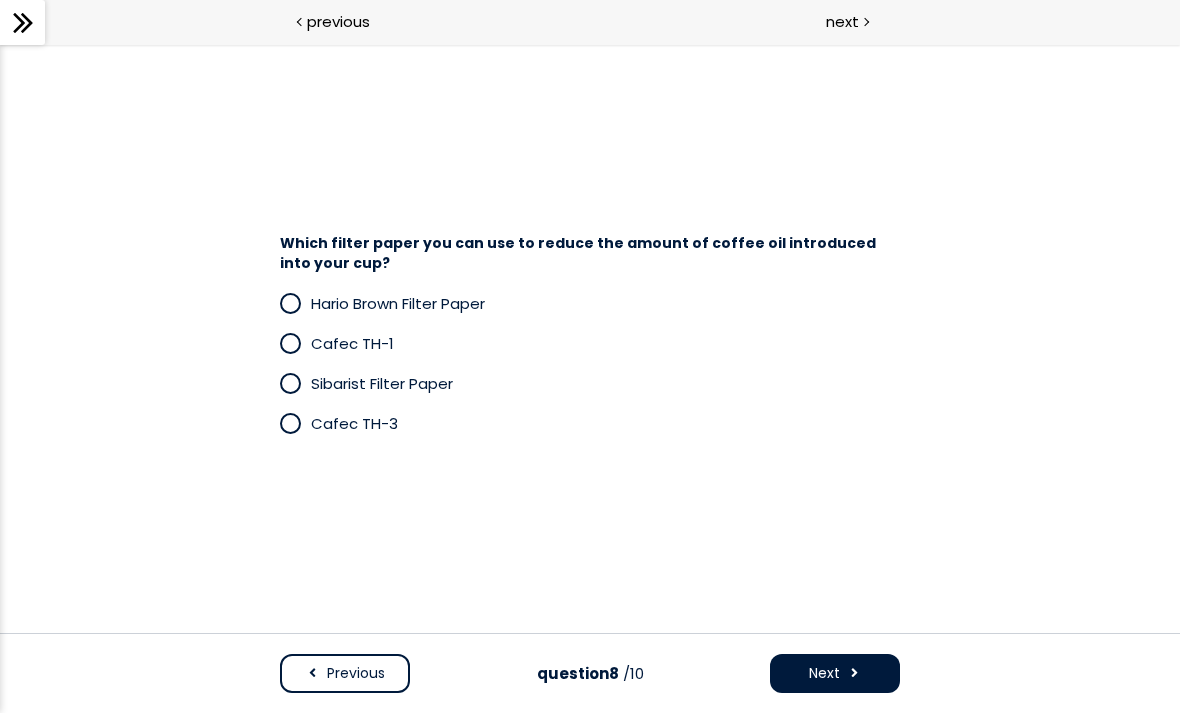 click at bounding box center (290, 343) 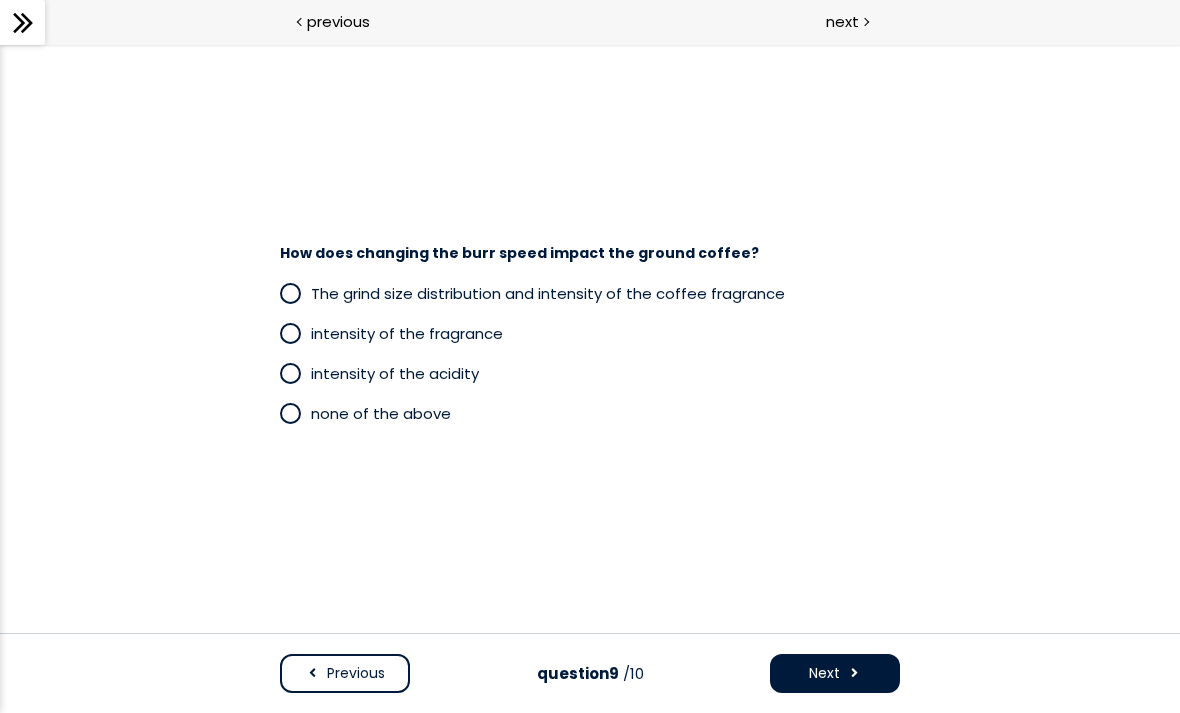click at bounding box center (280, 413) 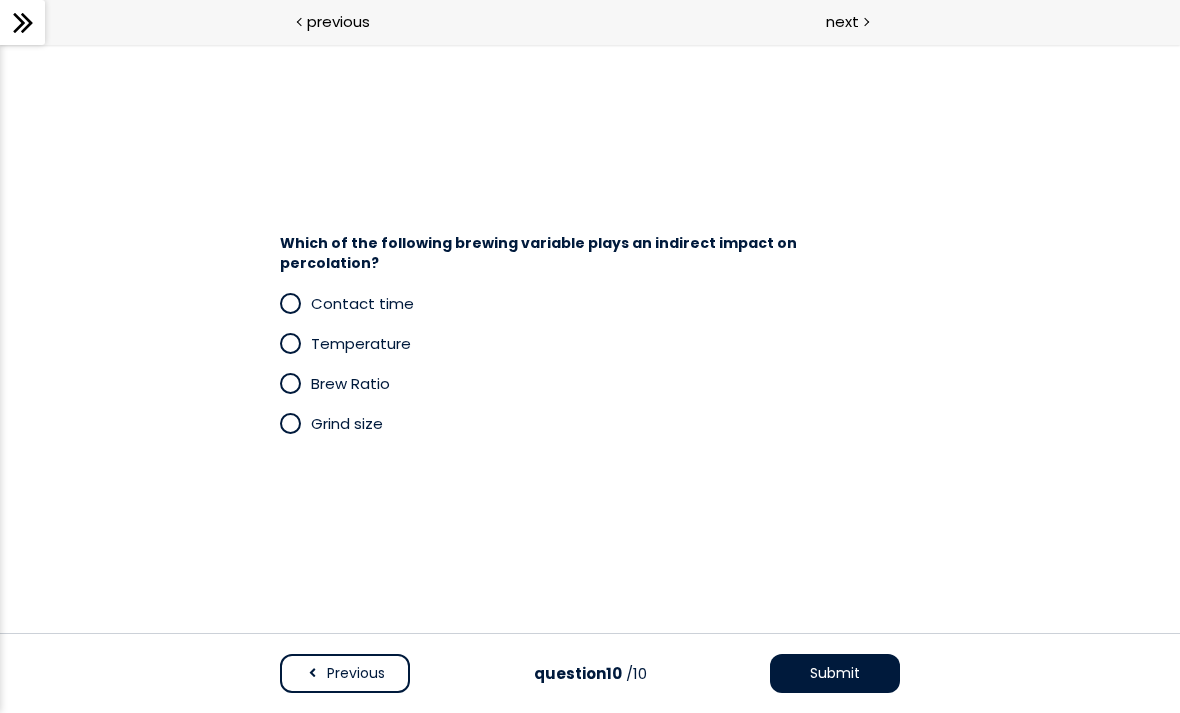 click at bounding box center (295, 303) 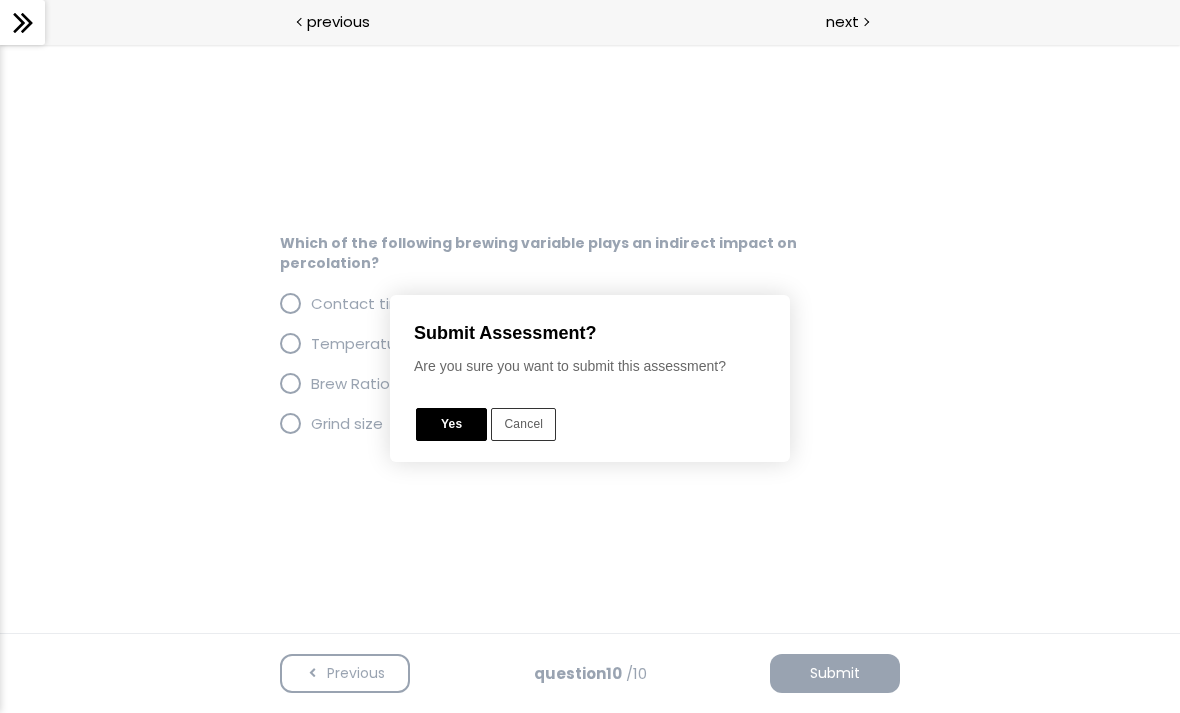 click on "Yes" at bounding box center (451, 424) 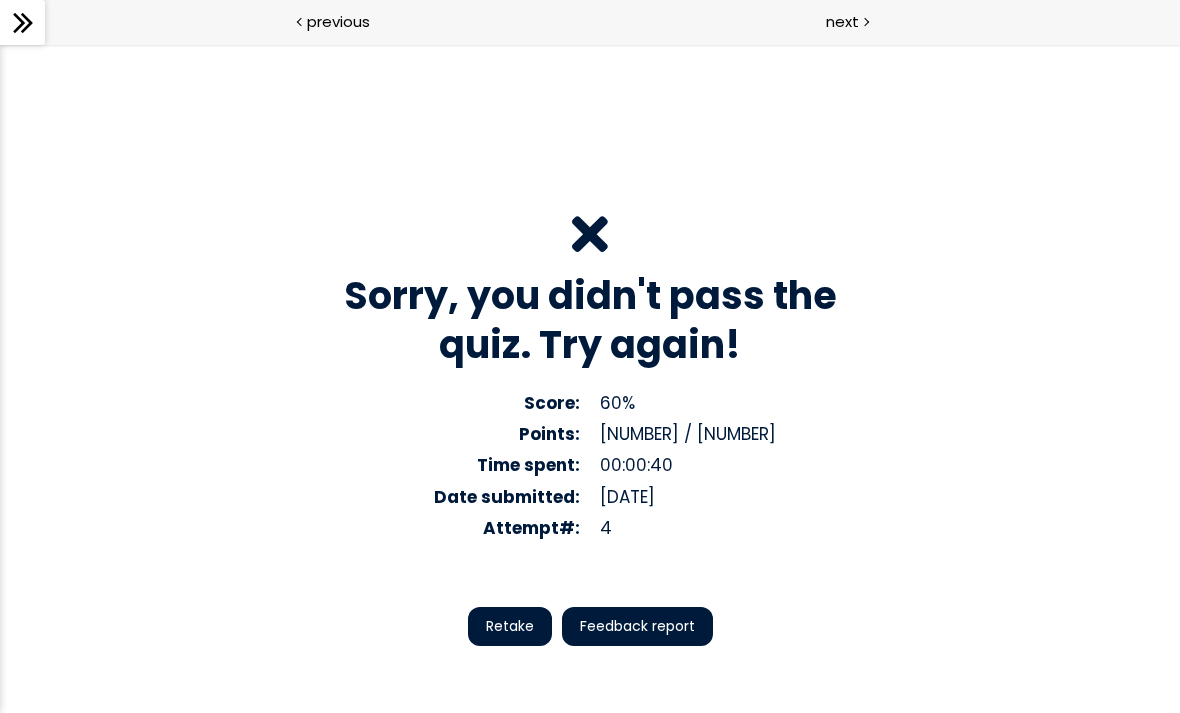 scroll, scrollTop: 86, scrollLeft: 0, axis: vertical 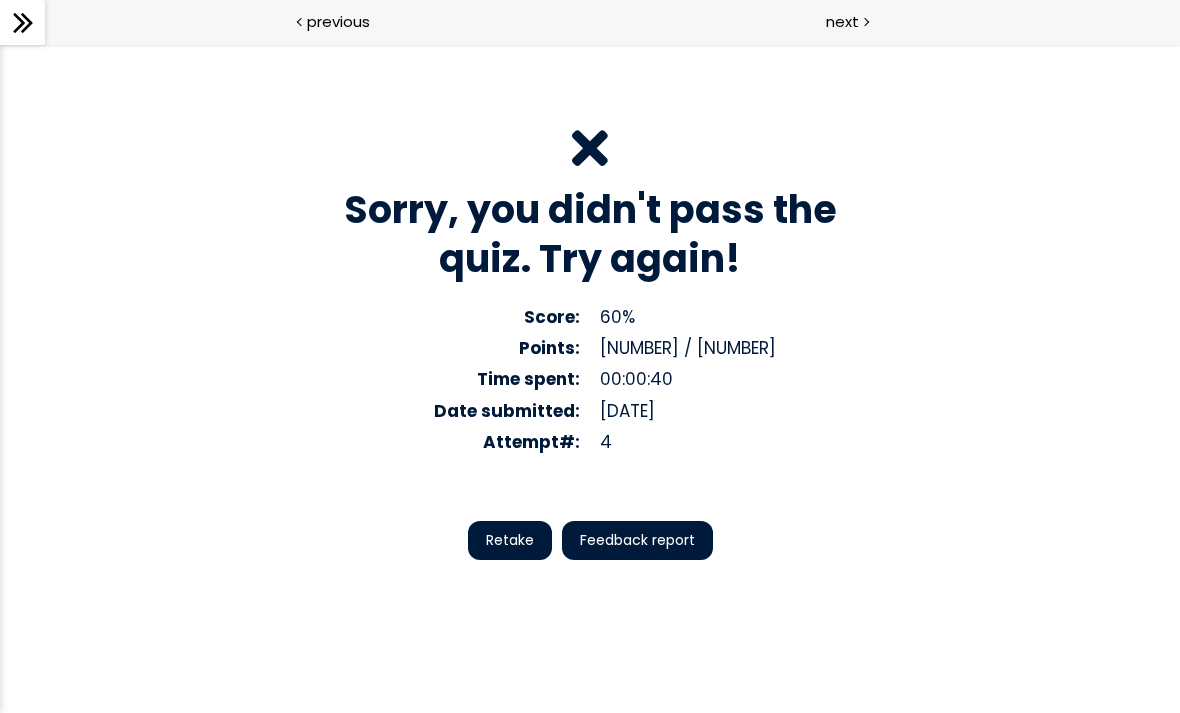 click on "Retake" at bounding box center (510, 540) 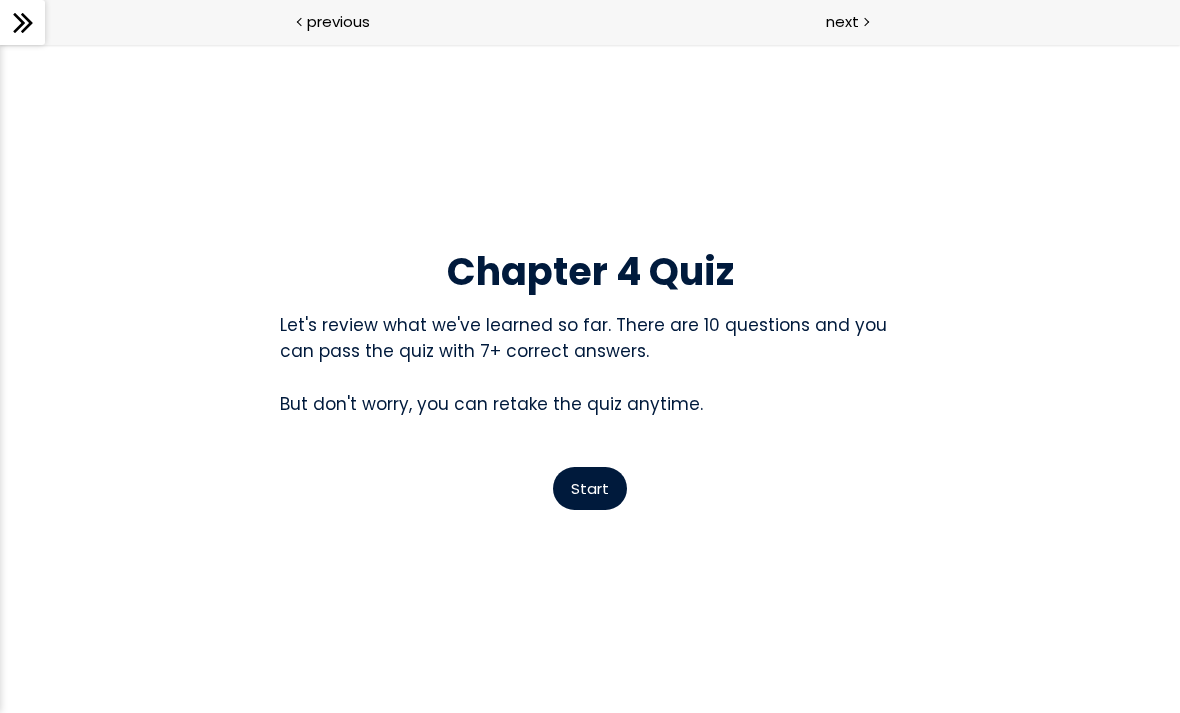 scroll, scrollTop: 0, scrollLeft: 0, axis: both 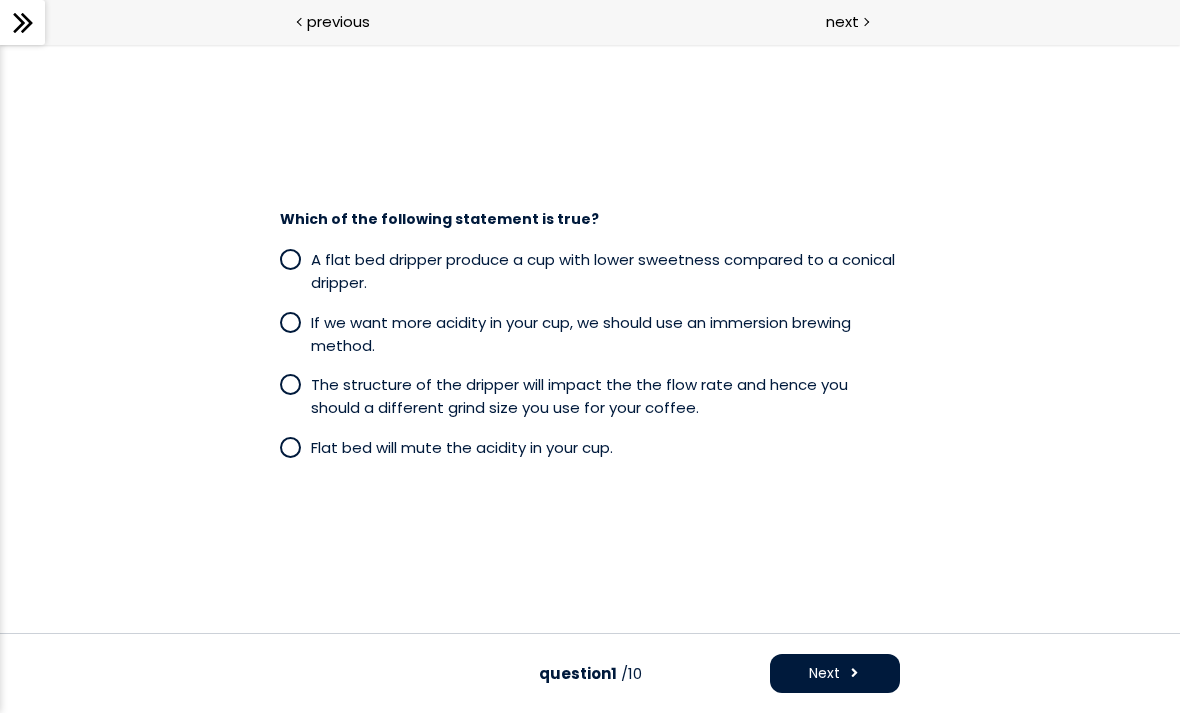 click at bounding box center (290, 384) 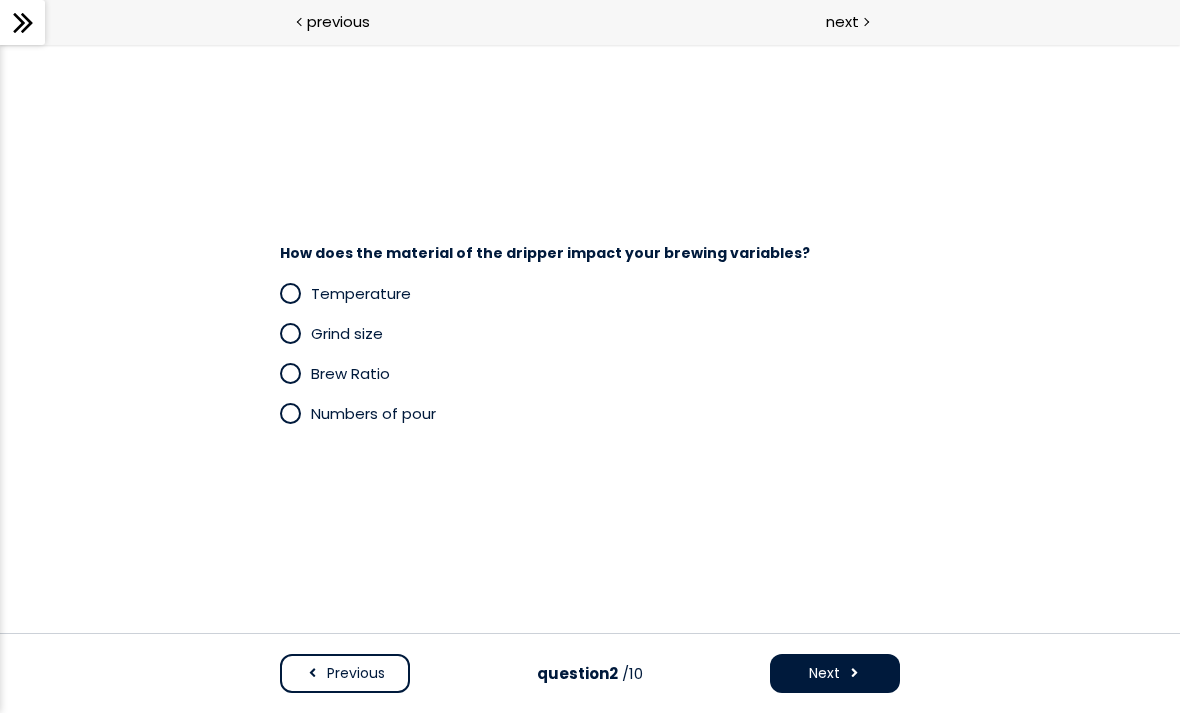 click on "Temperature" at bounding box center [361, 293] 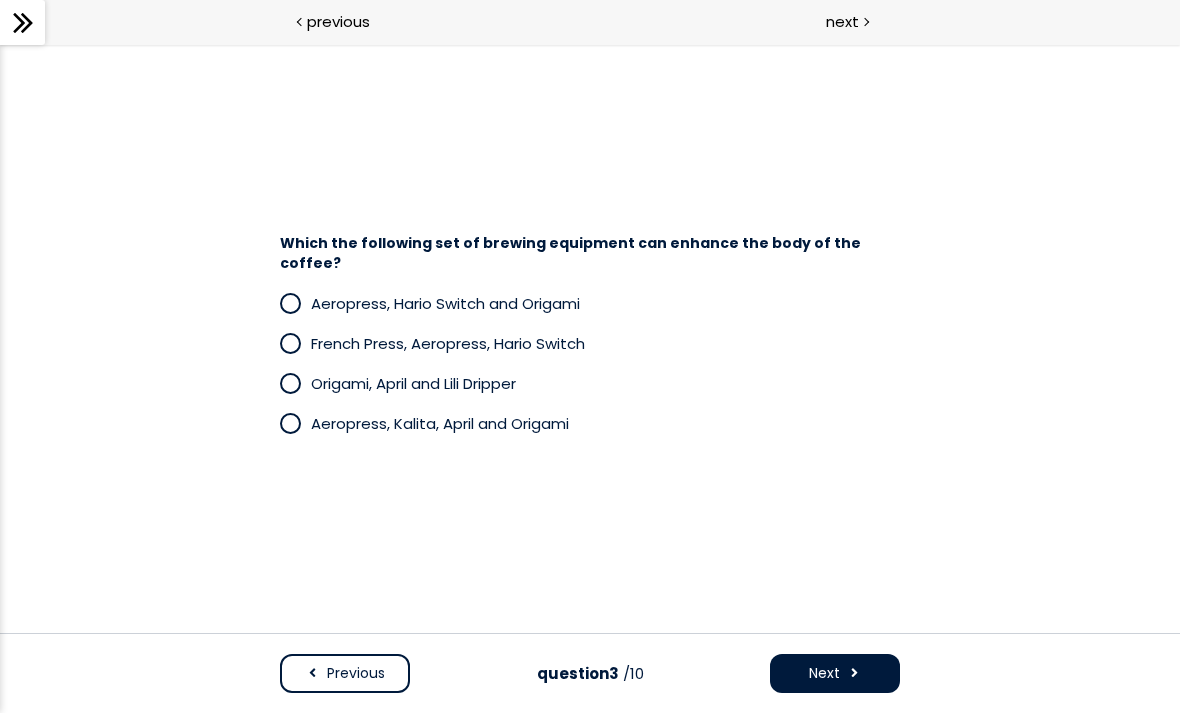 click on "Aeropress, Hario Switch and Origami French Press, Aeropress, Hario Switch Origami, April and Lili Dripper Aeropress, Kalita, April and Origami" at bounding box center (590, 363) 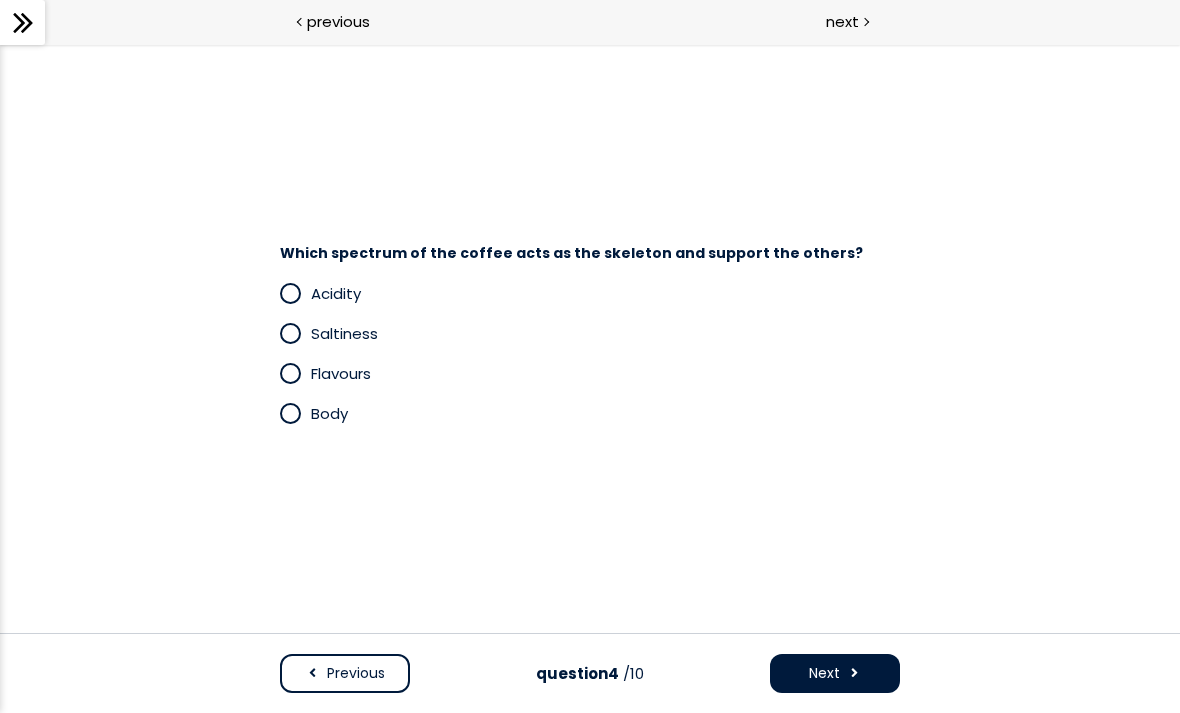 click at bounding box center [290, 413] 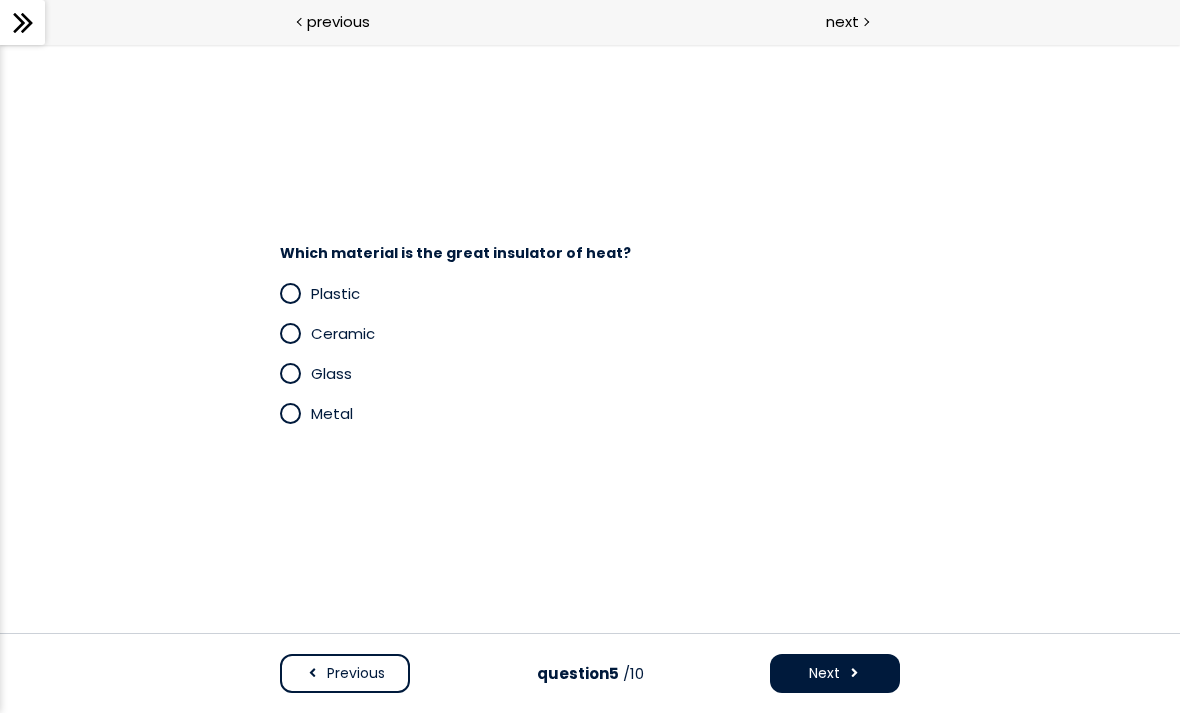 click at bounding box center (290, 293) 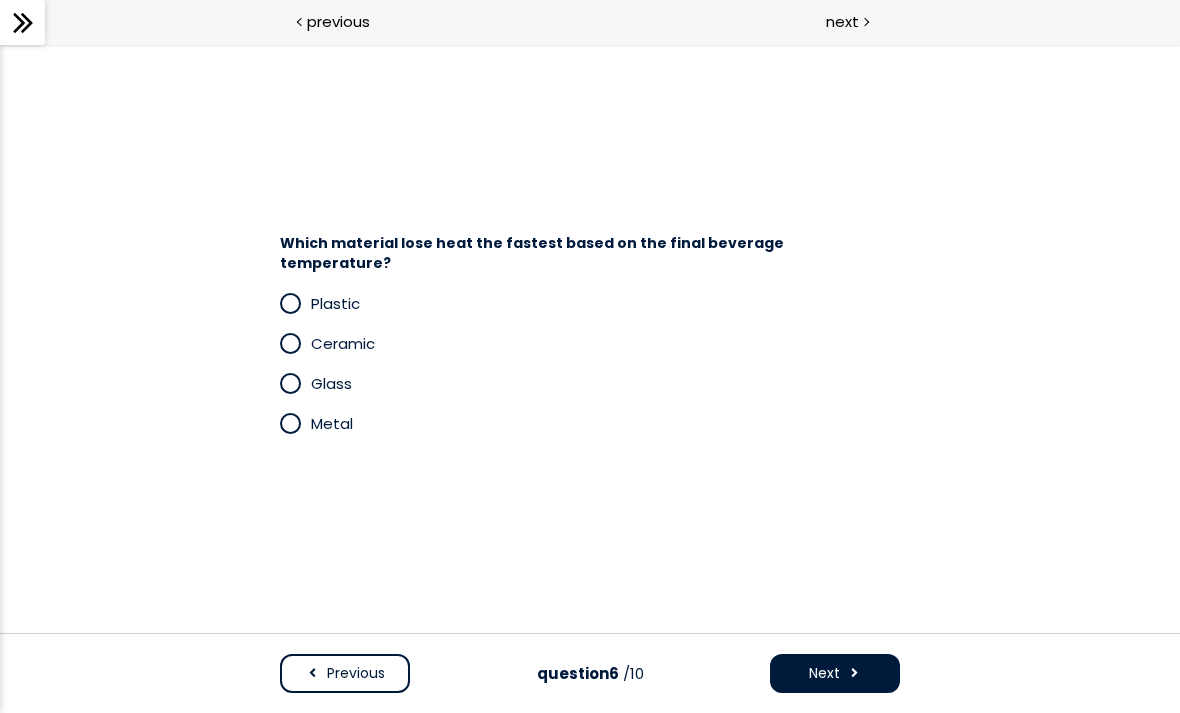 click at bounding box center (290, 423) 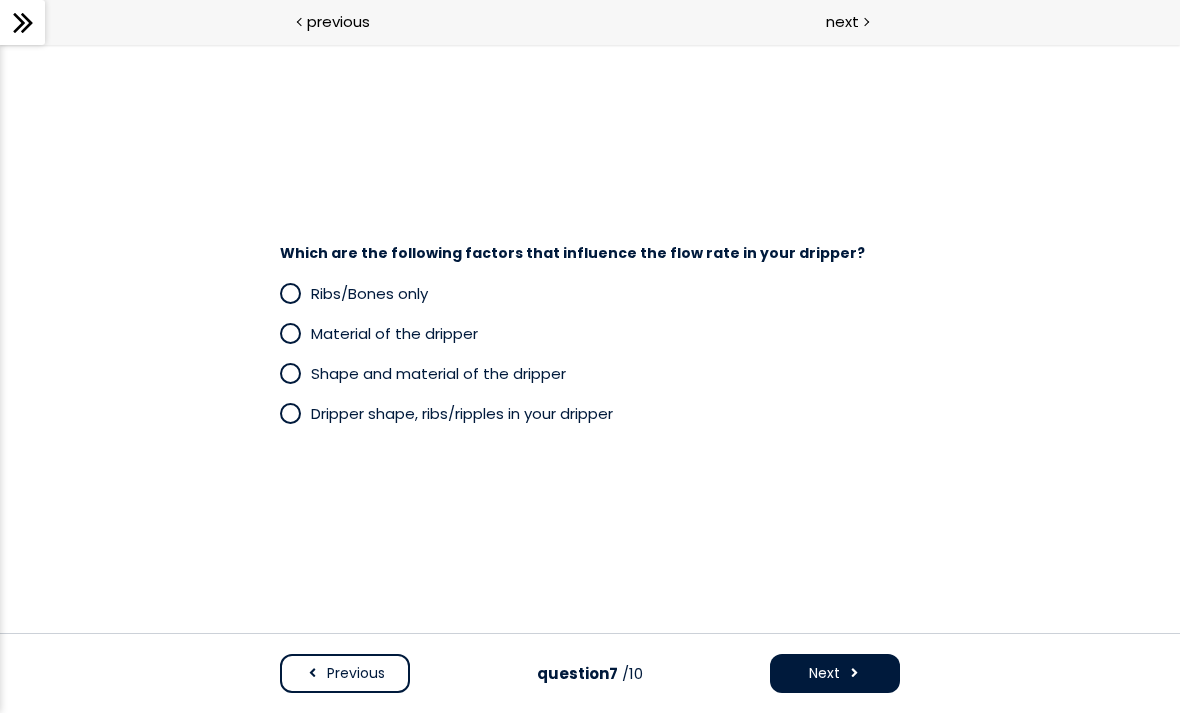 click at bounding box center [290, 413] 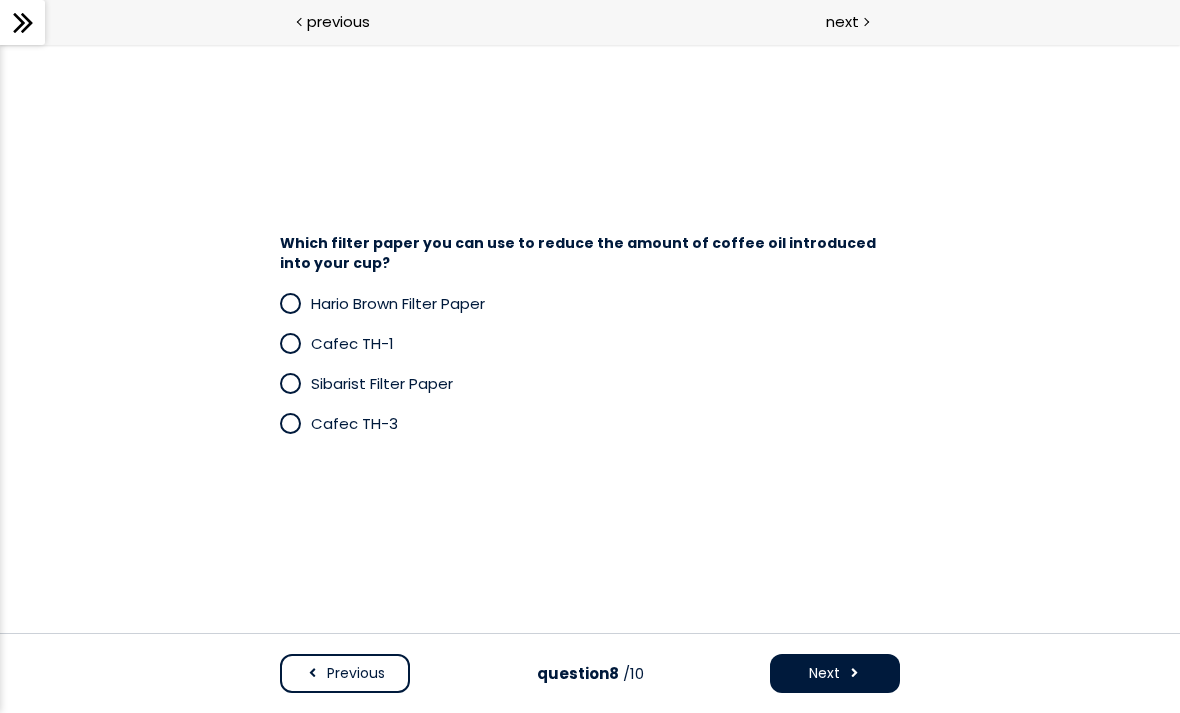 click at bounding box center [290, 343] 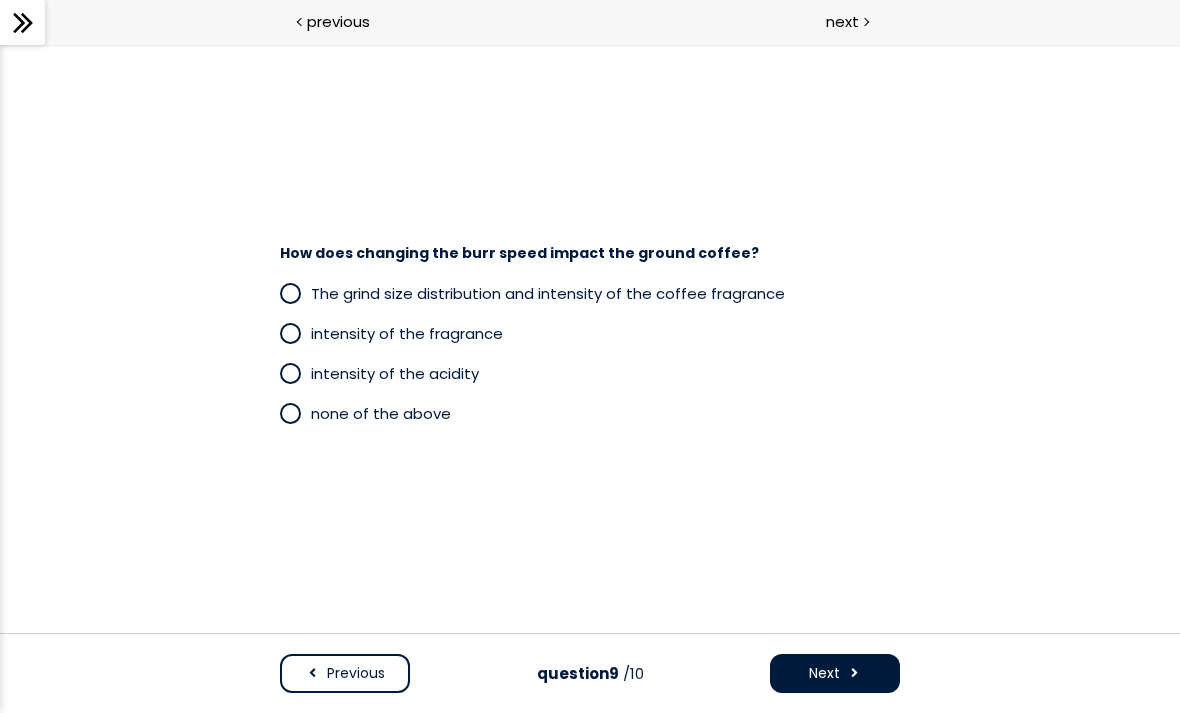 click at bounding box center (290, 413) 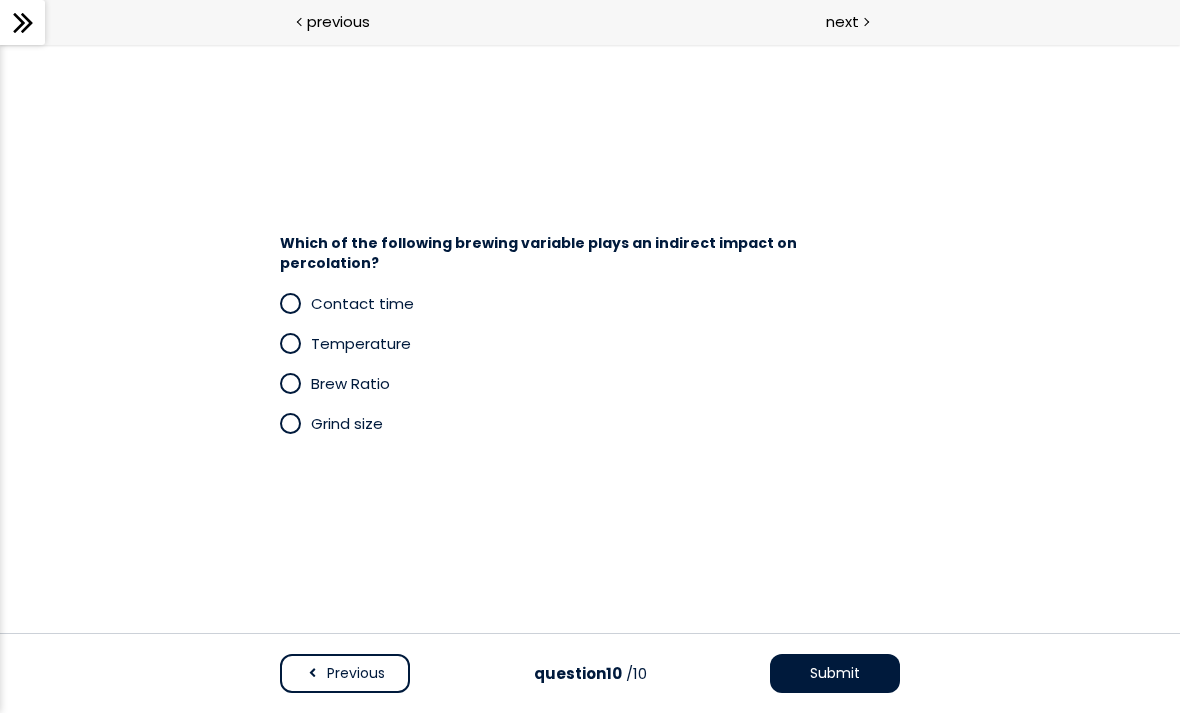 click at bounding box center (290, 303) 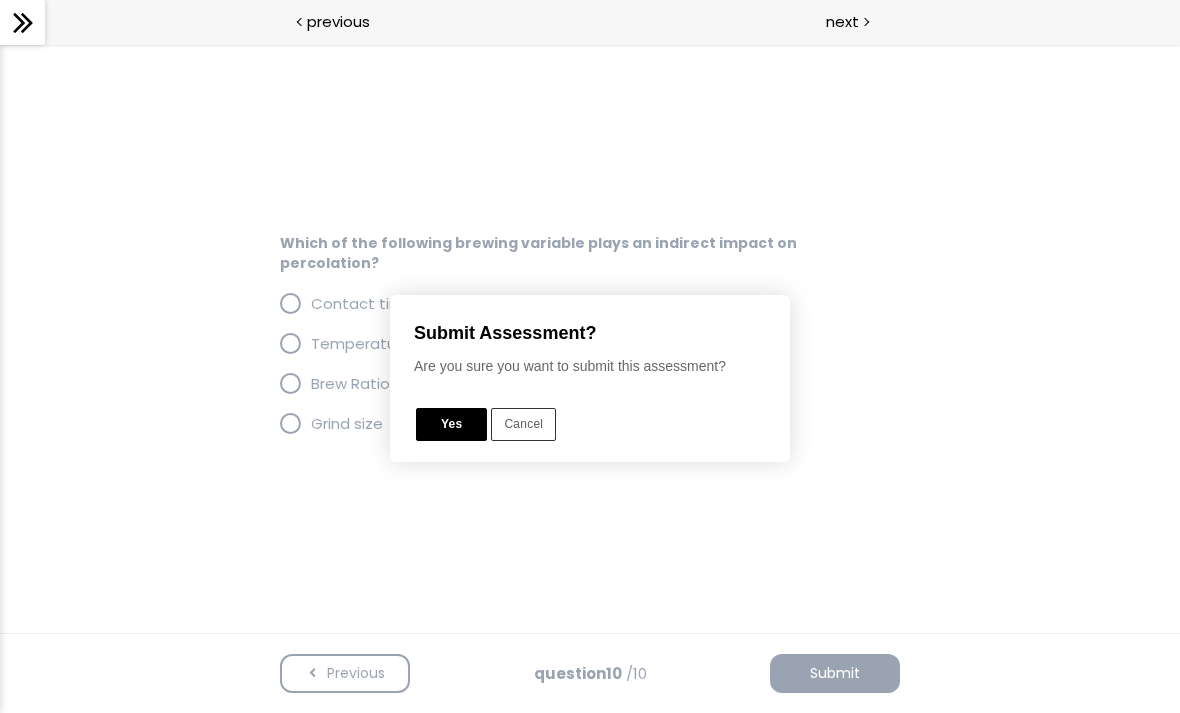 click on "Yes" at bounding box center (451, 424) 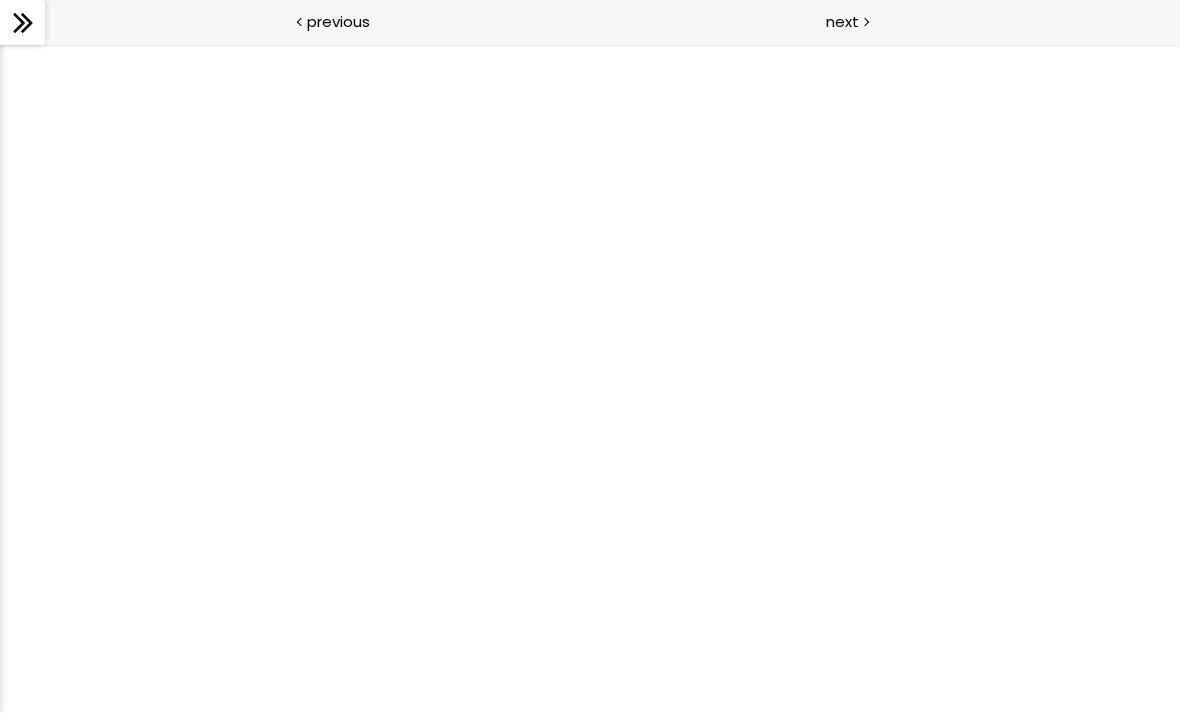 scroll, scrollTop: 86, scrollLeft: 0, axis: vertical 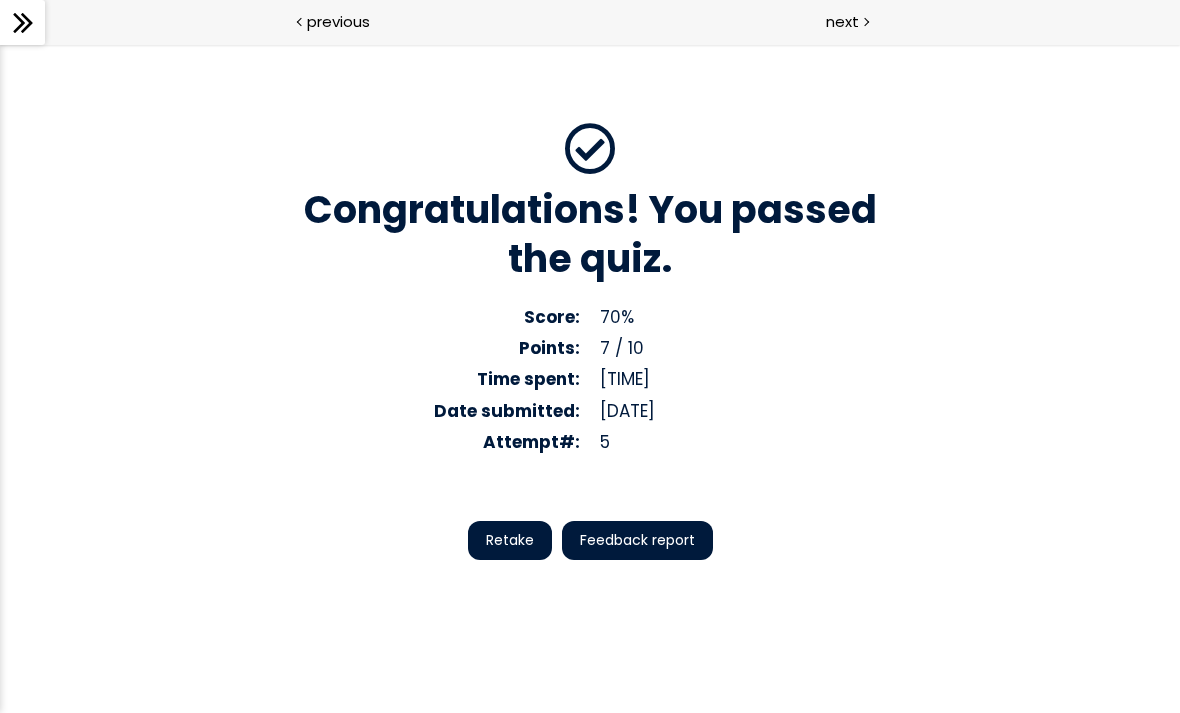 click on "Feedback report" at bounding box center [637, 540] 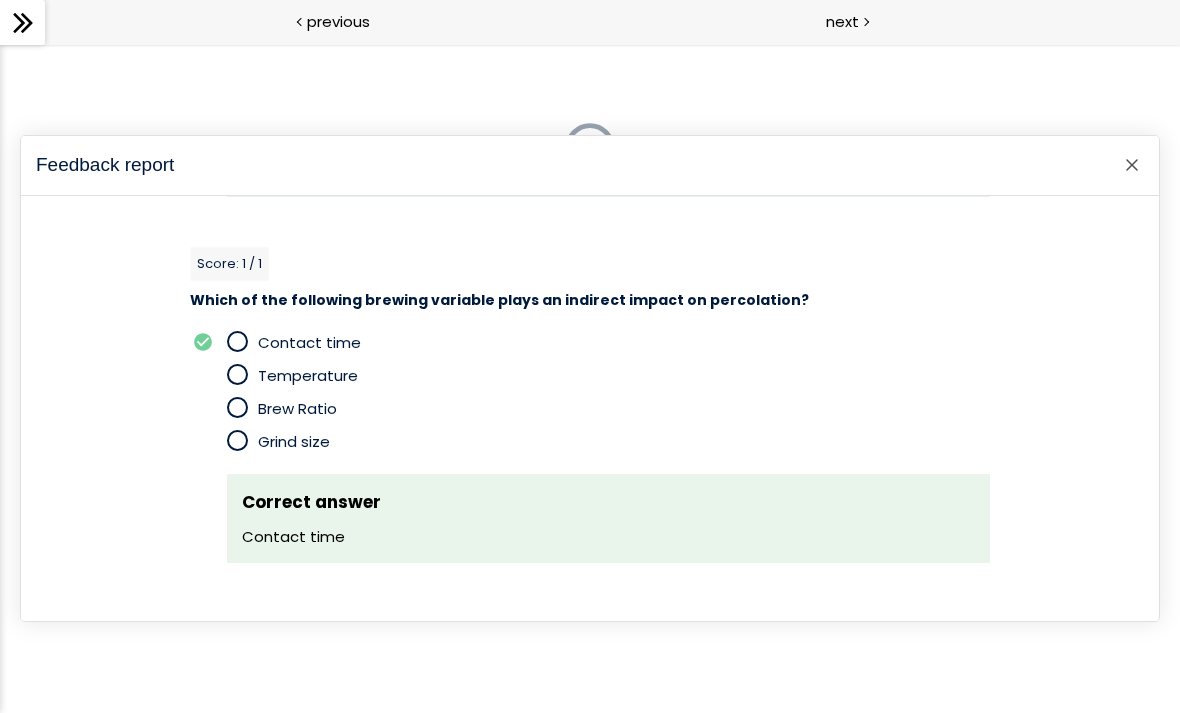 scroll, scrollTop: 3291, scrollLeft: 0, axis: vertical 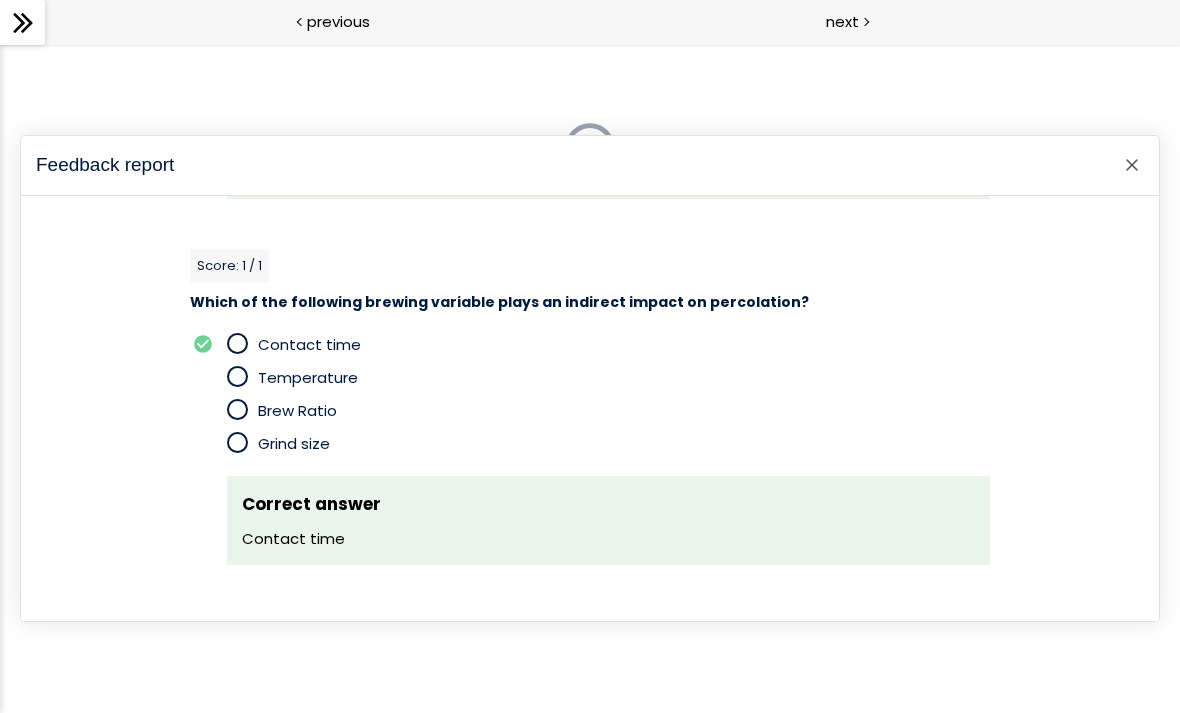 click at bounding box center [590, 378] 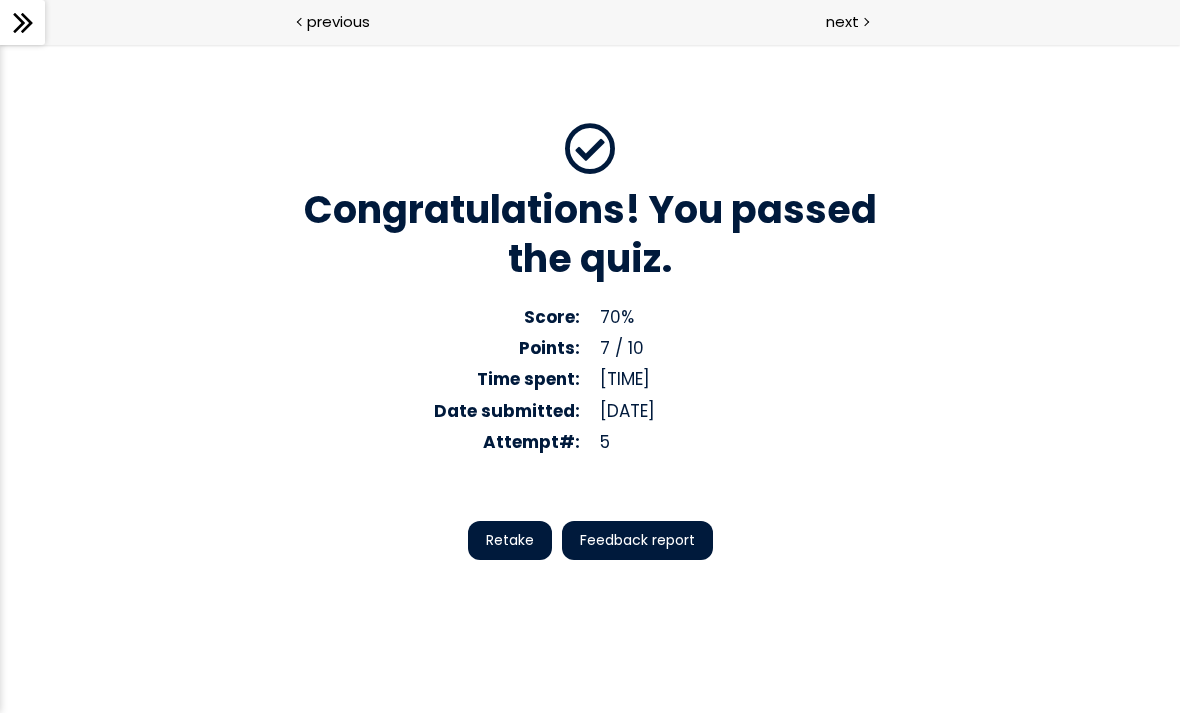 click on "next" at bounding box center [842, 21] 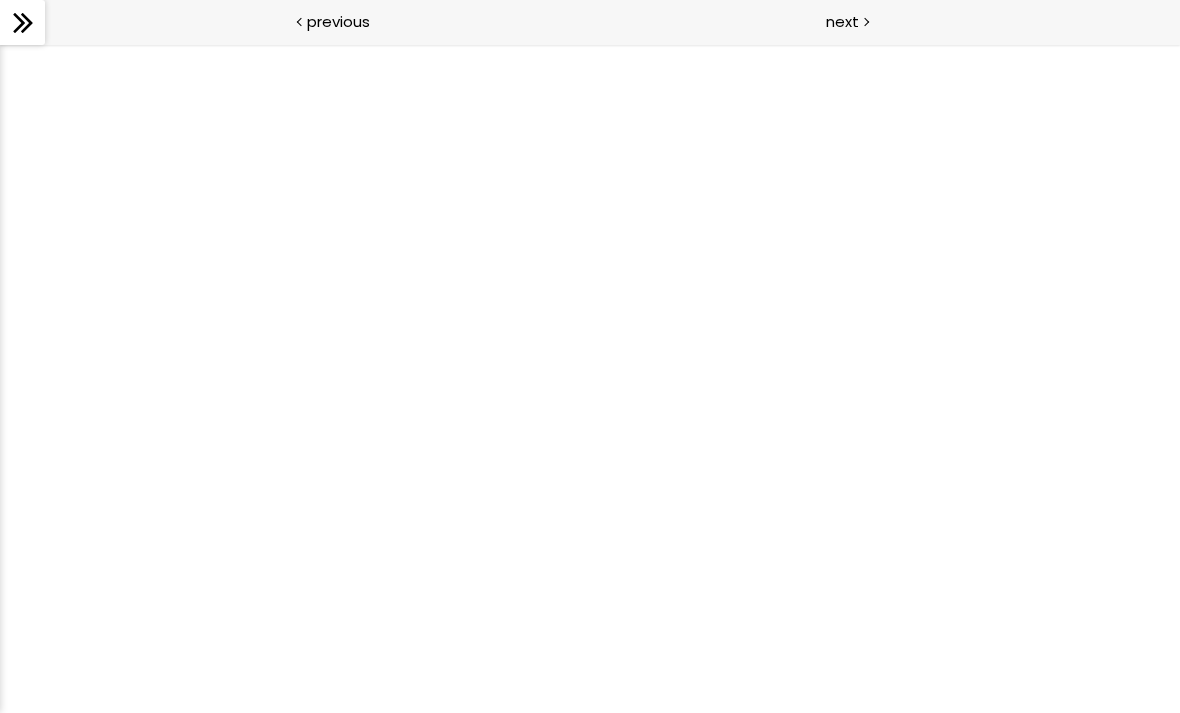 scroll, scrollTop: 0, scrollLeft: 0, axis: both 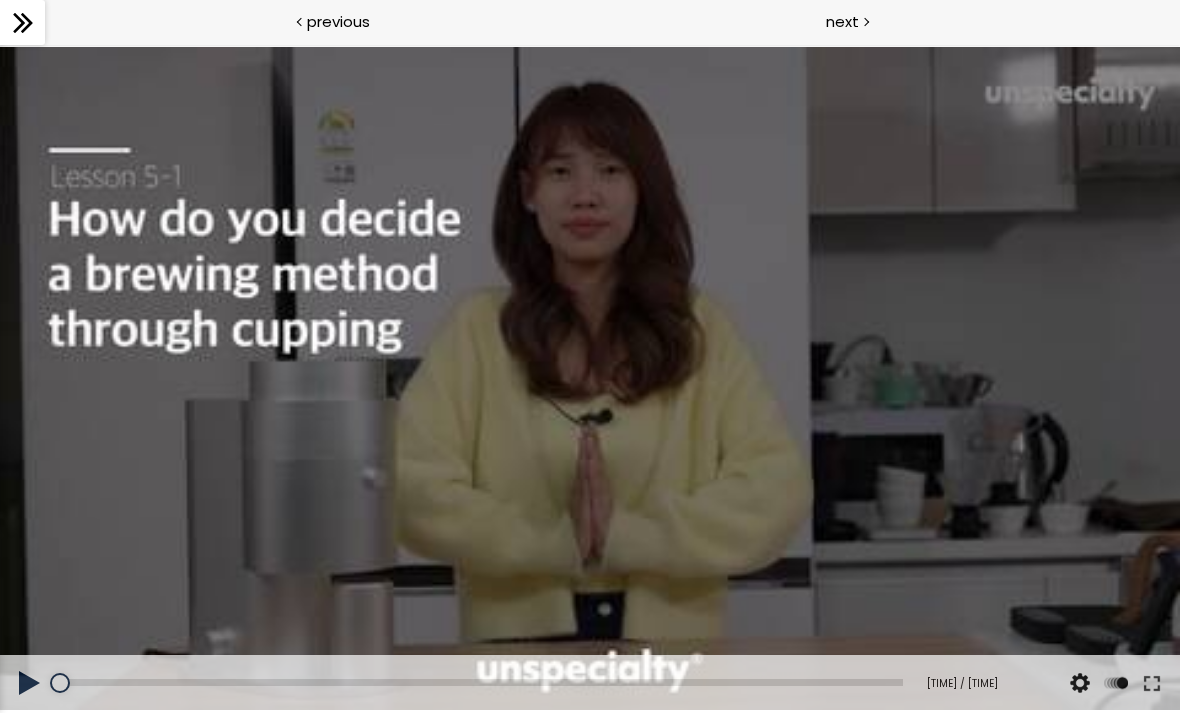 click on "Back to course page" at bounding box center [-298, 20] 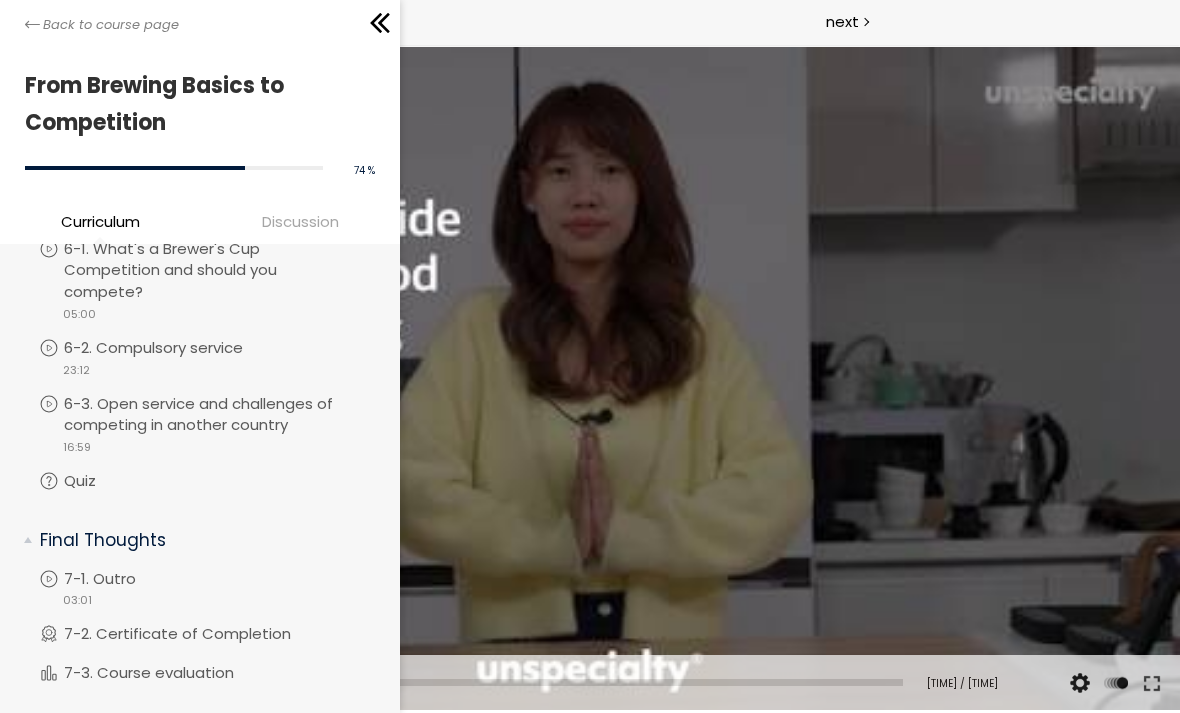 scroll, scrollTop: 2326, scrollLeft: 0, axis: vertical 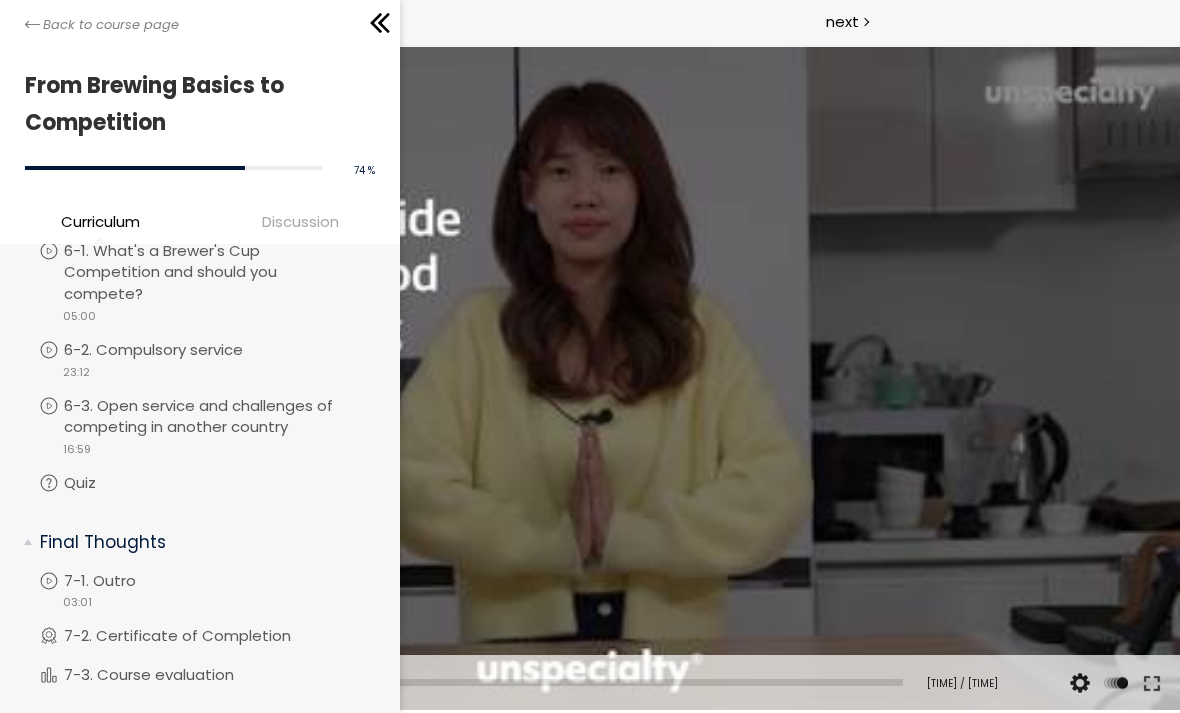 click on "You have to complete unit ([NUMBER]-[NUMBER]. Course evaluation) in order to continue.
[NUMBER]-[NUMBER]. Course evaluation   Course evaluation (short)" at bounding box center [214, 676] 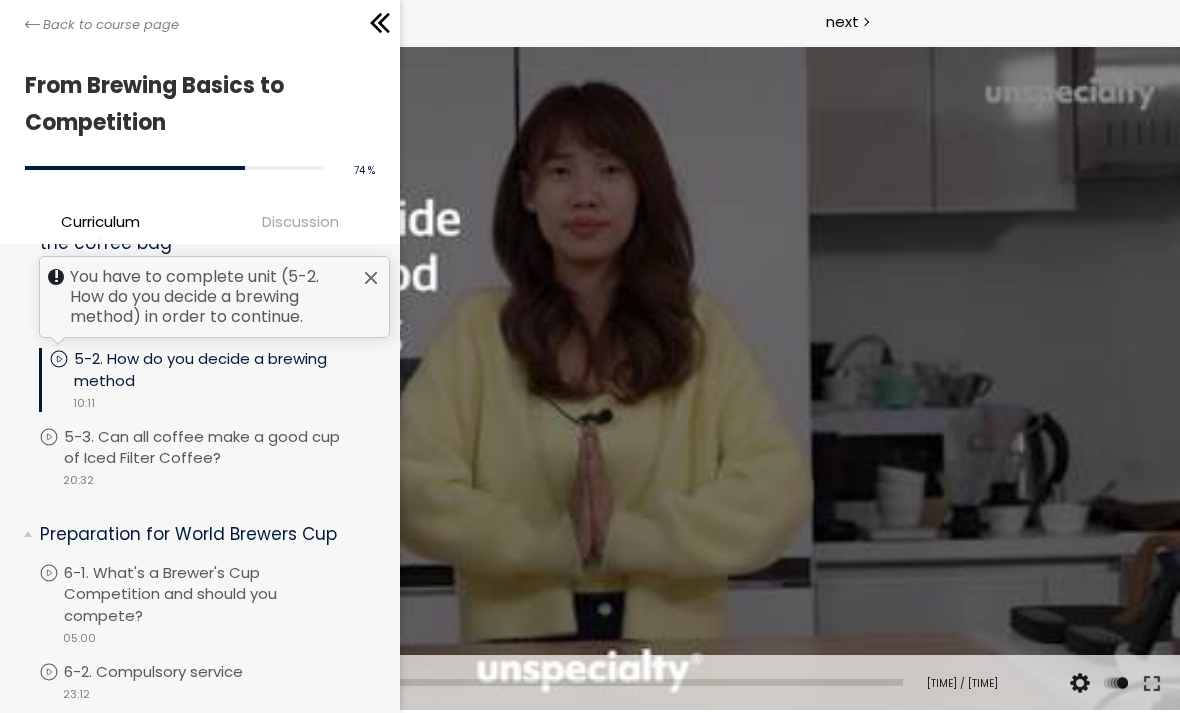 scroll, scrollTop: 1990, scrollLeft: 0, axis: vertical 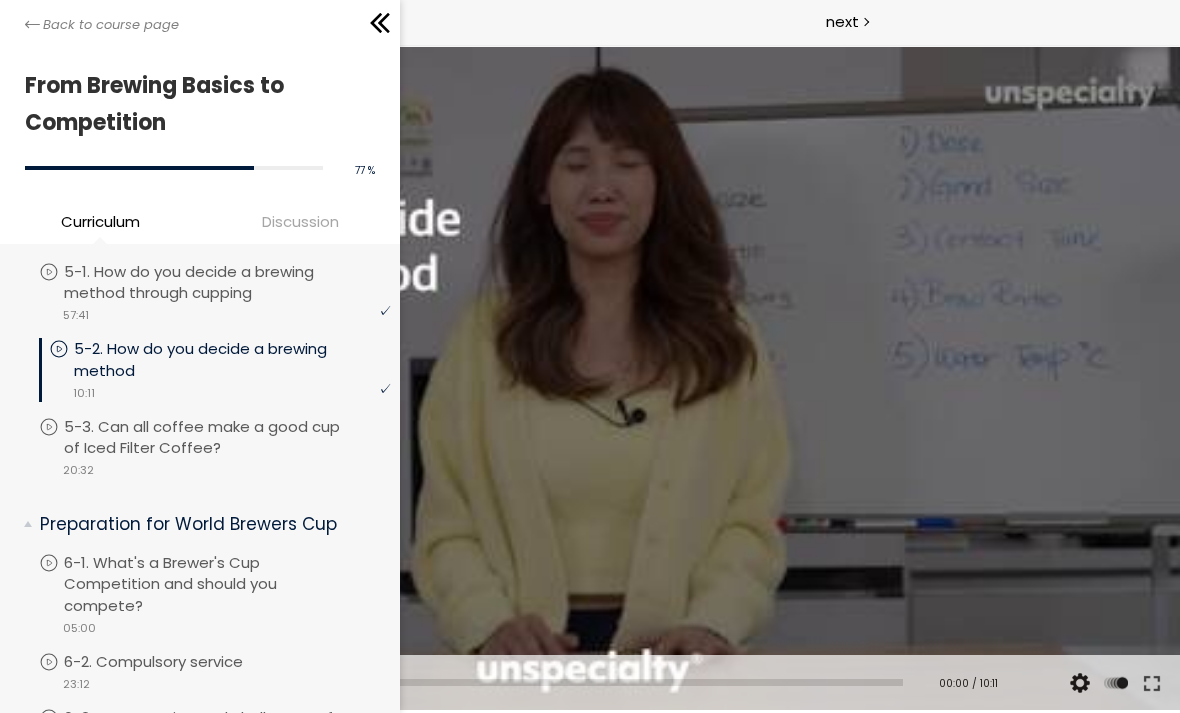 click on "5-3. Can all coffee make a good cup of Iced Filter Coffee?" at bounding box center [227, 438] 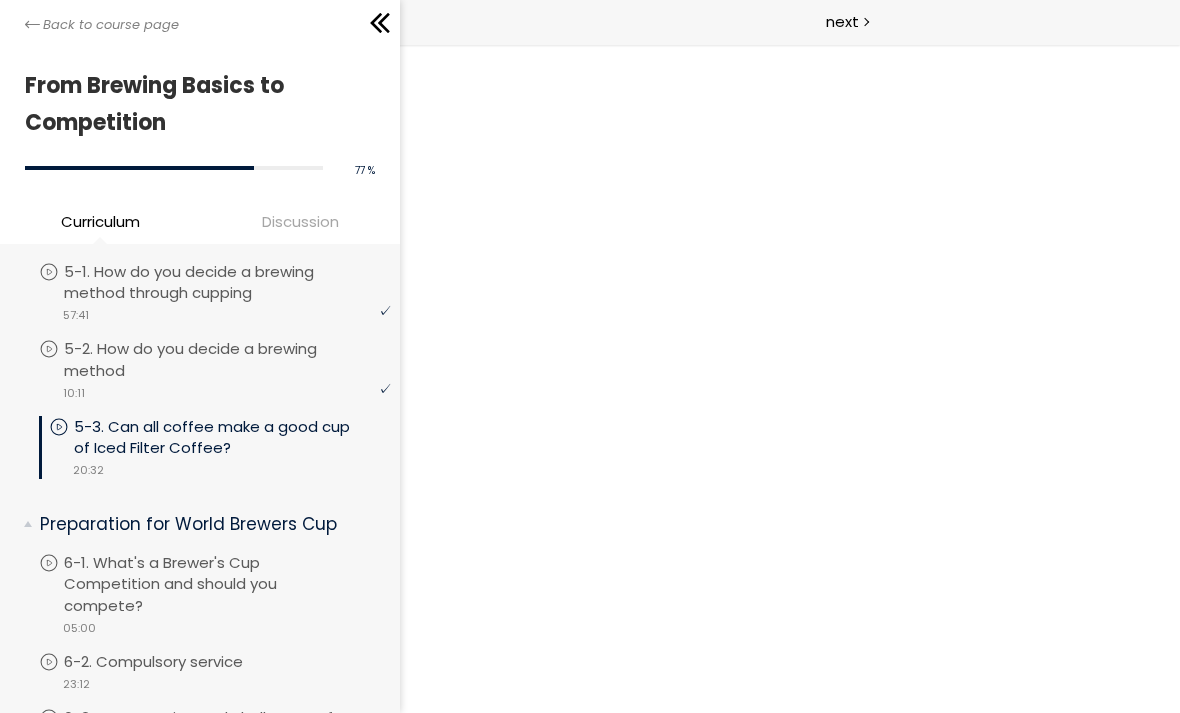 scroll, scrollTop: 0, scrollLeft: 0, axis: both 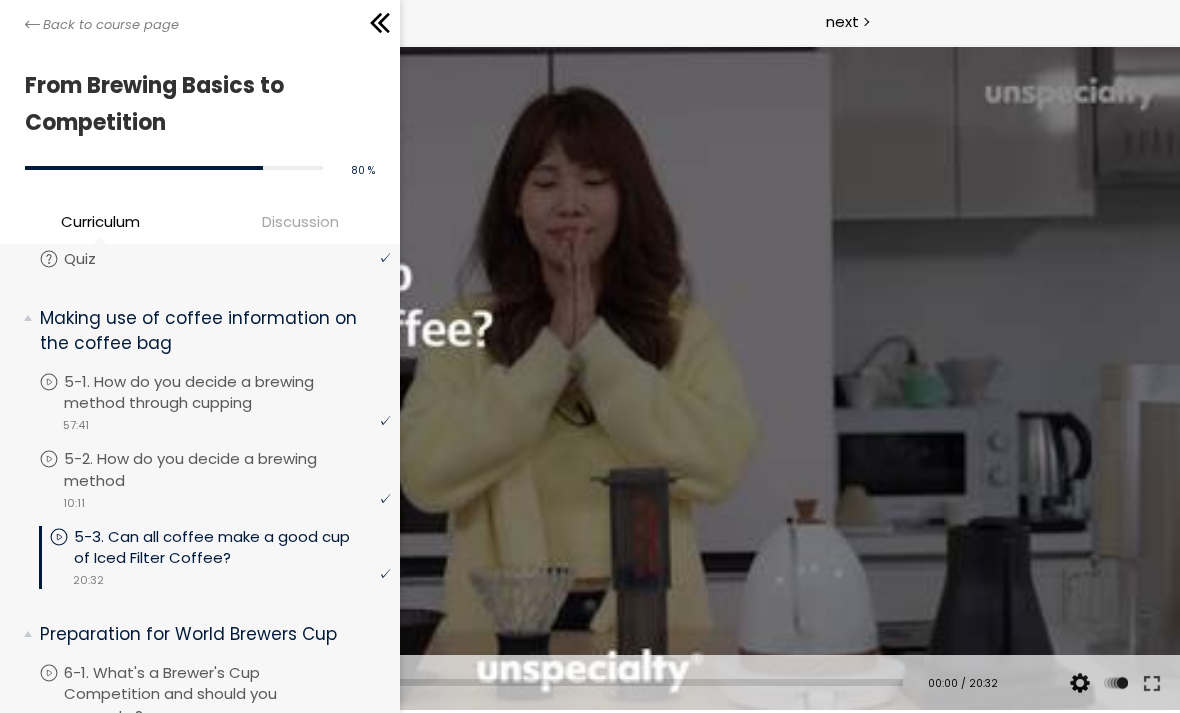 click on "5-2. How do you decide a brewing method" at bounding box center [227, 470] 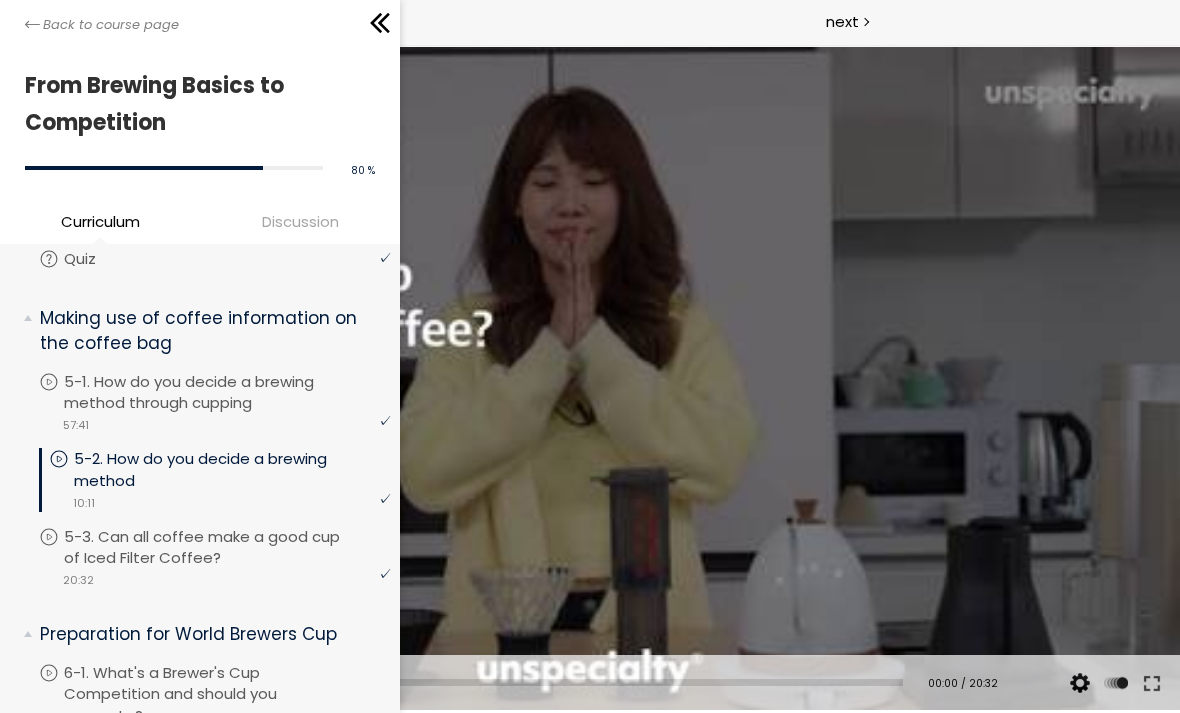 click on "5-1. How do you decide a brewing method through cupping" at bounding box center [227, 393] 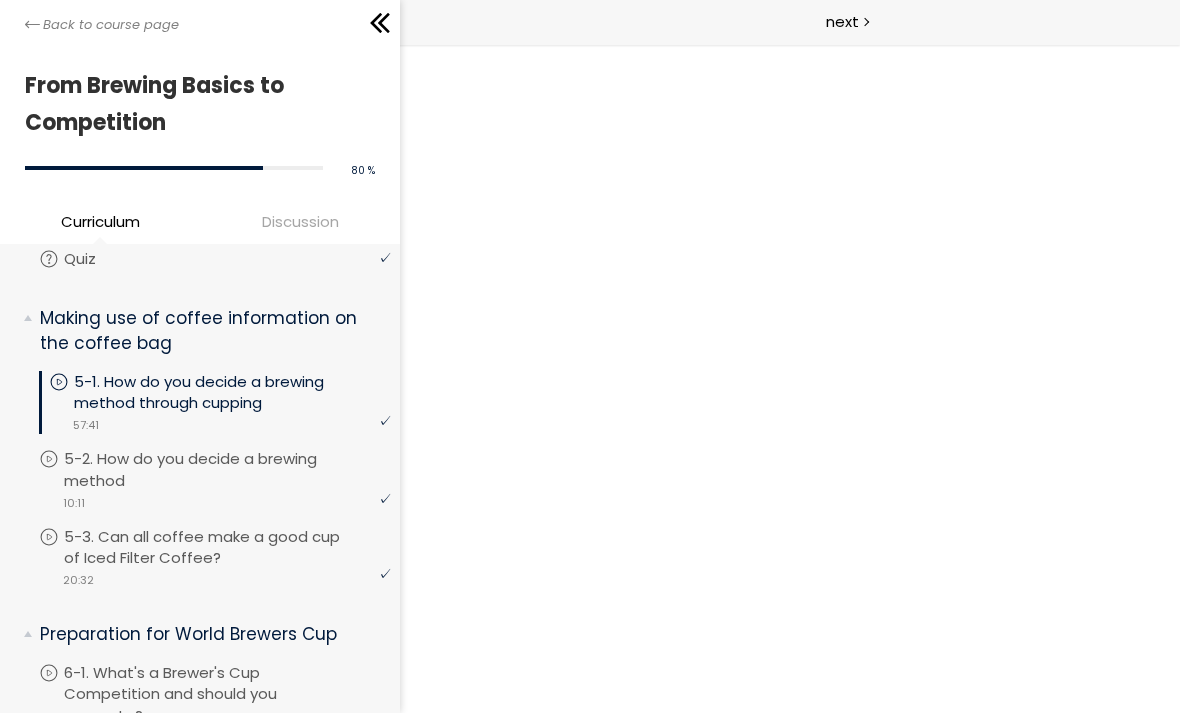 scroll, scrollTop: 0, scrollLeft: 0, axis: both 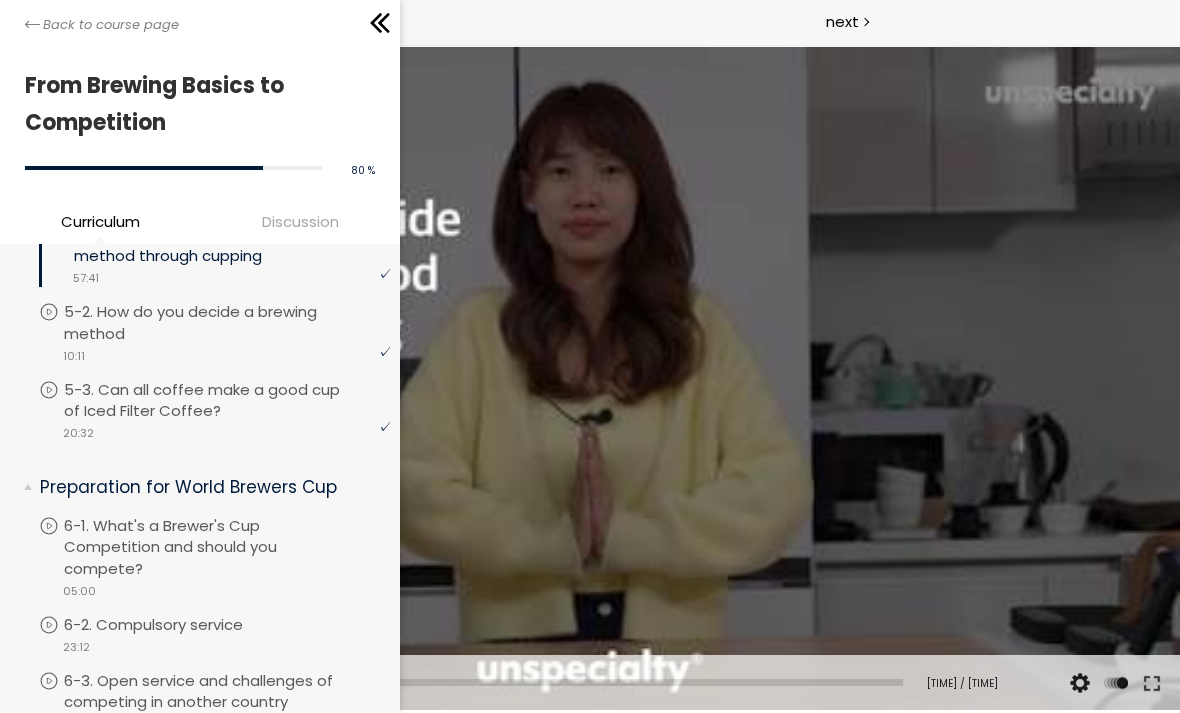 click on "6-1. What's a Brewer's Cup Competition and should you compete?" at bounding box center (227, 547) 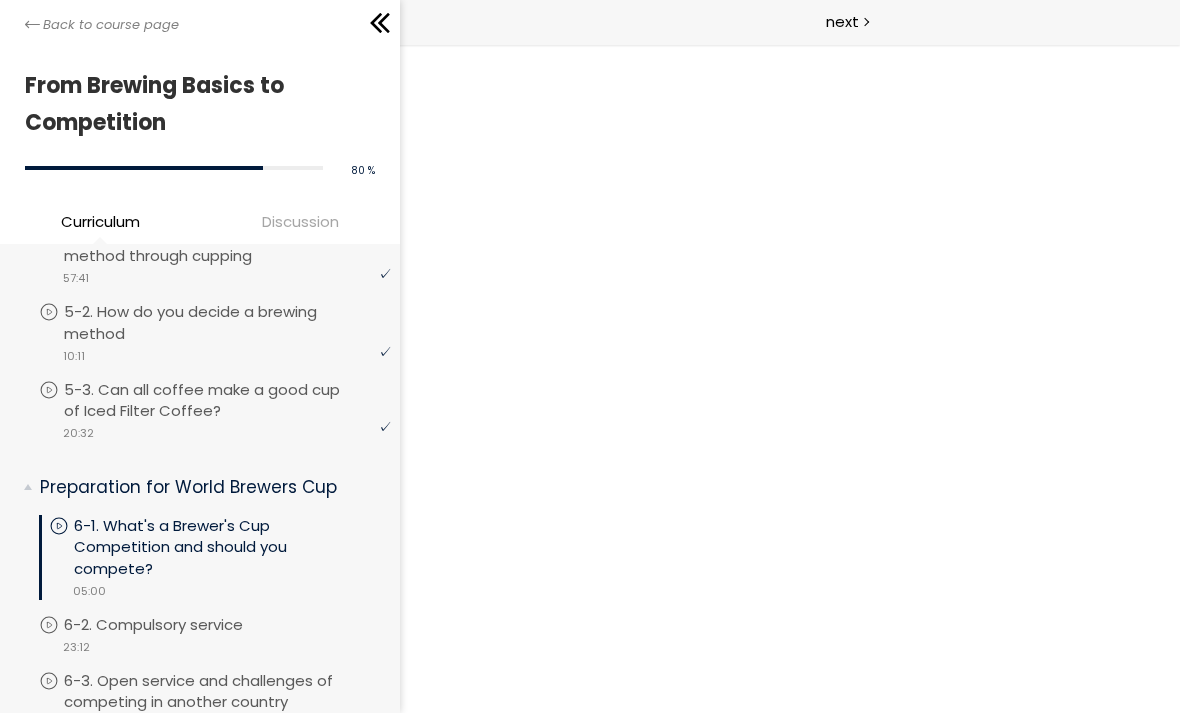 scroll, scrollTop: 0, scrollLeft: 0, axis: both 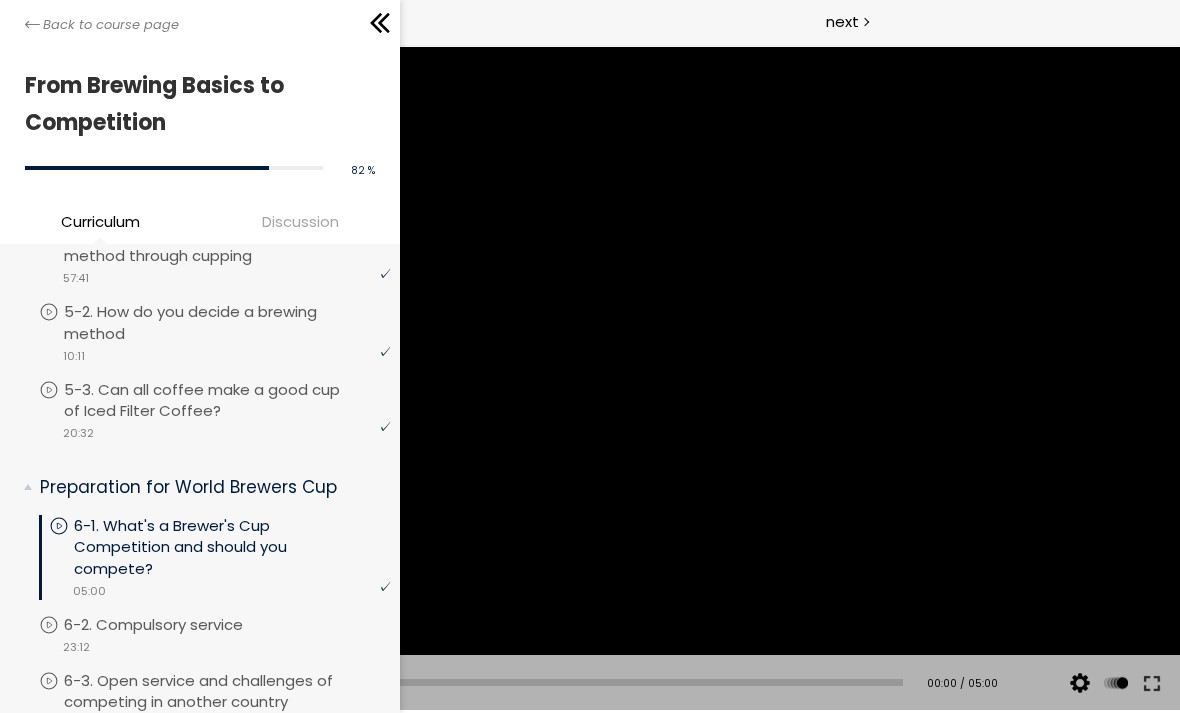 click on "6-2. Compulsory service" at bounding box center (173, 625) 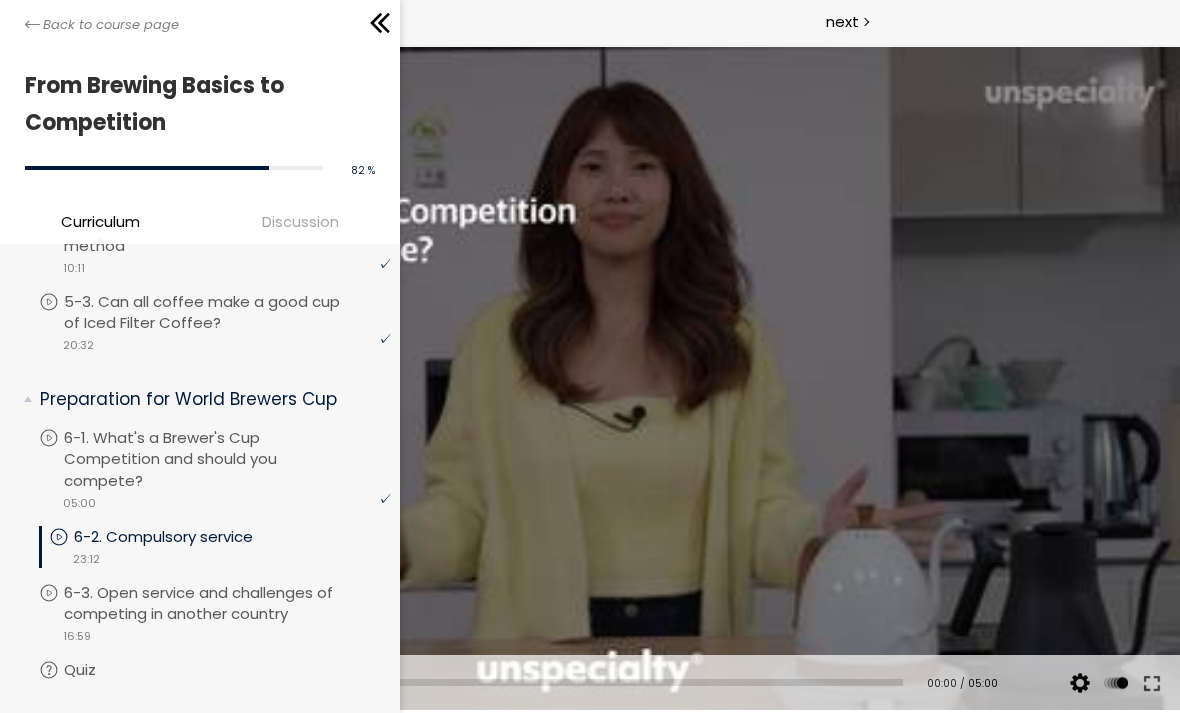 scroll, scrollTop: 2163, scrollLeft: 0, axis: vertical 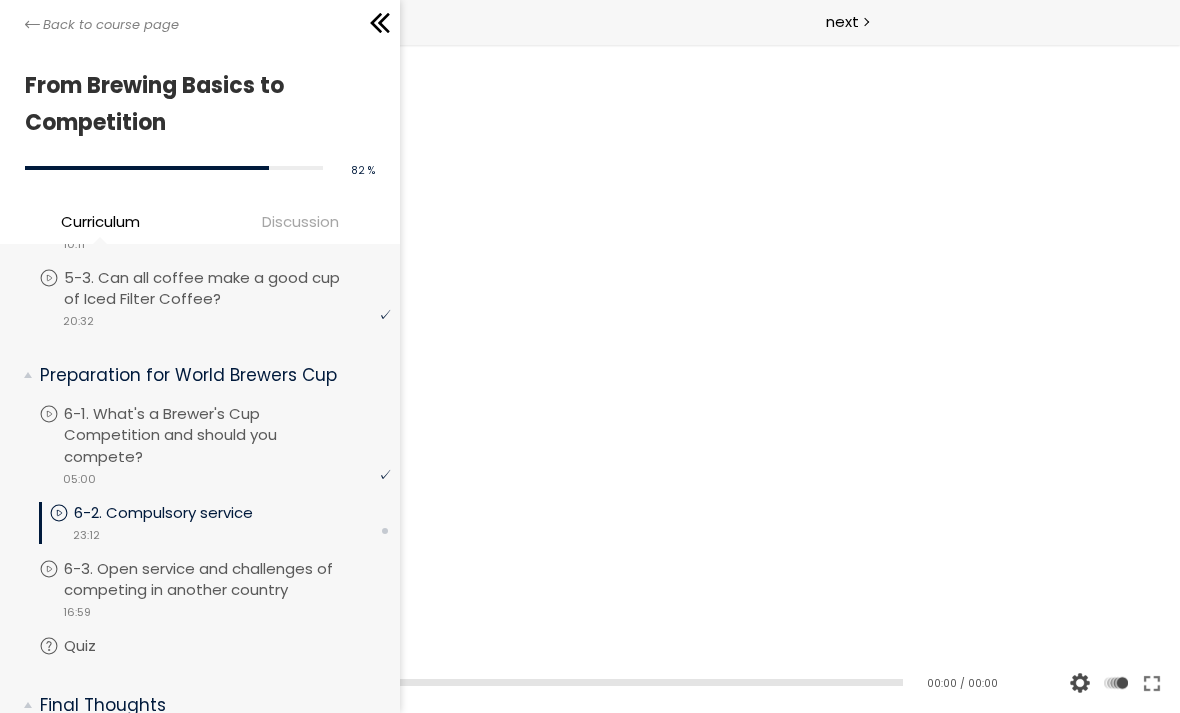click on "You have to complete unit (6-3. Open service and challenges of competing in another country) in order to continue.
6-3. Open service and challenges of competing in another country   video     16:59" at bounding box center (214, 597) 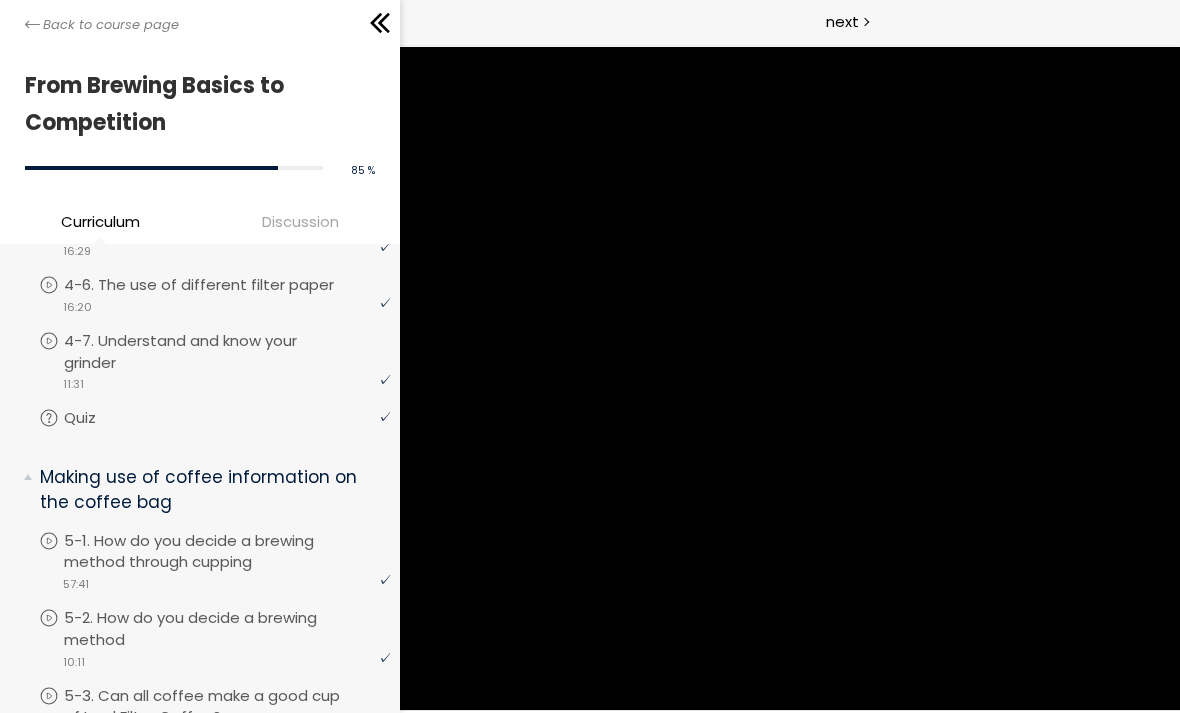 scroll, scrollTop: 1744, scrollLeft: 0, axis: vertical 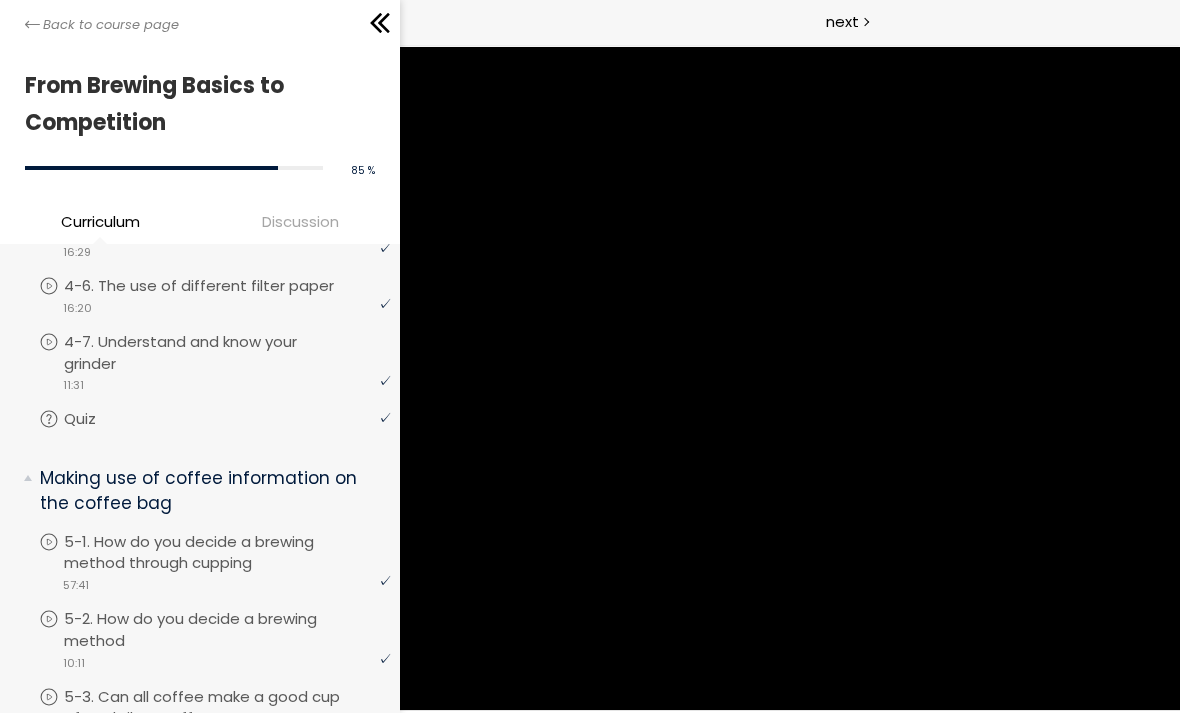click on "5-1. How do you decide a brewing method through cupping" at bounding box center [227, 553] 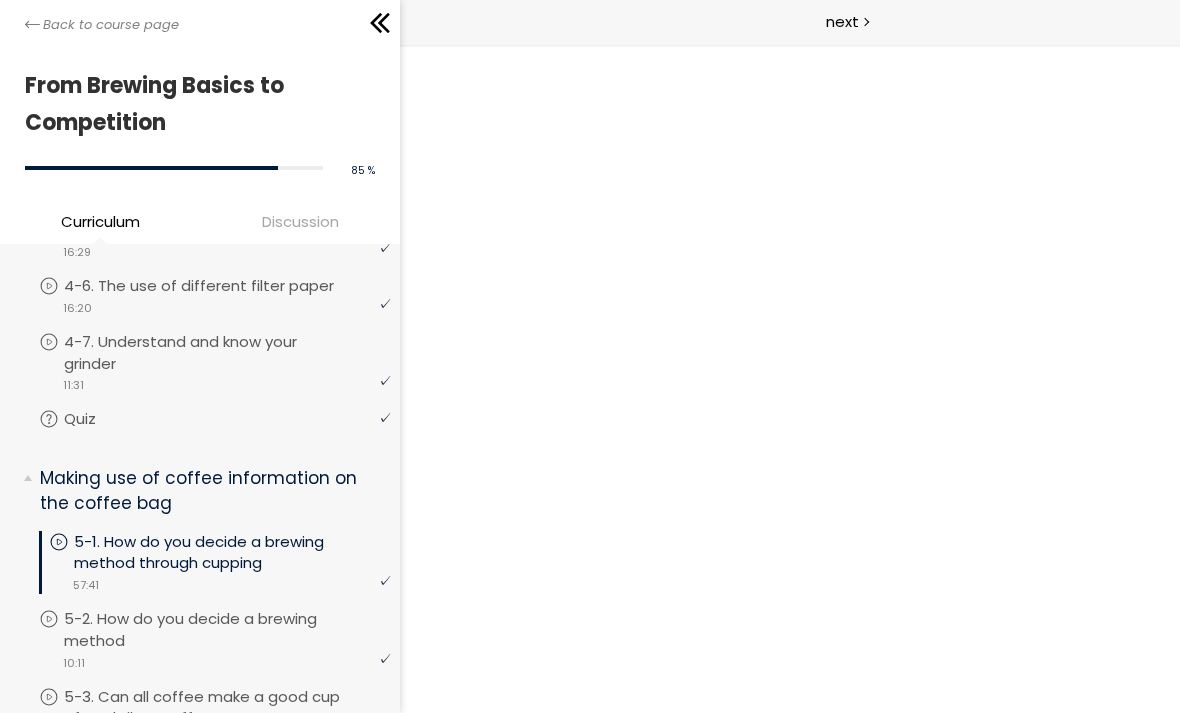 scroll, scrollTop: 0, scrollLeft: 0, axis: both 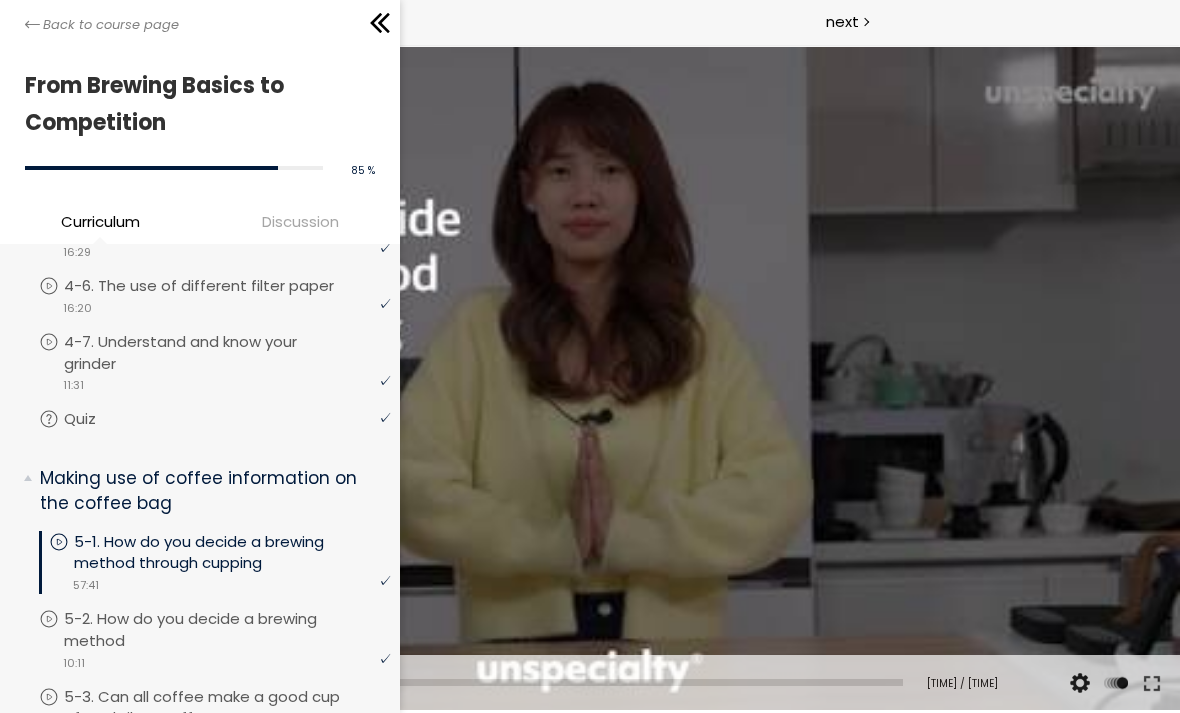 click at bounding box center [590, 379] 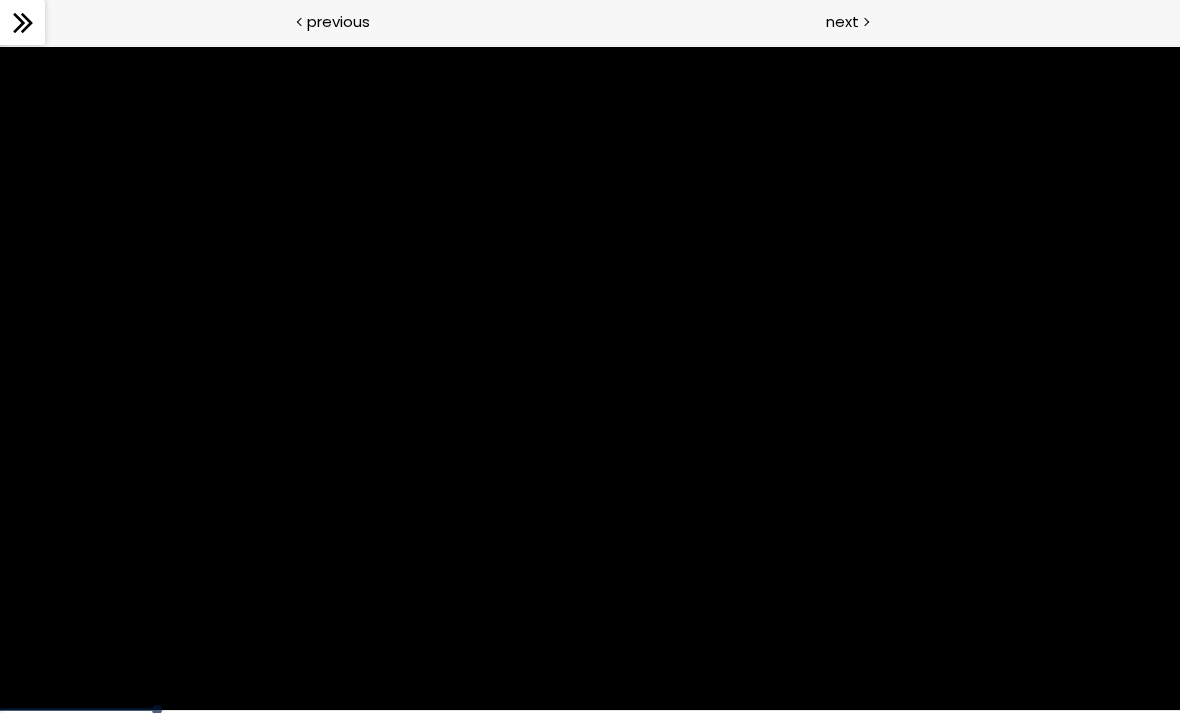 click at bounding box center [590, 379] 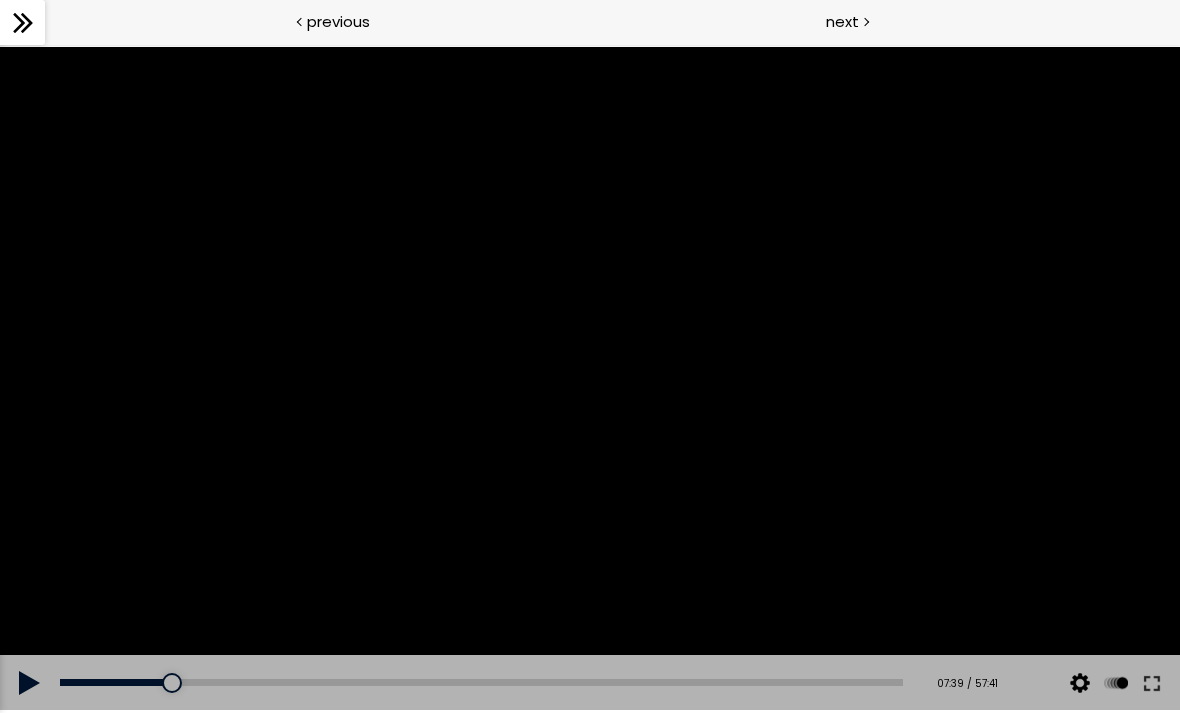 click at bounding box center [30, 683] 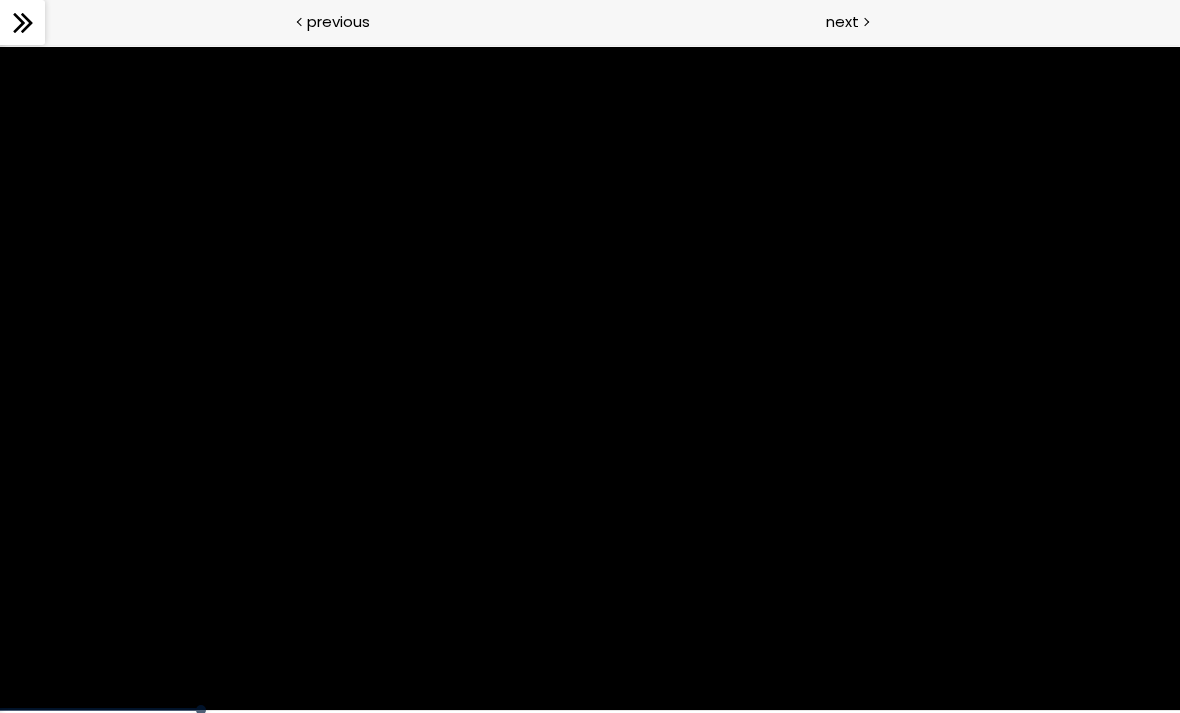 click at bounding box center (590, 379) 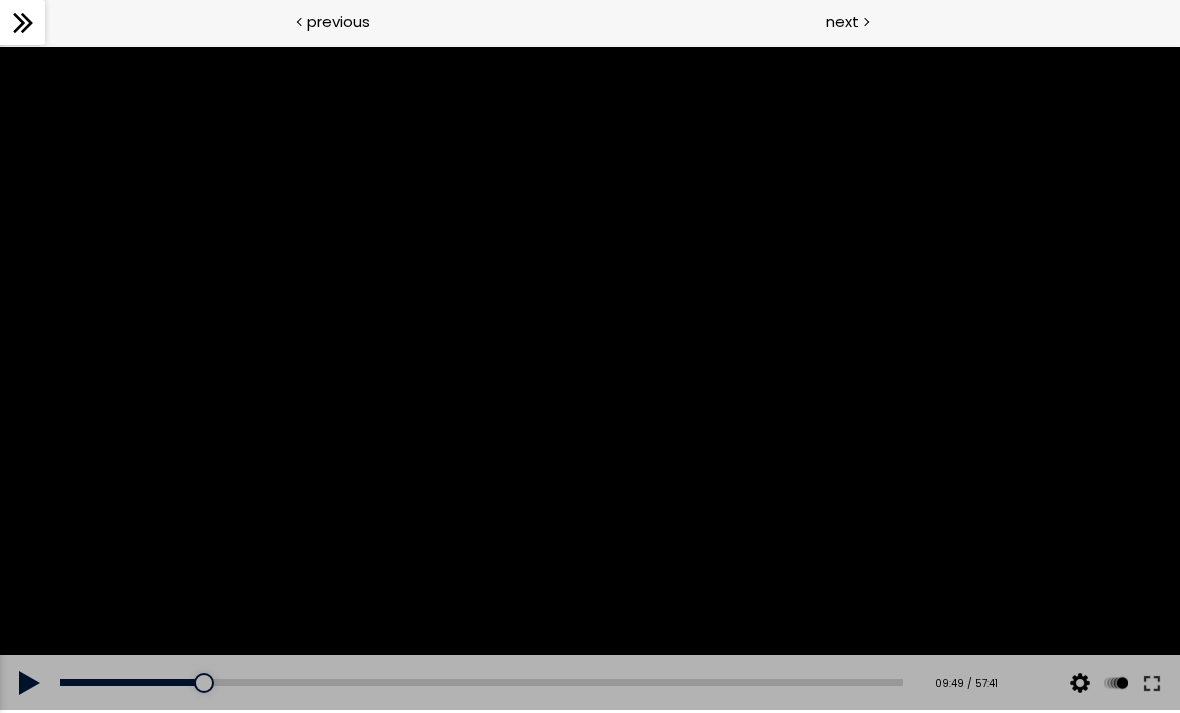 click at bounding box center (30, 683) 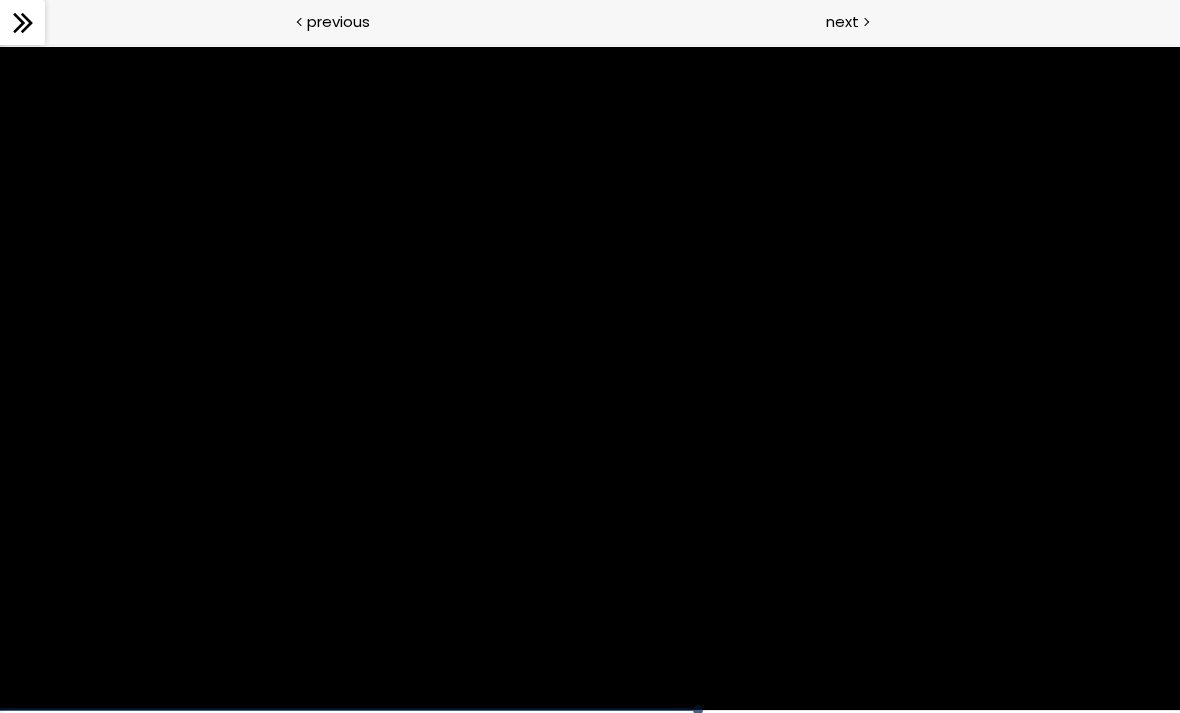 click at bounding box center (590, 379) 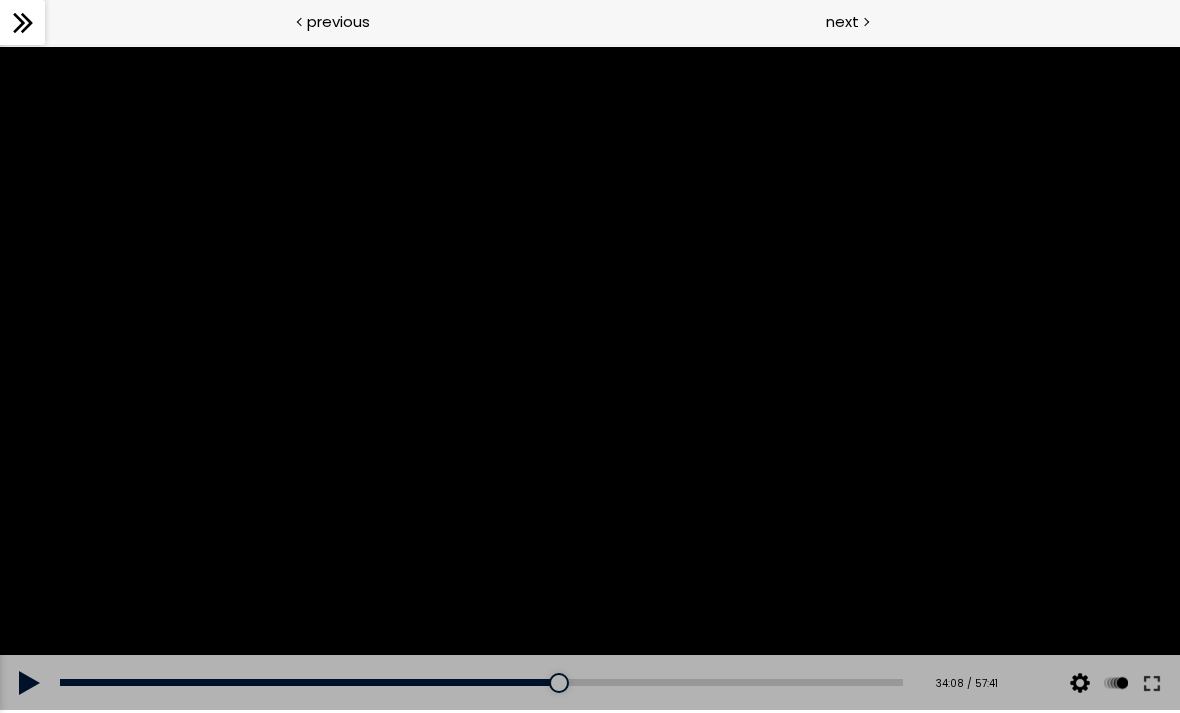 click at bounding box center [30, 683] 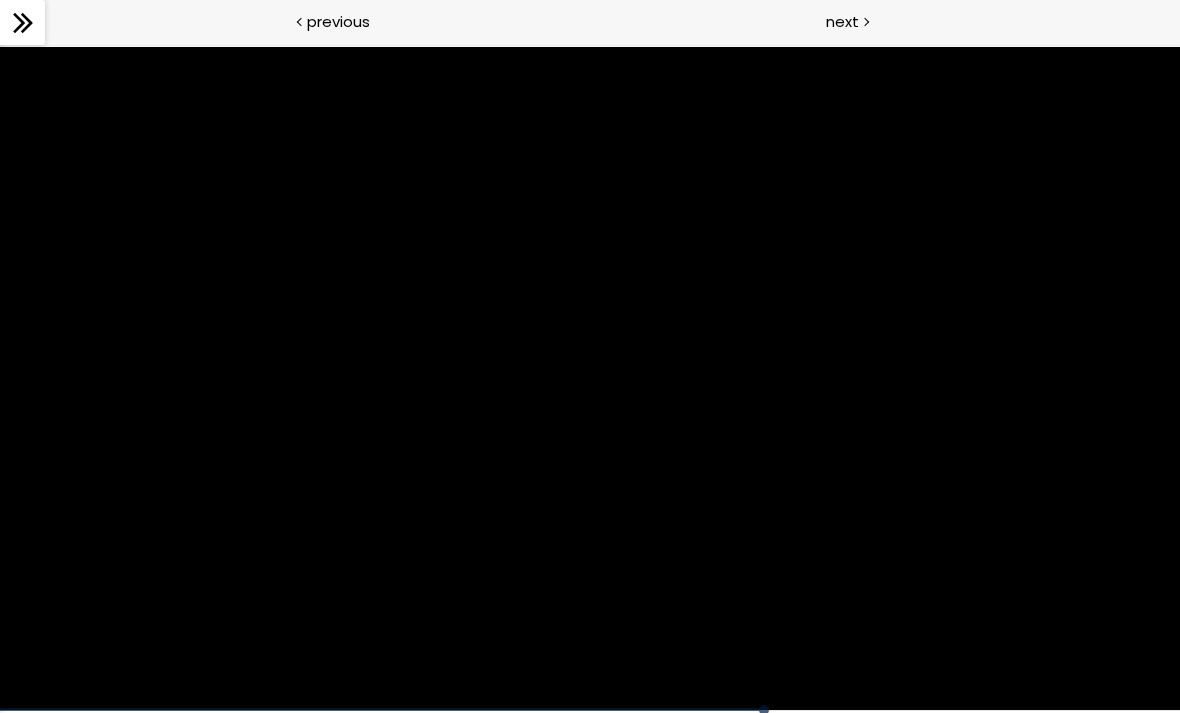 click at bounding box center [590, 379] 